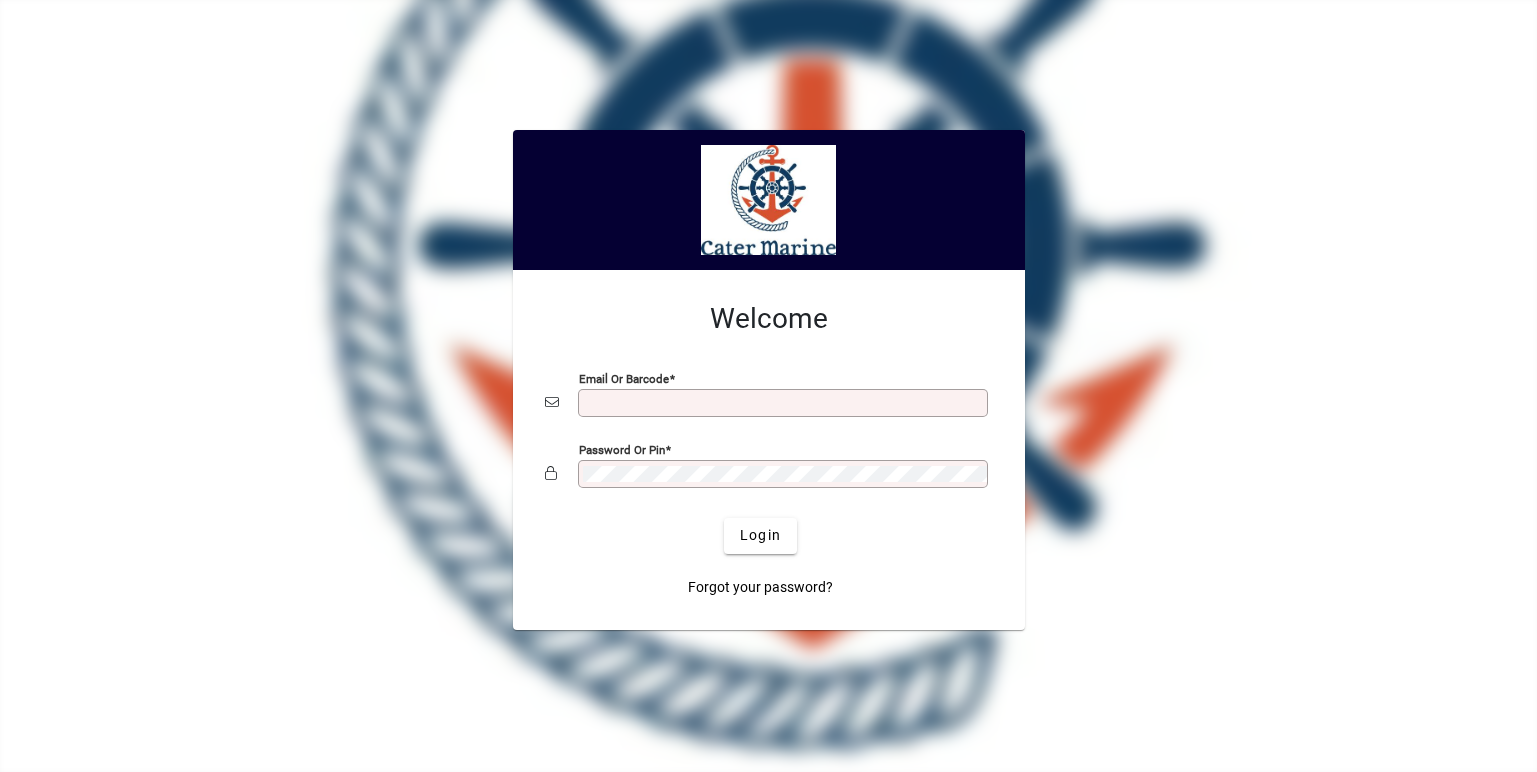scroll, scrollTop: 0, scrollLeft: 0, axis: both 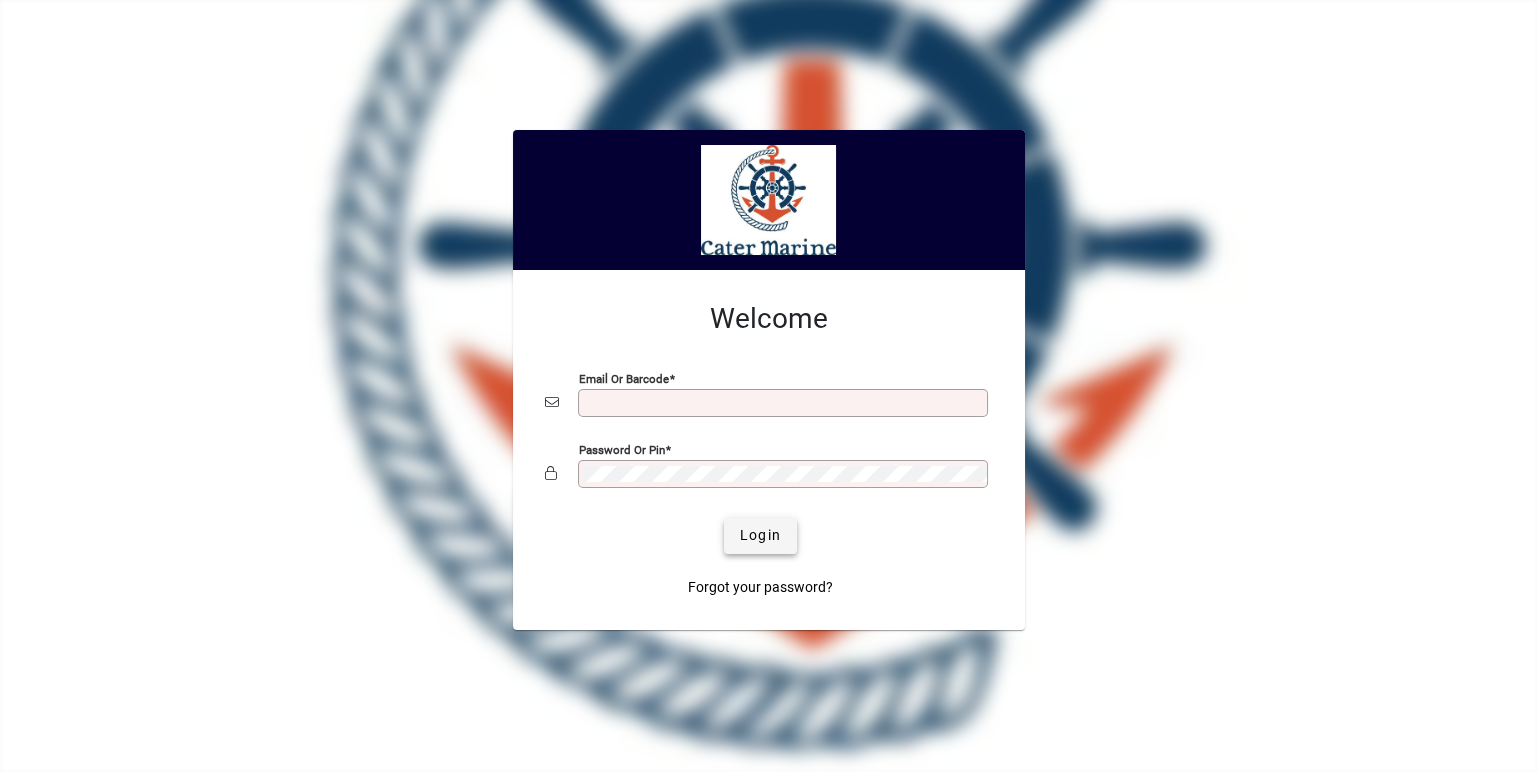 type on "**********" 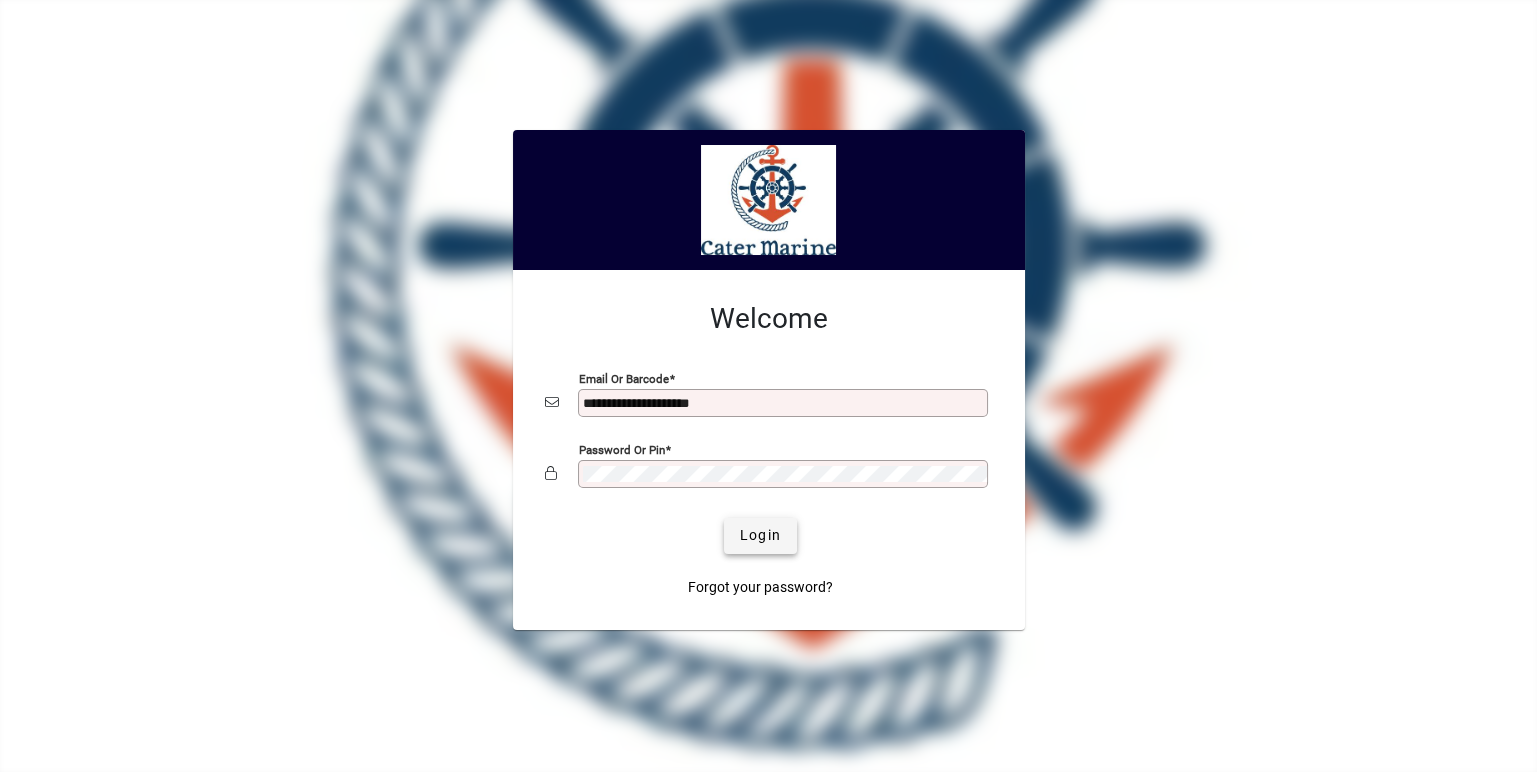 click on "Login" 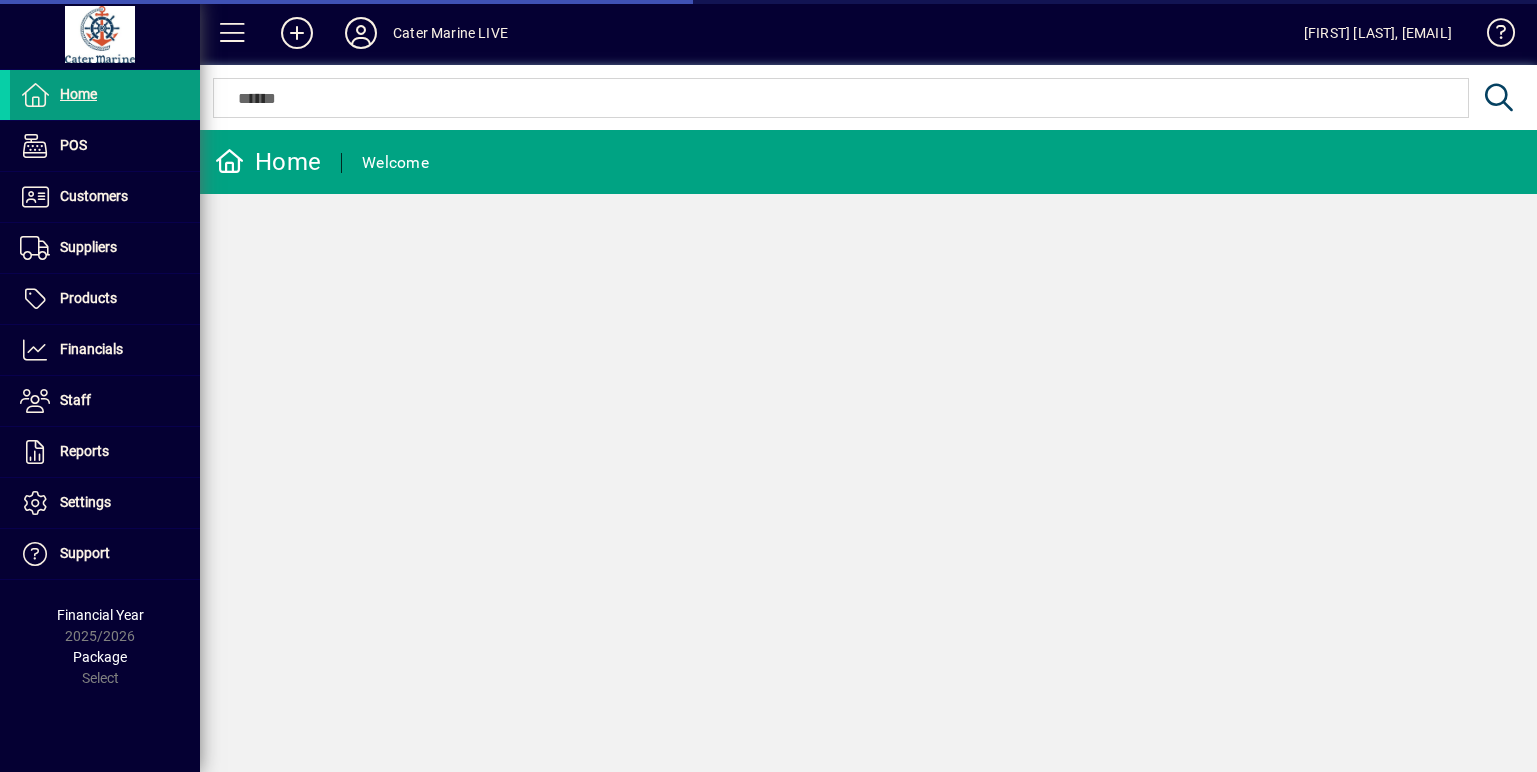 scroll, scrollTop: 0, scrollLeft: 0, axis: both 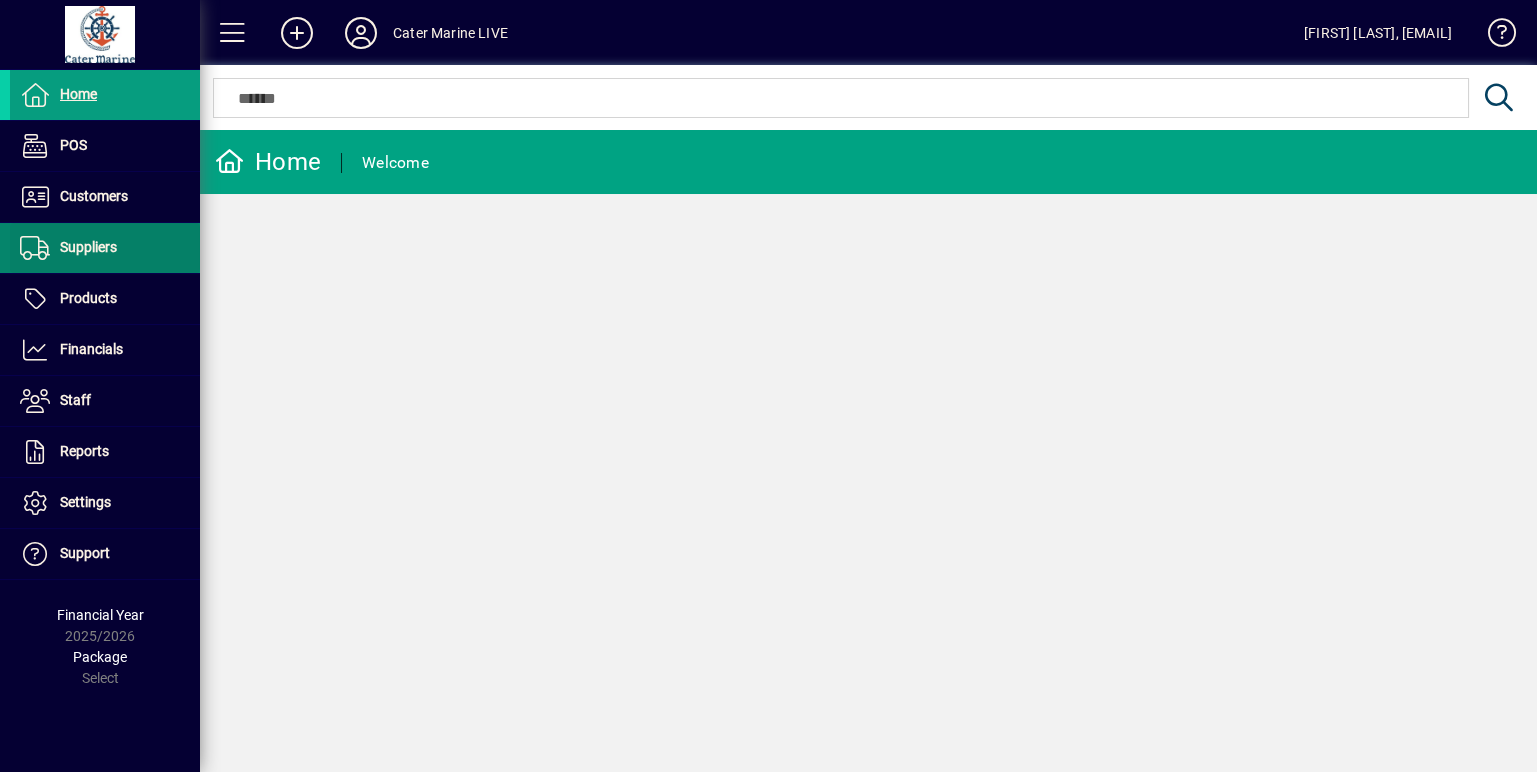 click on "Suppliers" at bounding box center [88, 247] 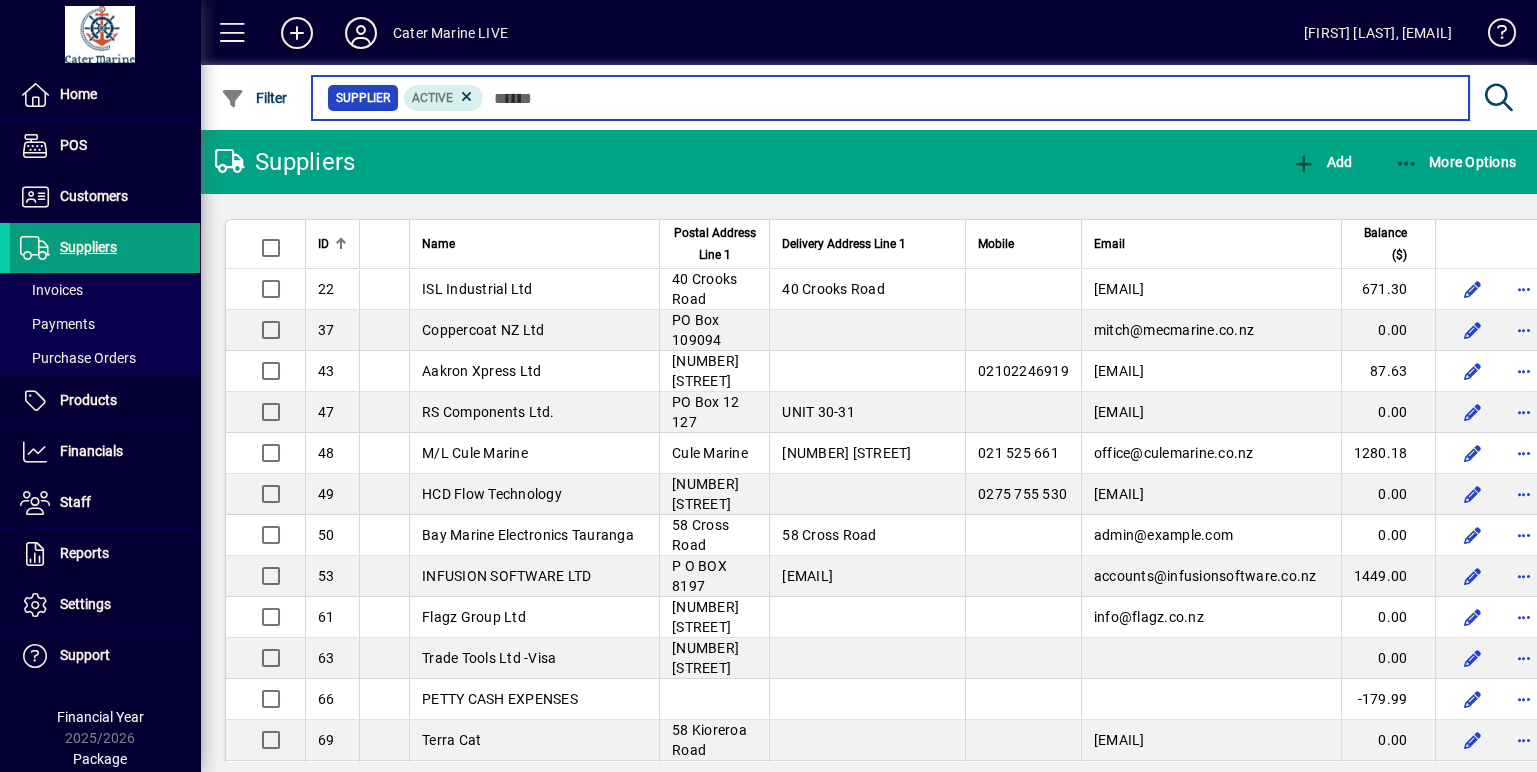 click at bounding box center (968, 98) 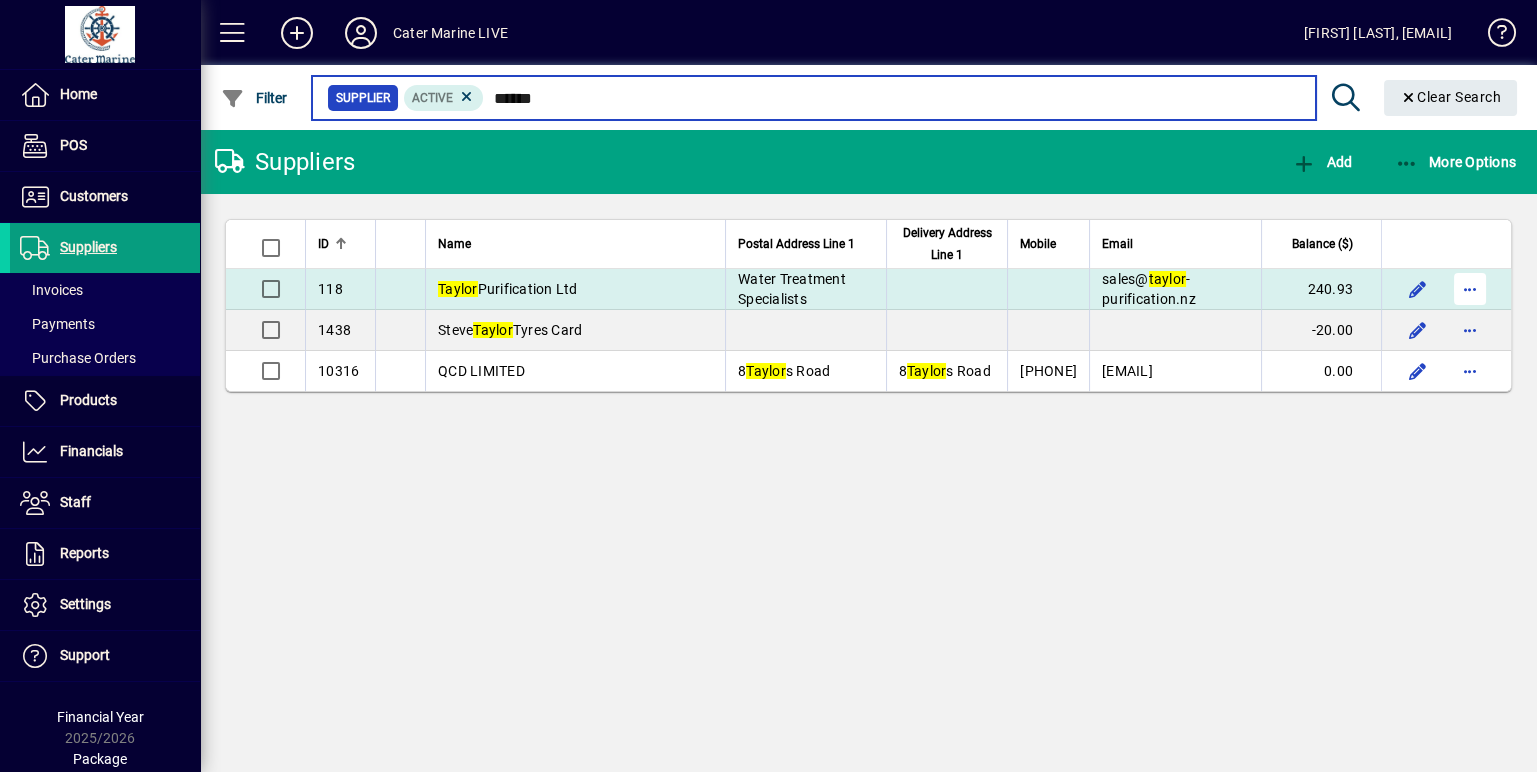 type on "******" 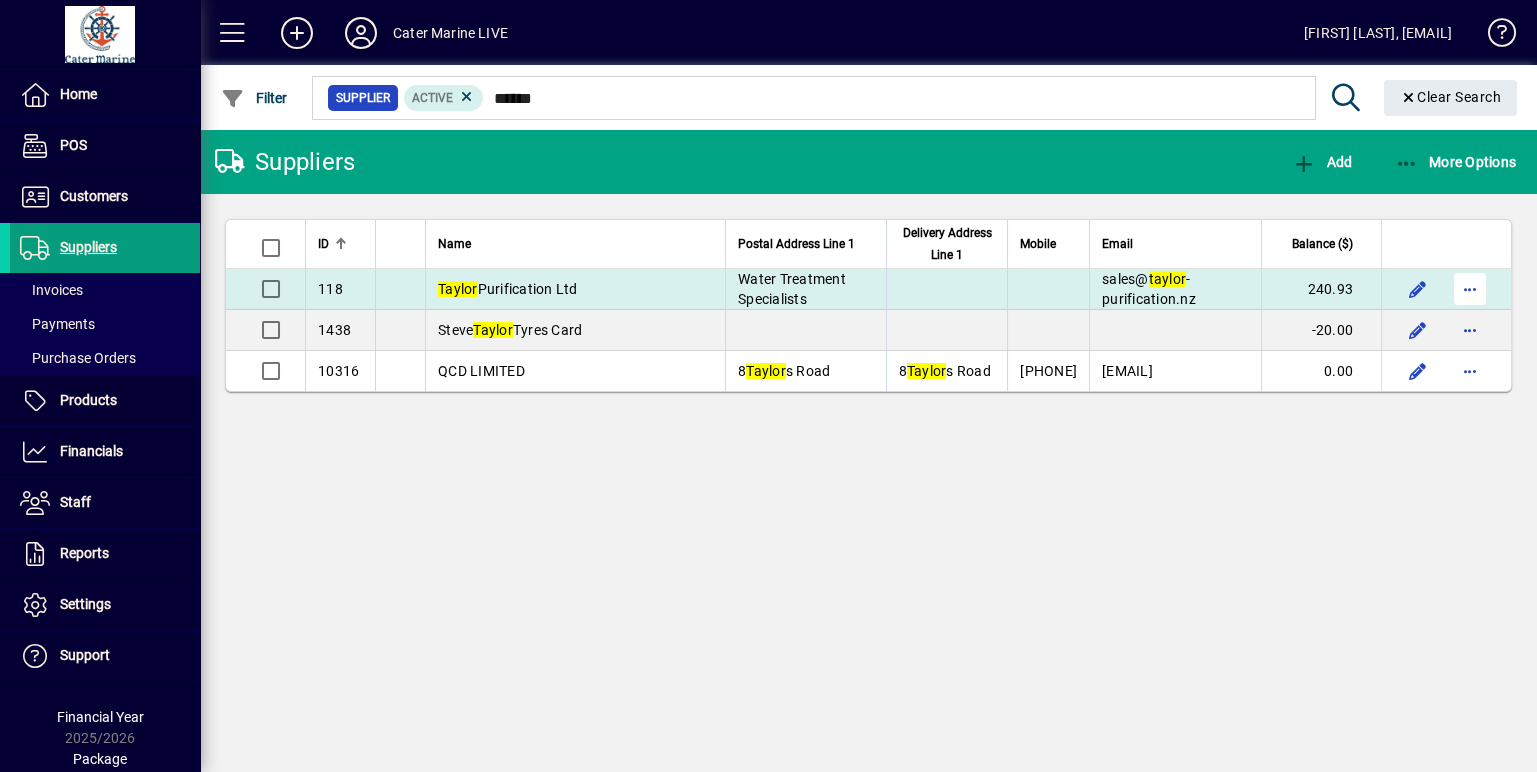 click at bounding box center [1470, 289] 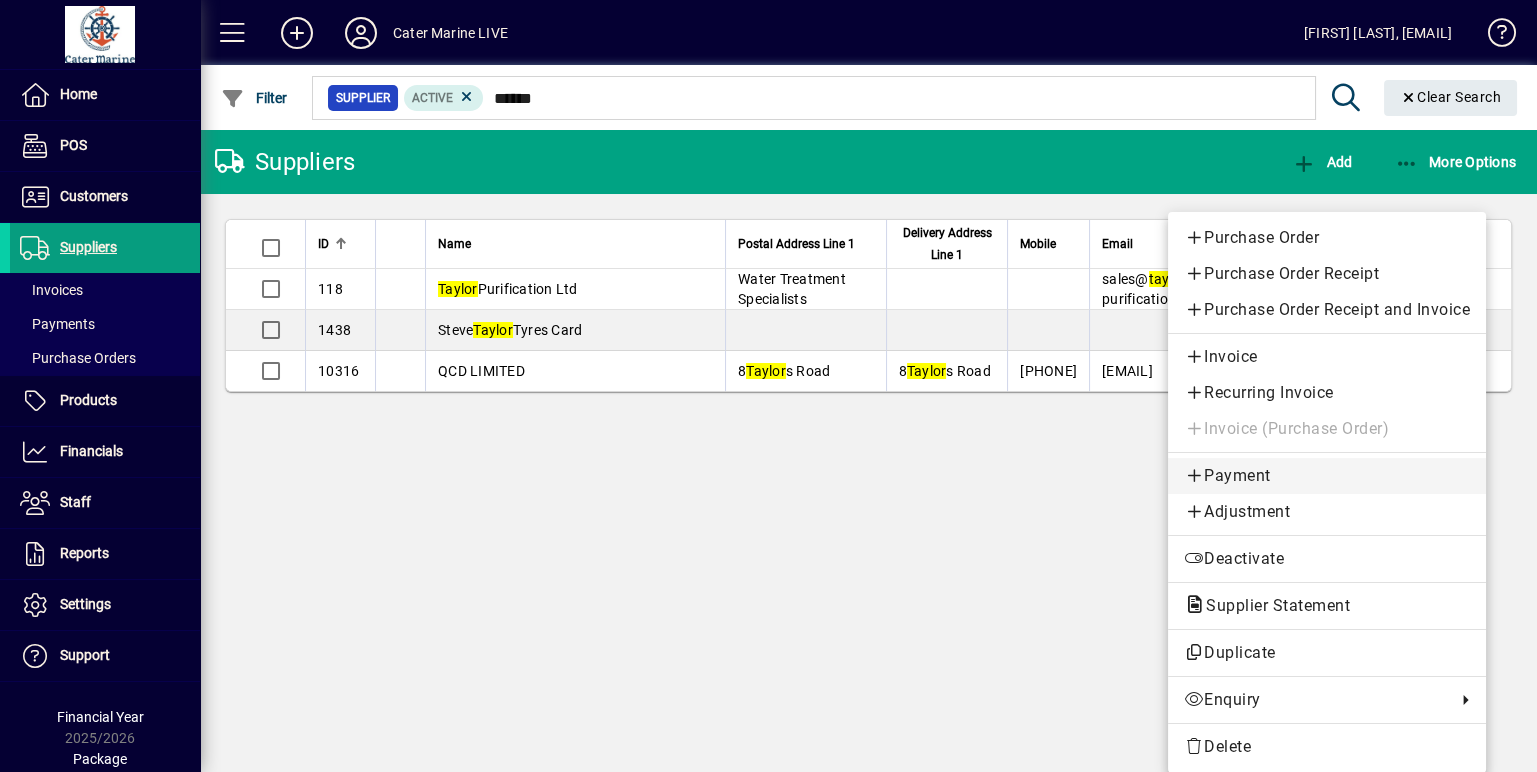 click on "Payment" at bounding box center [1327, 476] 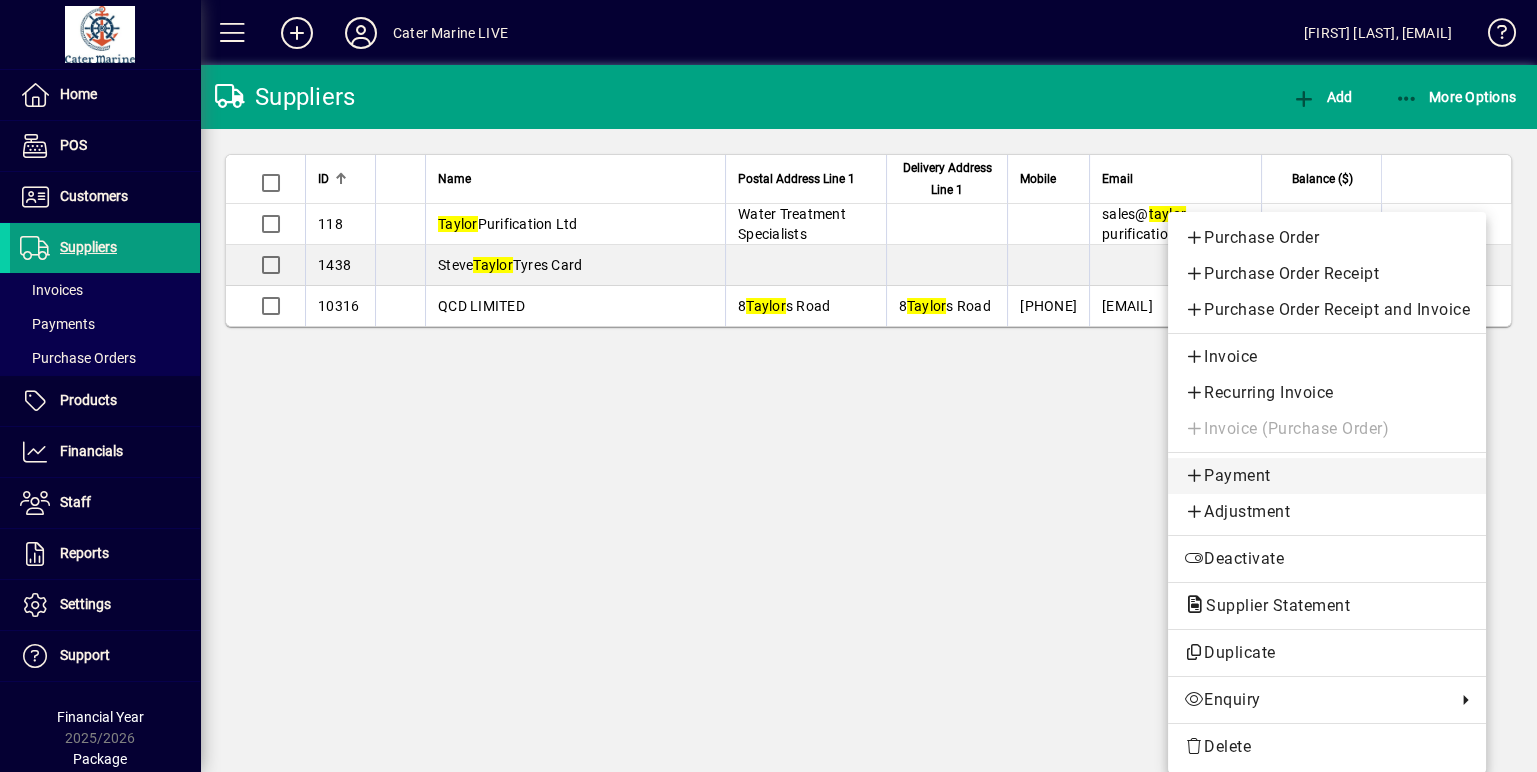 type 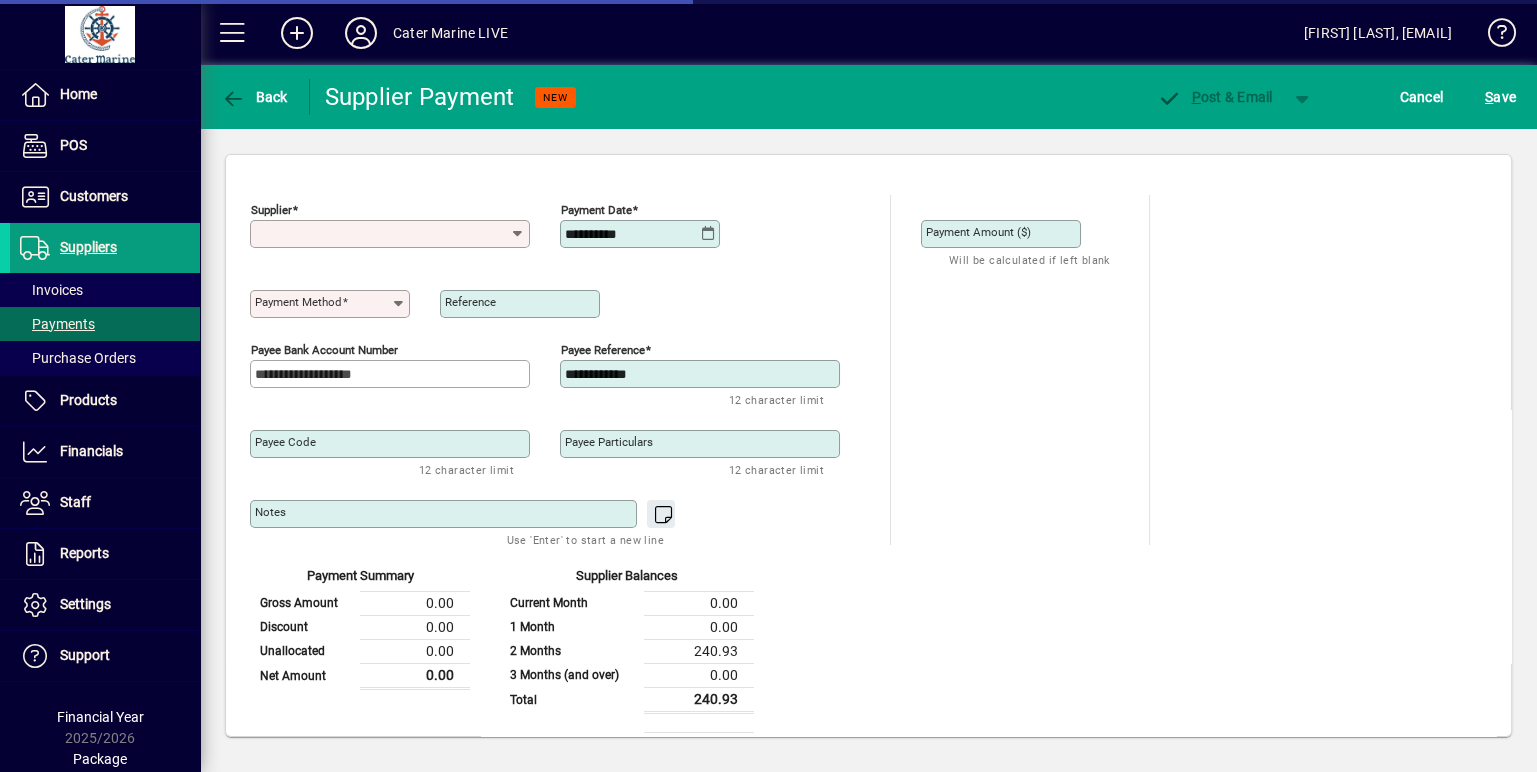 type on "**********" 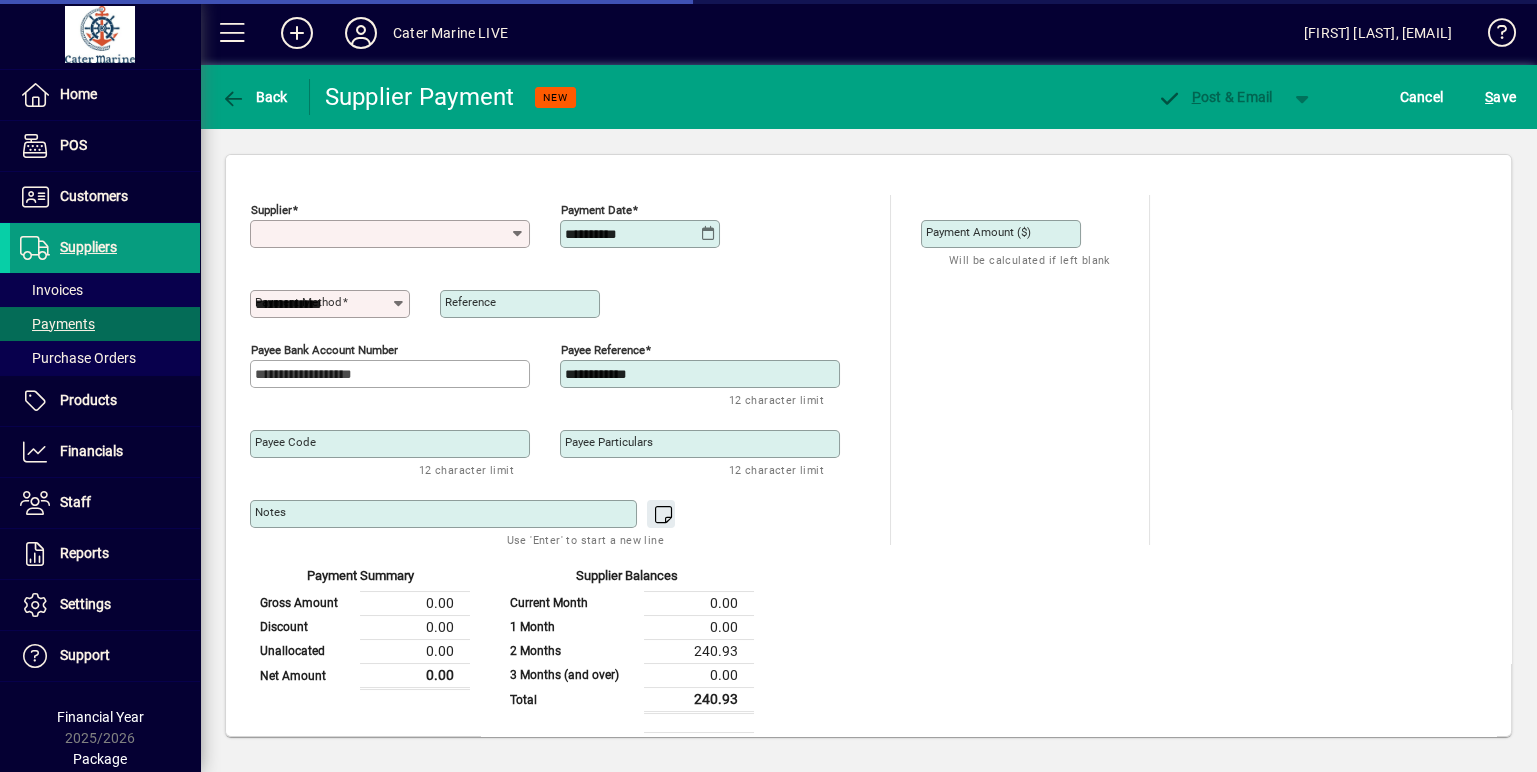 type on "**********" 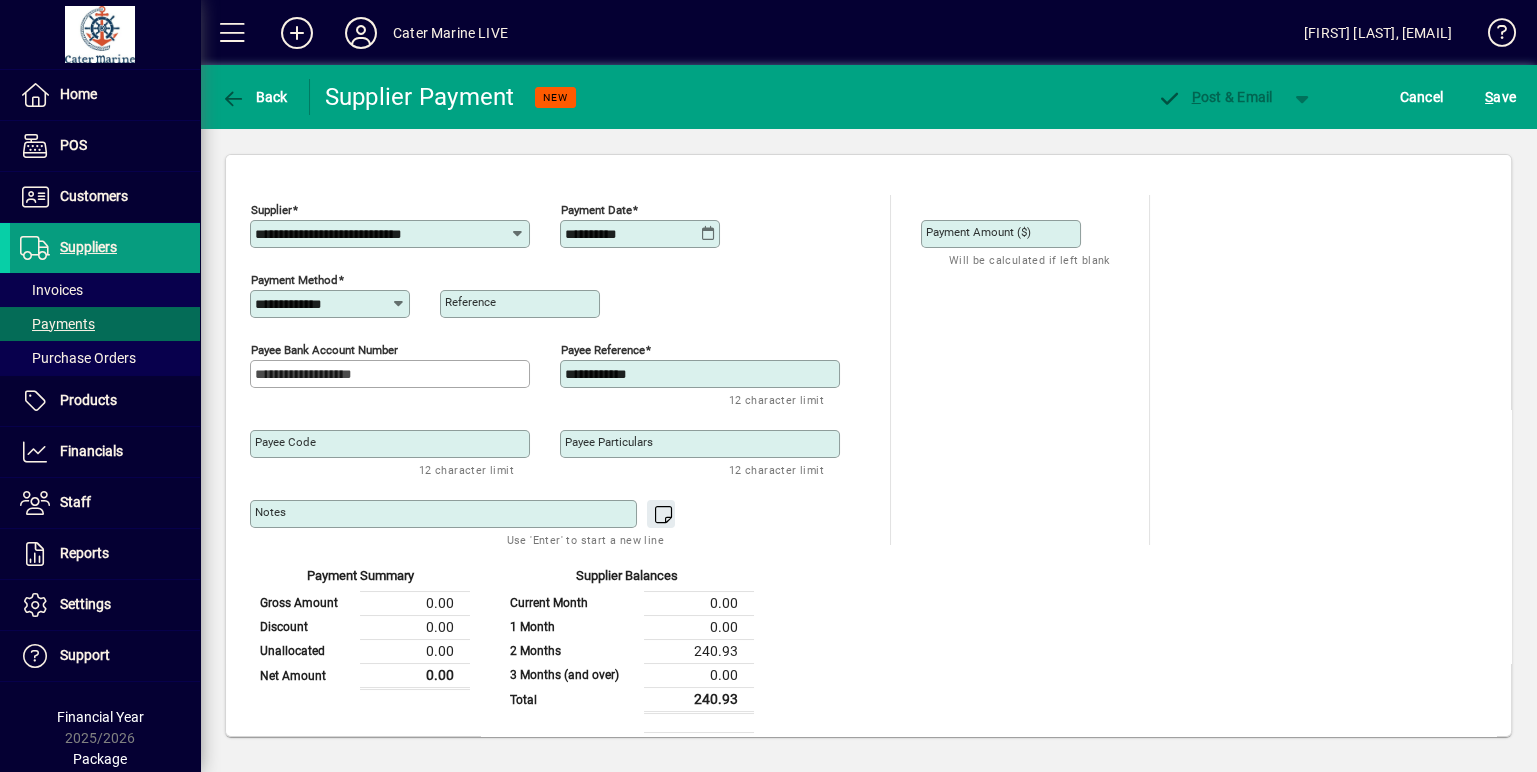 scroll, scrollTop: 183, scrollLeft: 0, axis: vertical 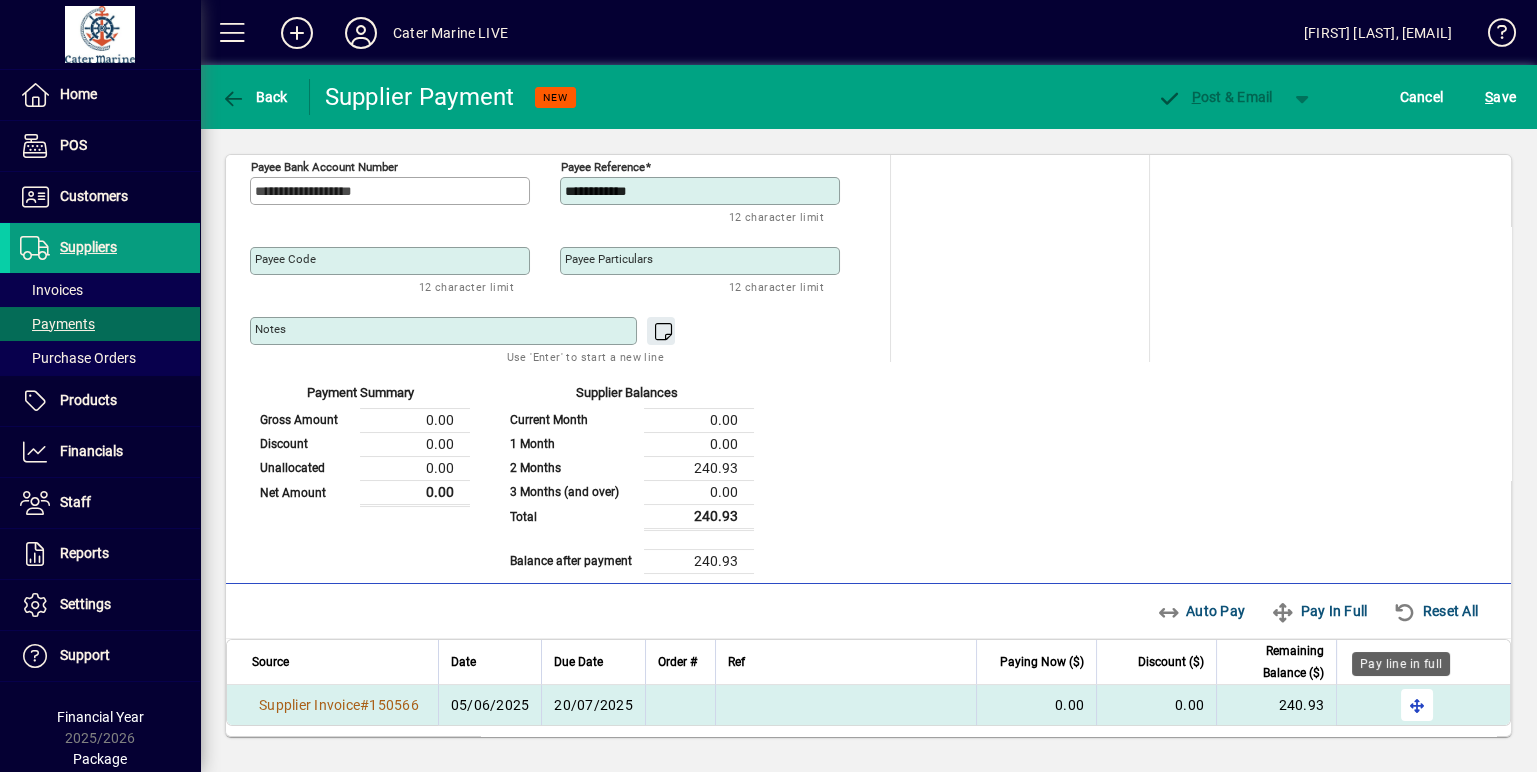 click at bounding box center [1417, 705] 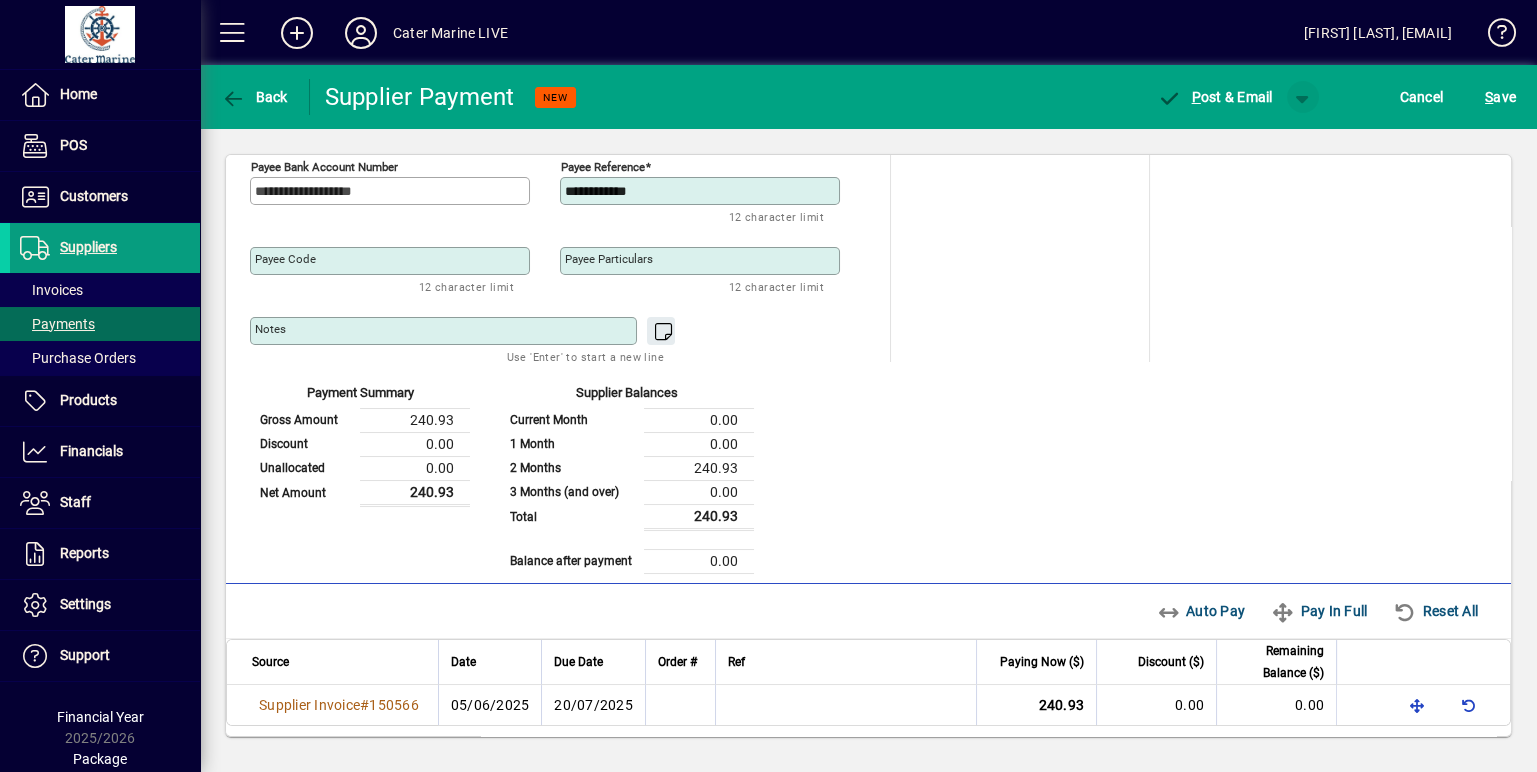 click 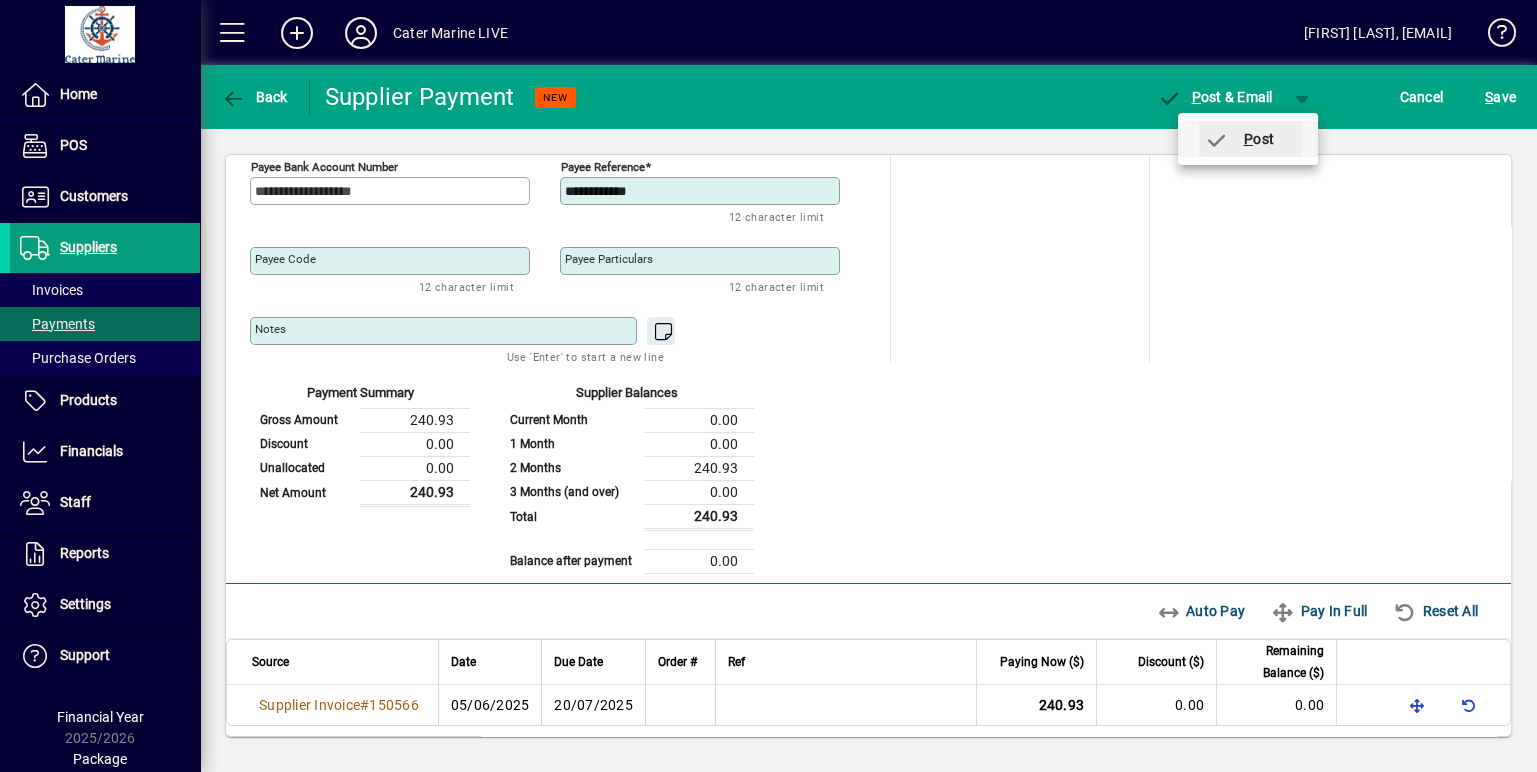 click on "P ost" at bounding box center [1239, 139] 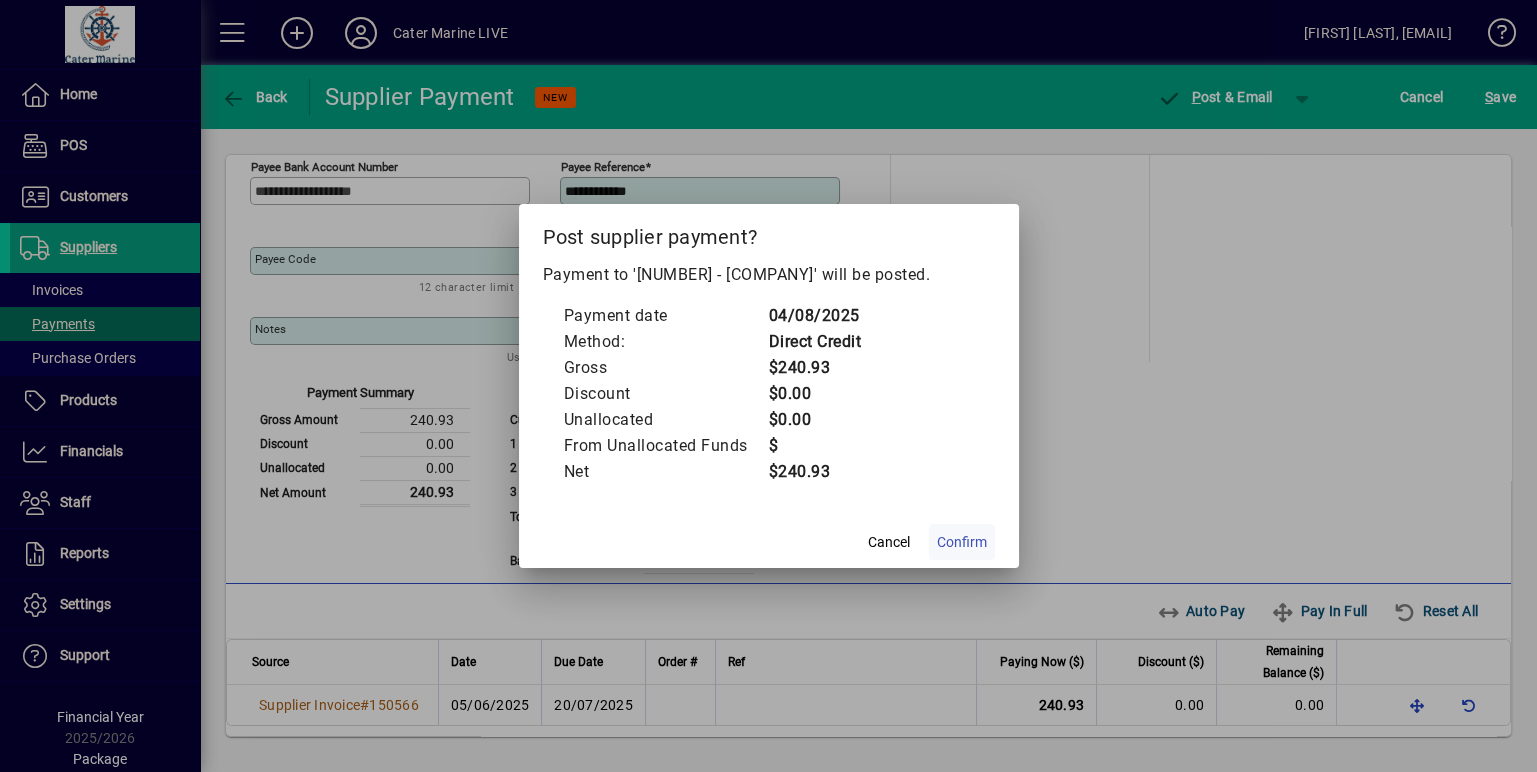 click on "Confirm" 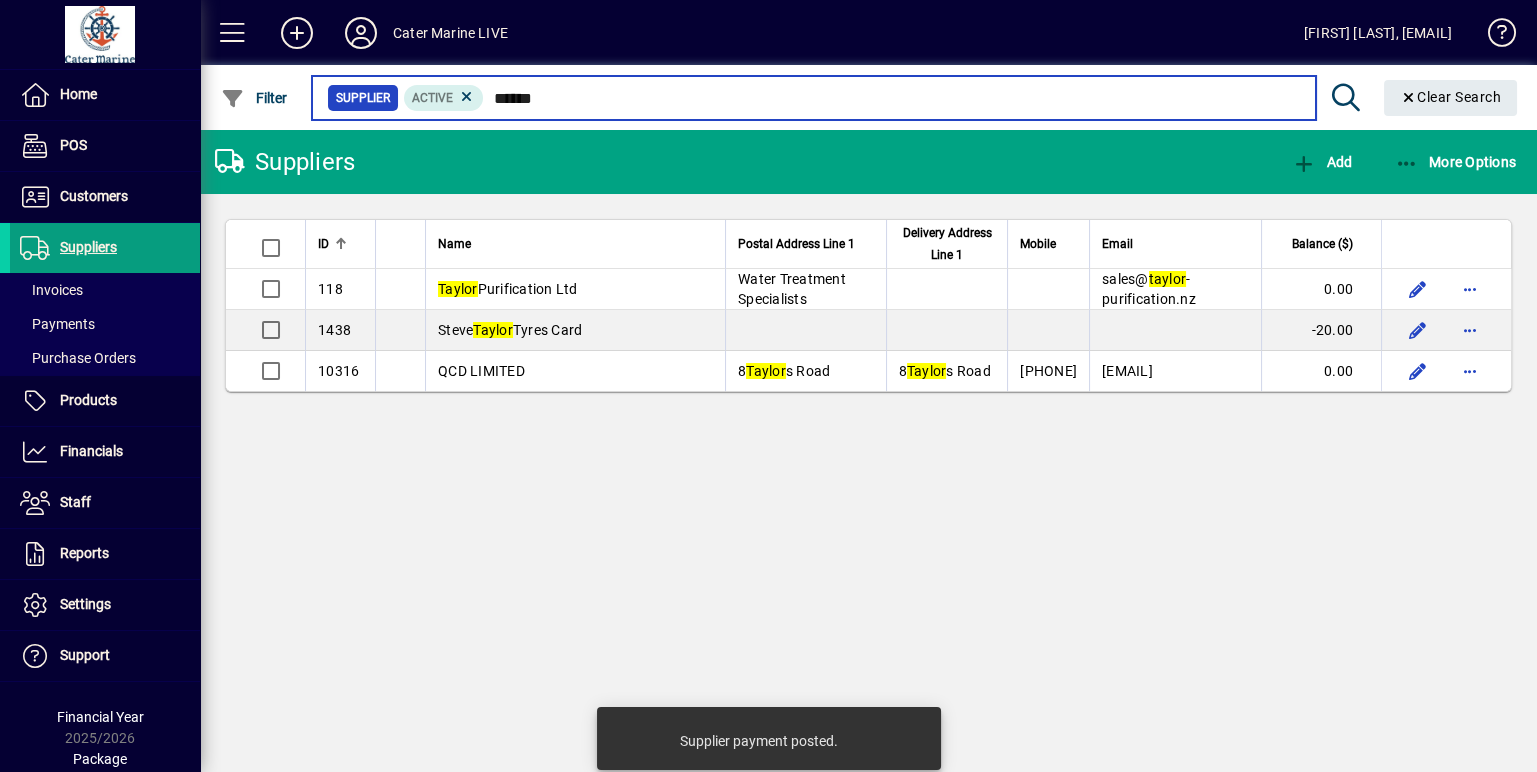click on "******" at bounding box center (891, 98) 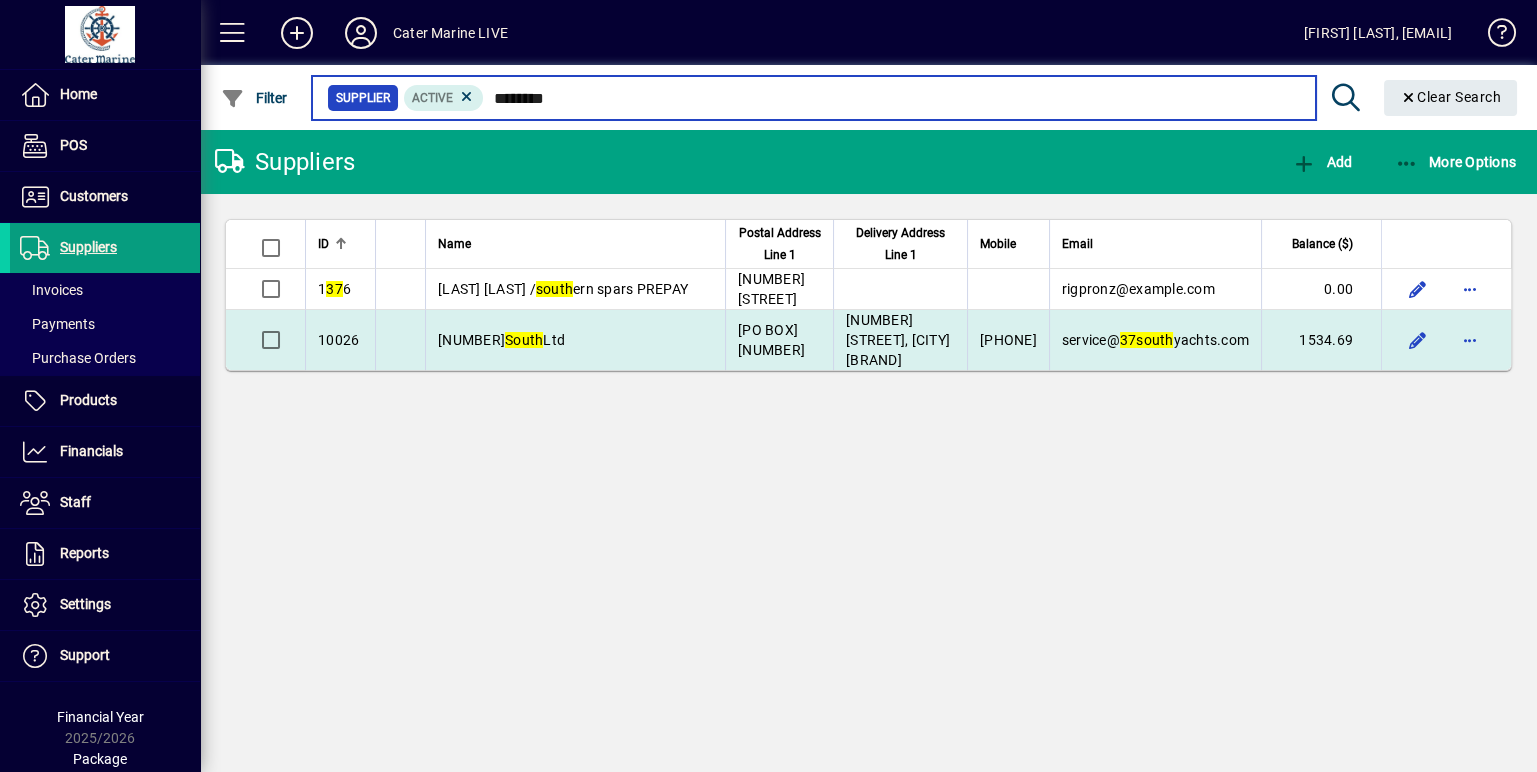 type on "********" 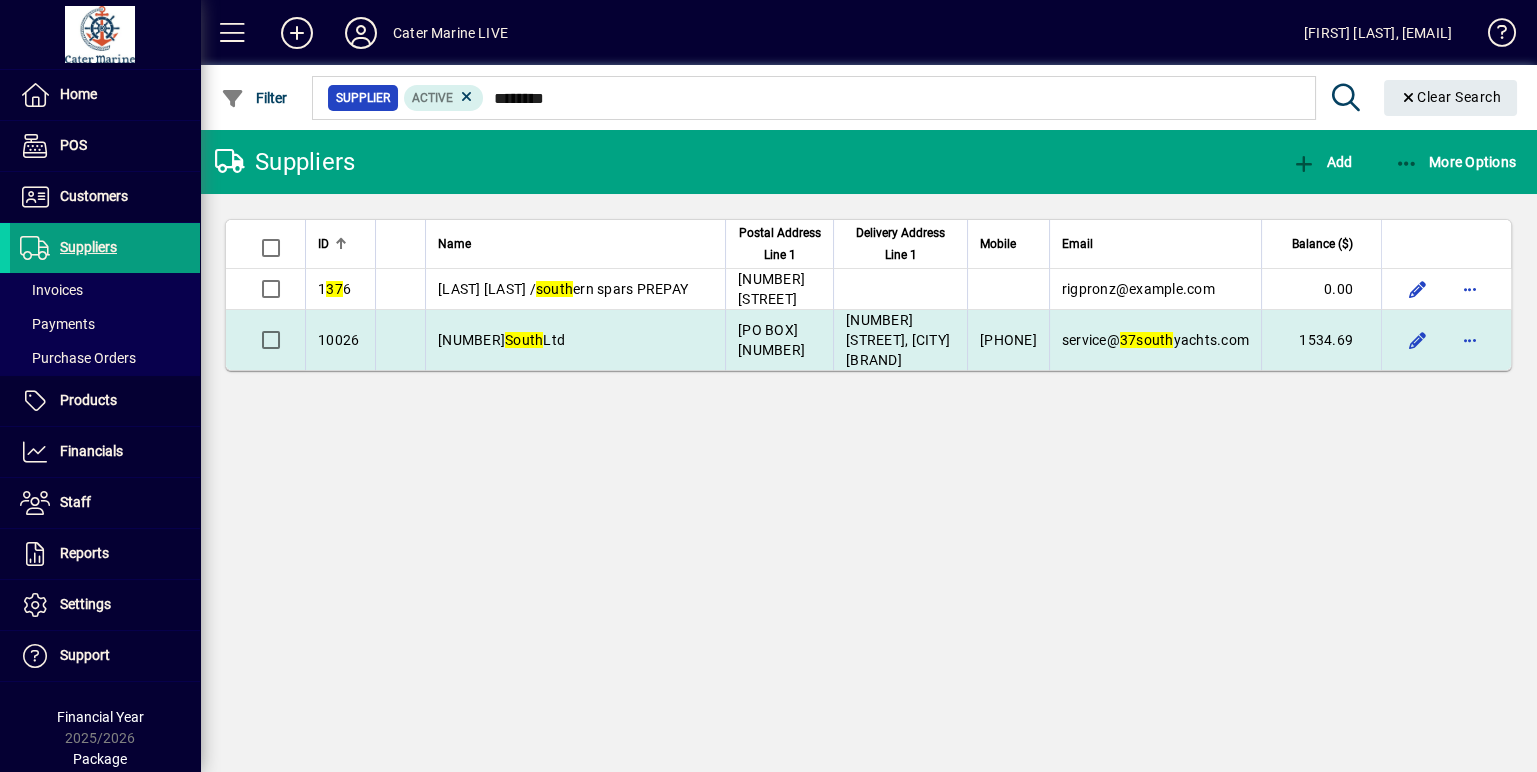 click on "[PO BOX] [NUMBER]" at bounding box center (779, 340) 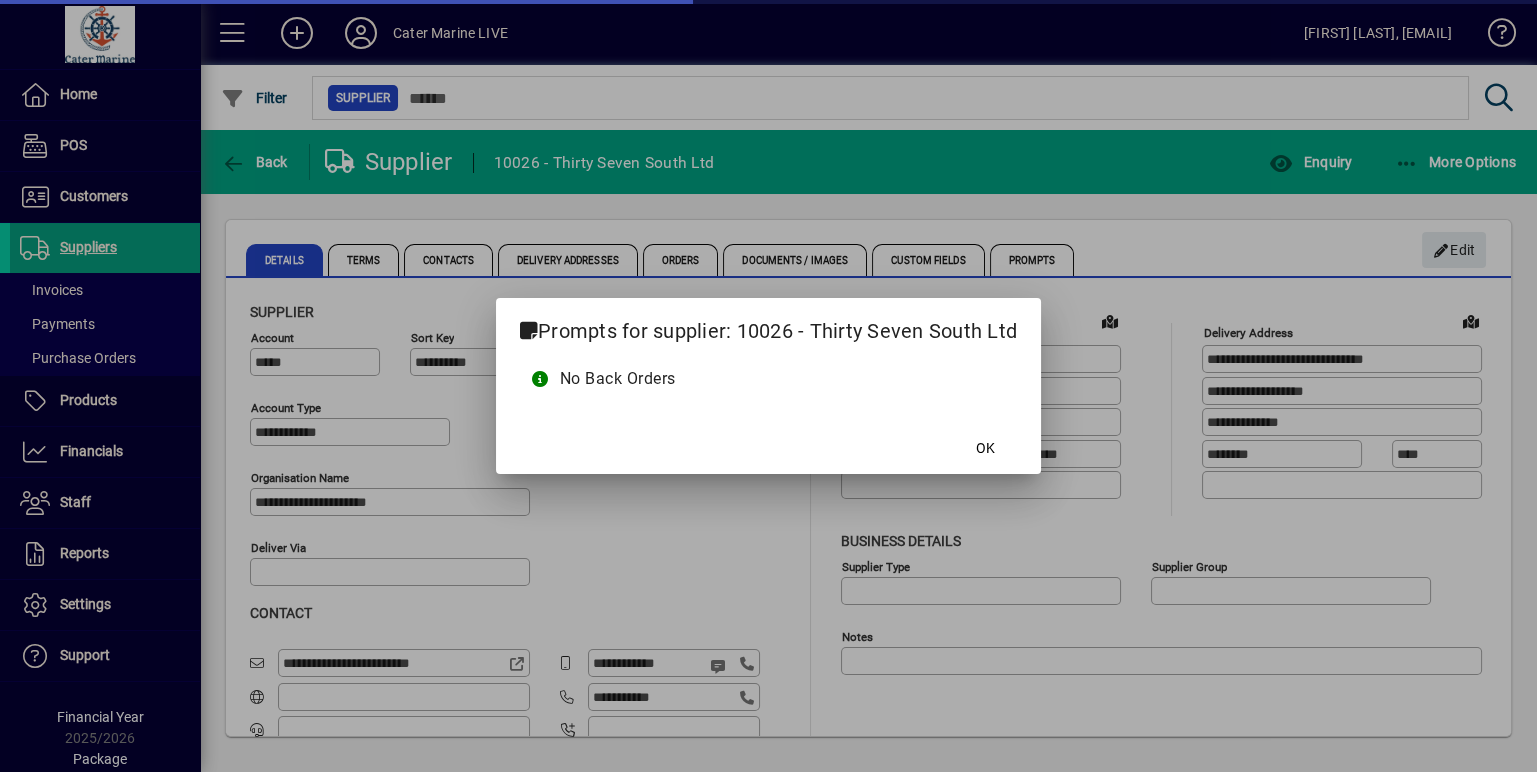 type on "**********" 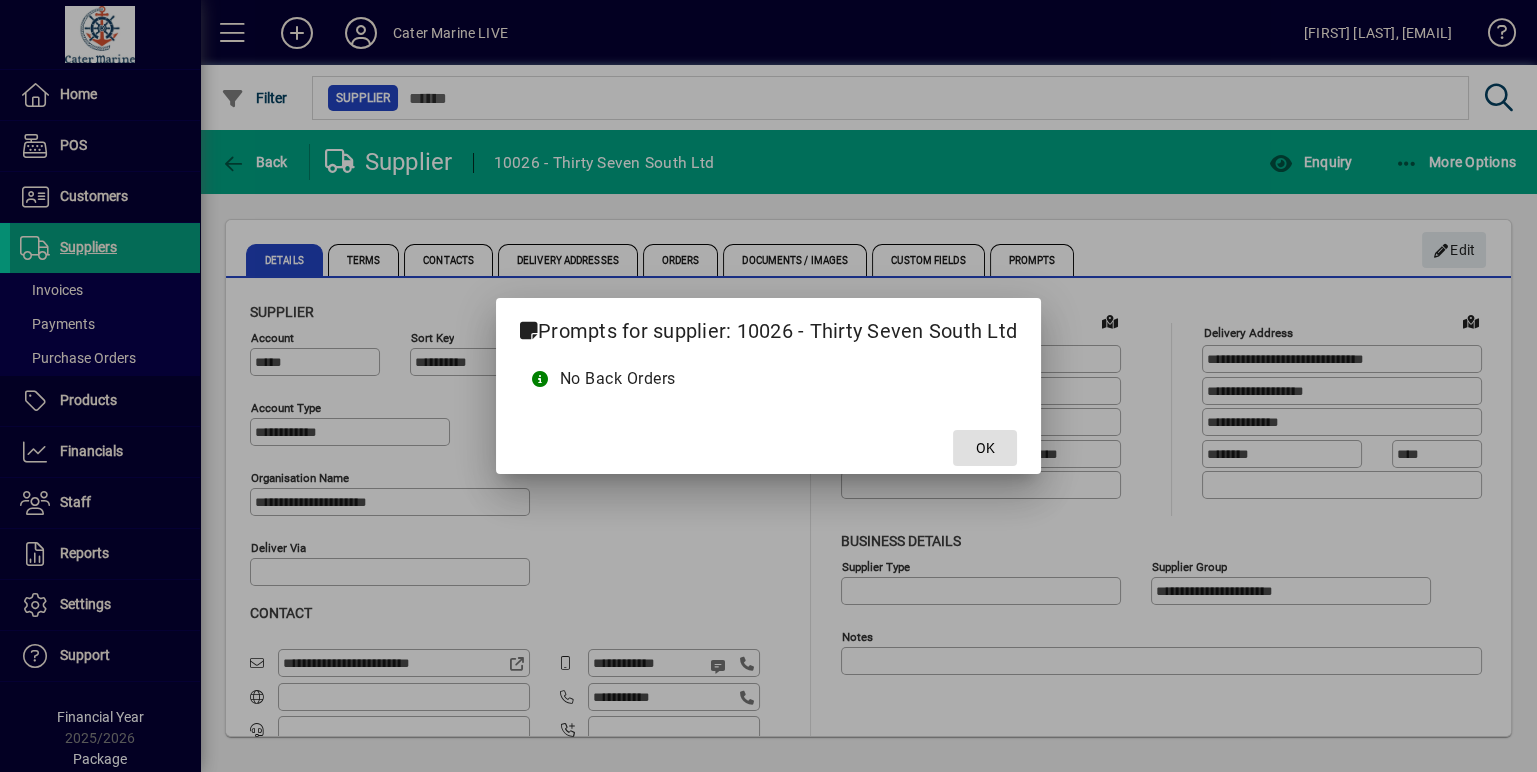 click 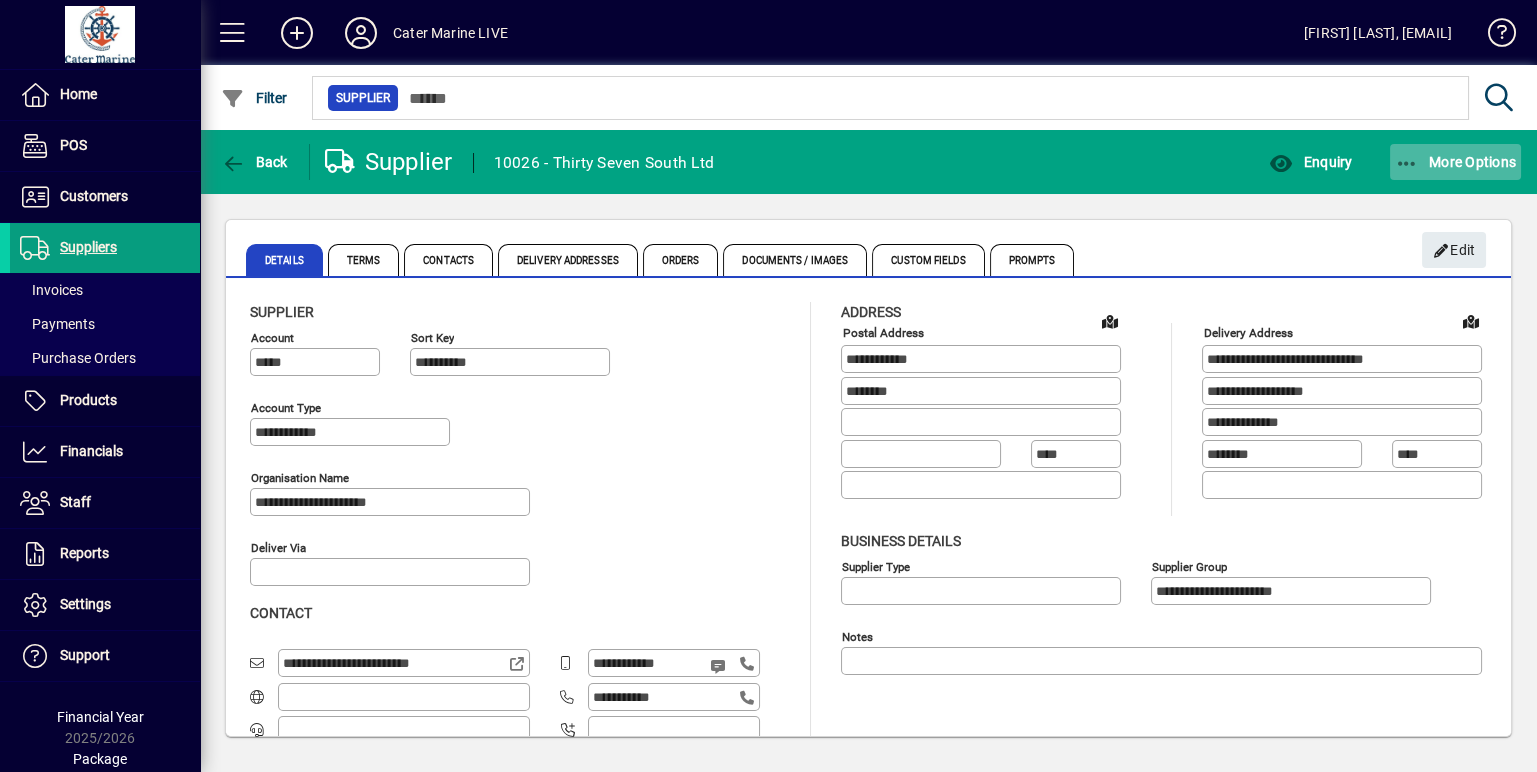 click 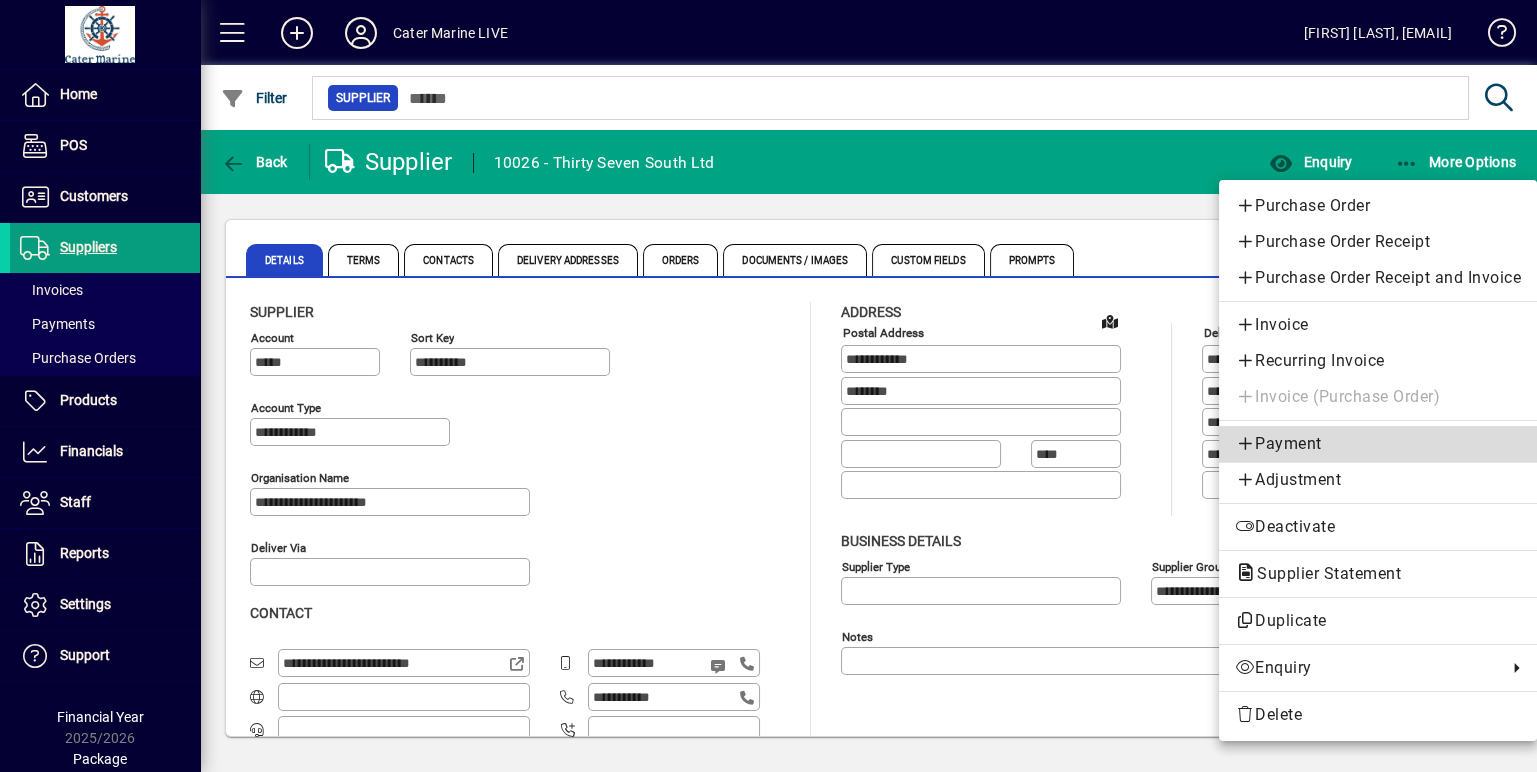 click on "Payment" at bounding box center [1378, 444] 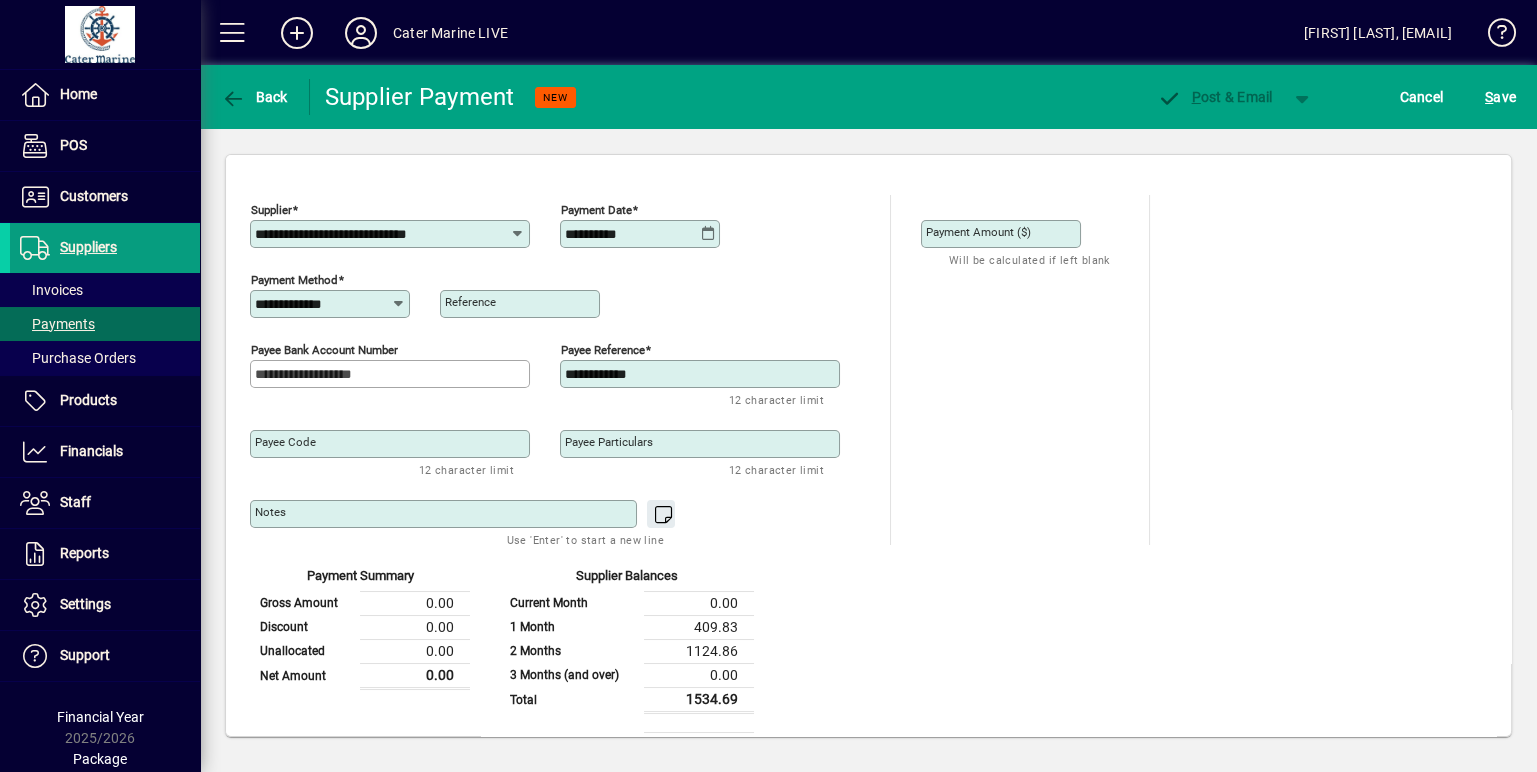 scroll, scrollTop: 263, scrollLeft: 0, axis: vertical 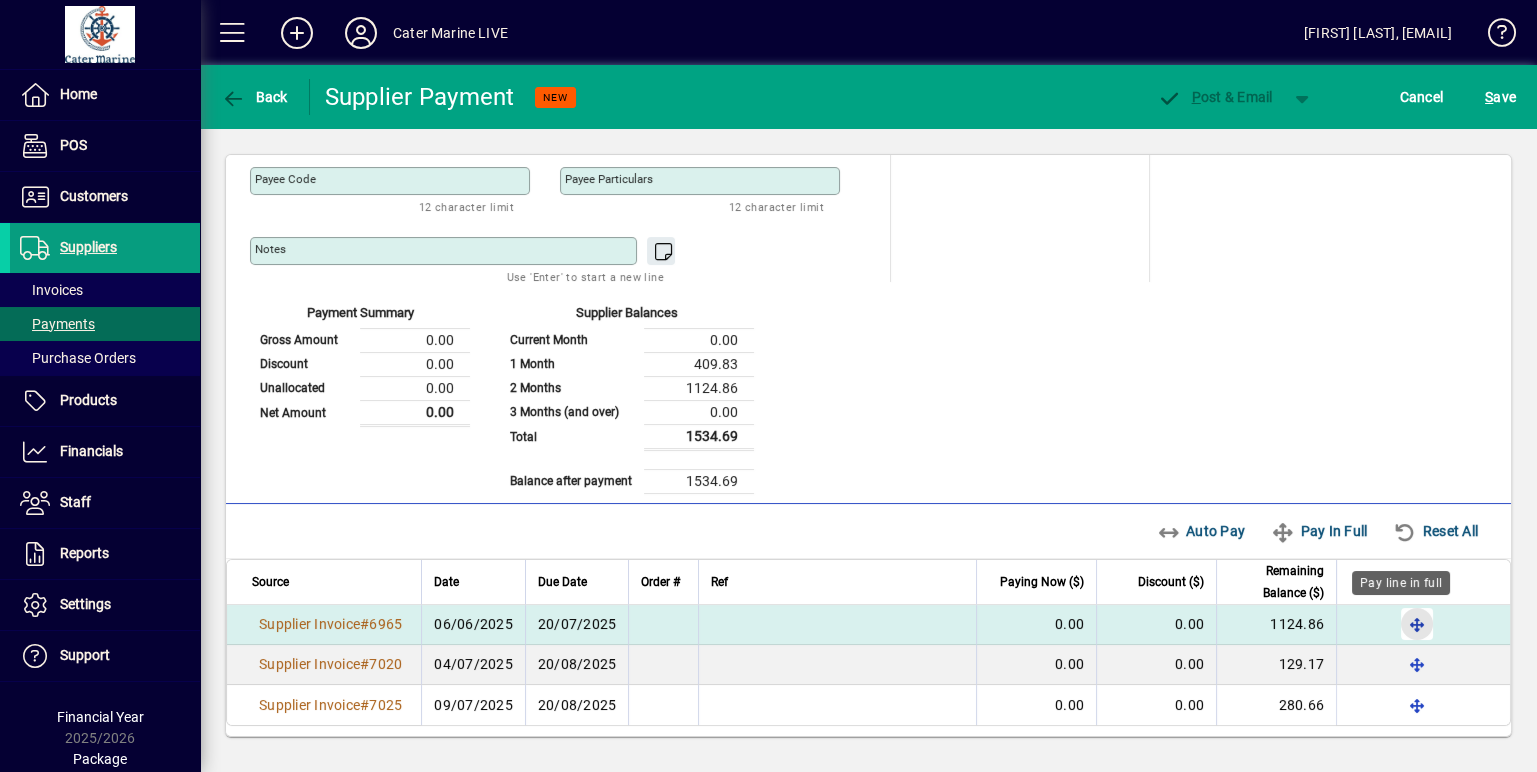 click at bounding box center (1417, 624) 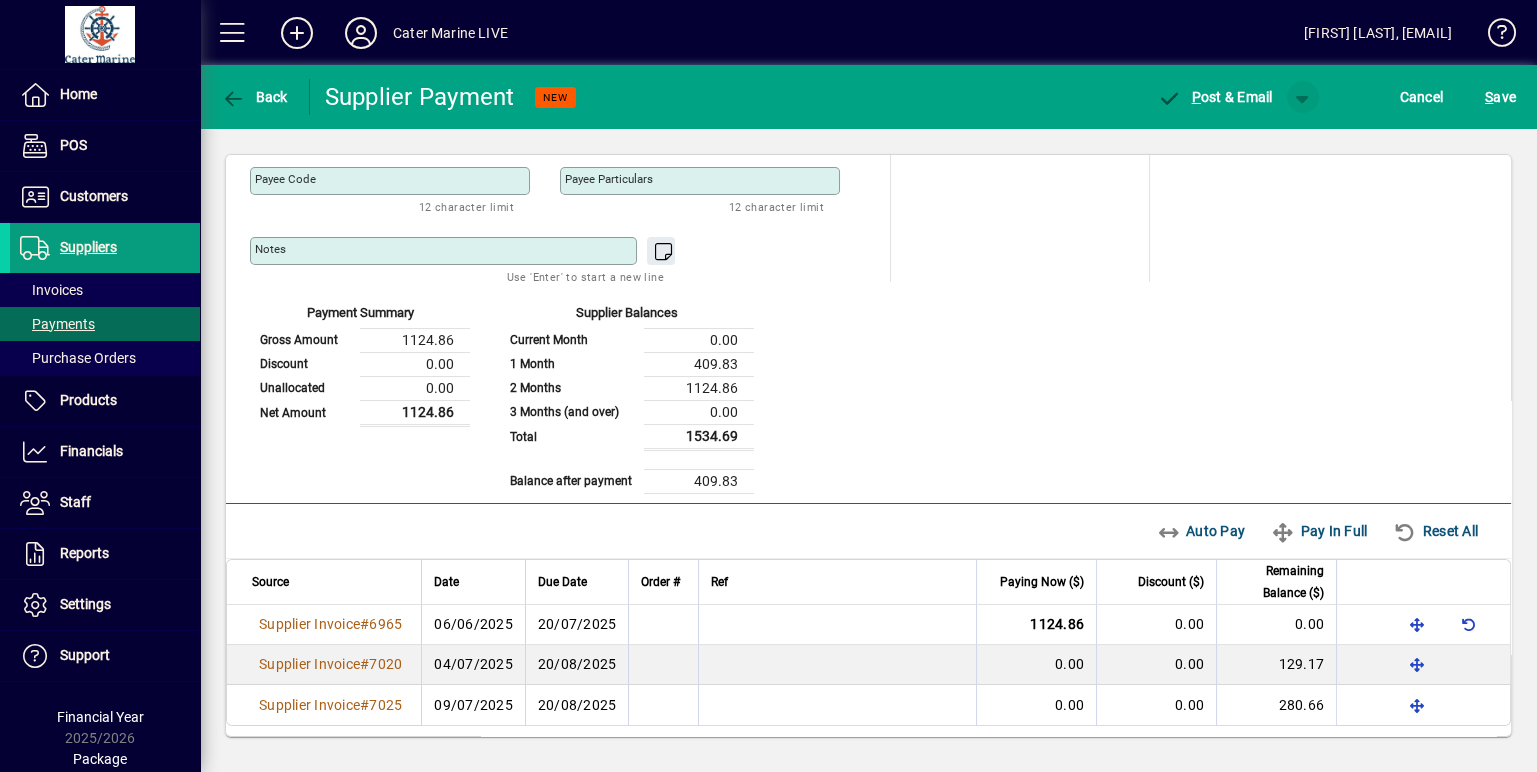 click 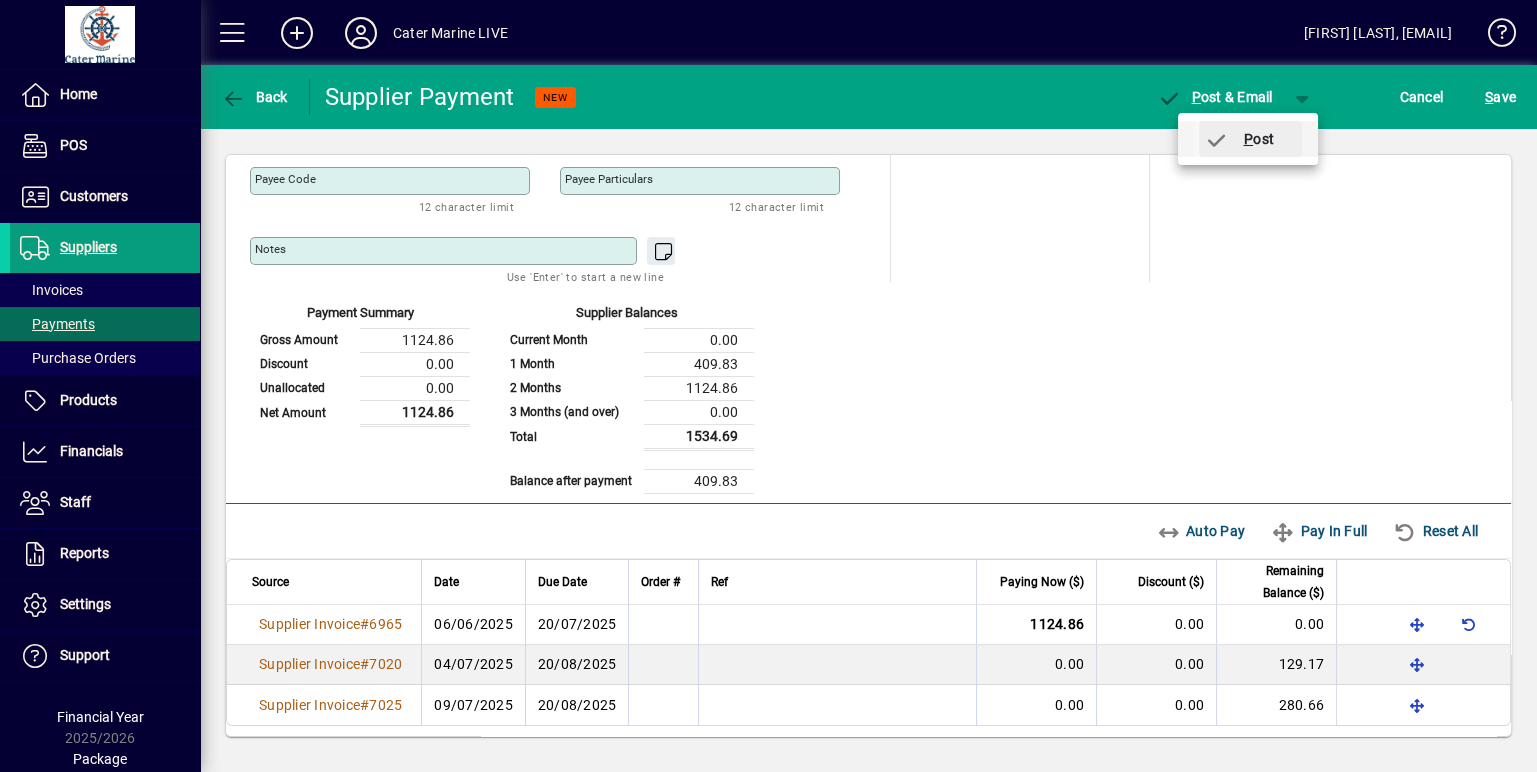 click on "P ost" at bounding box center [1239, 139] 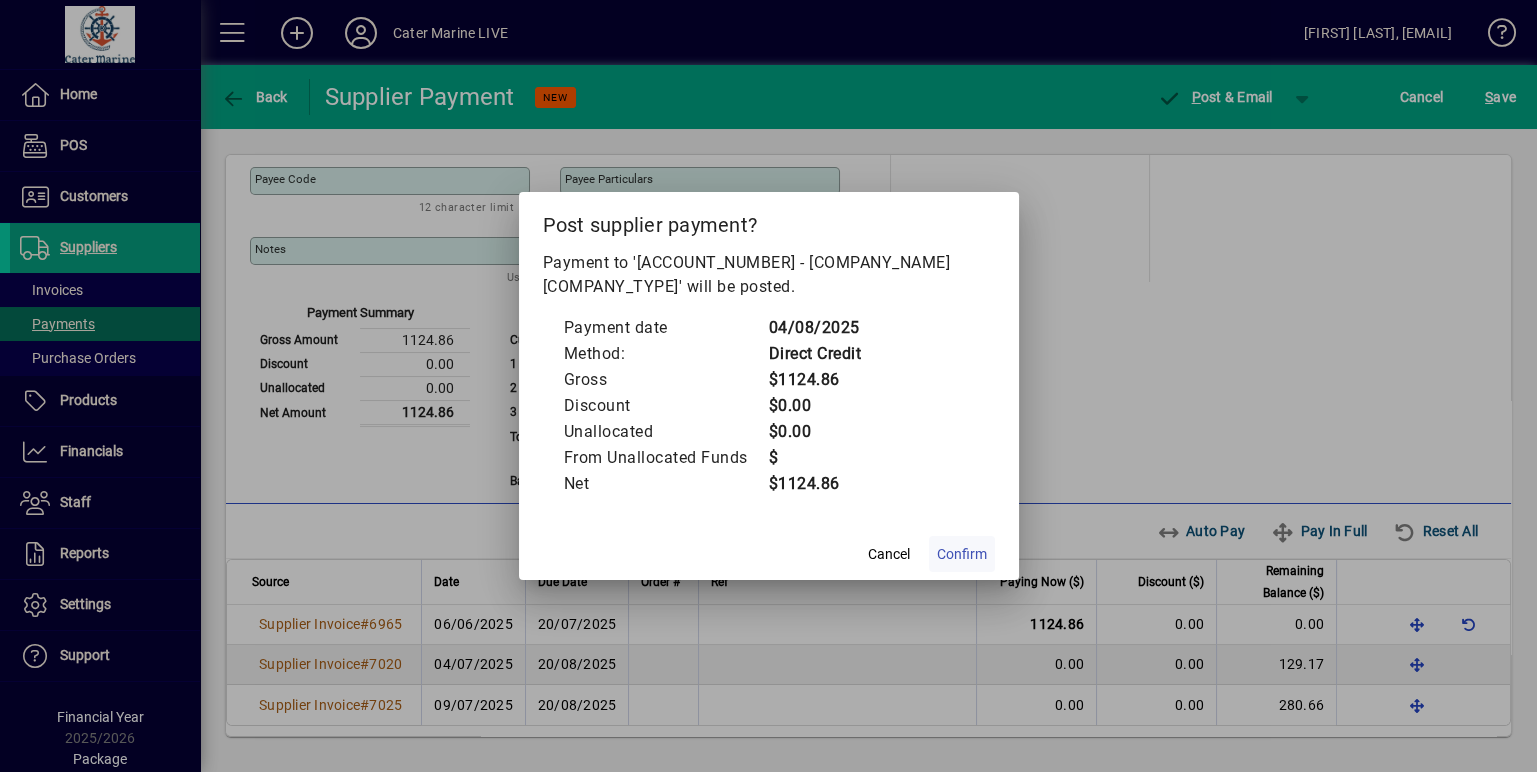 click on "Confirm" 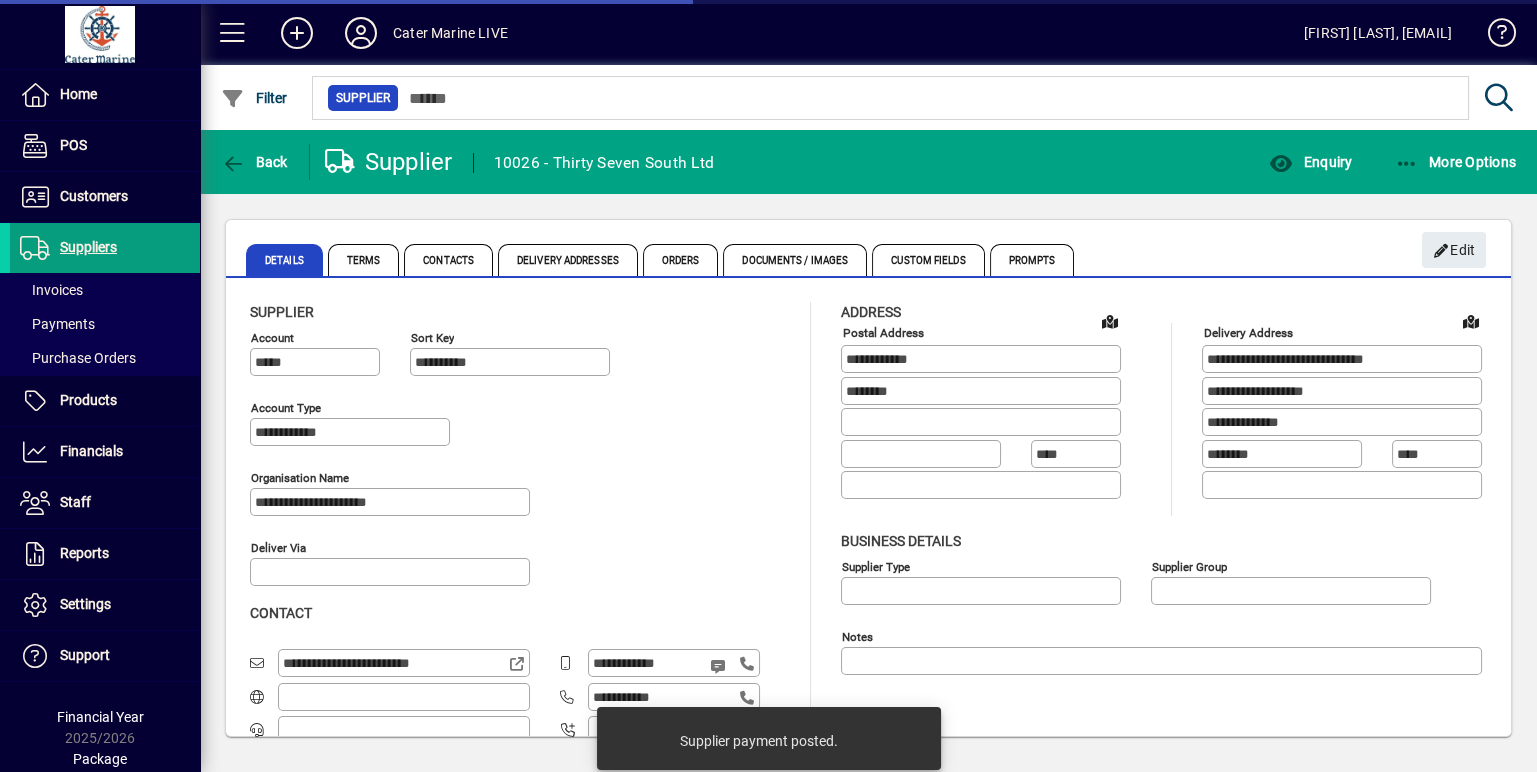 type on "**********" 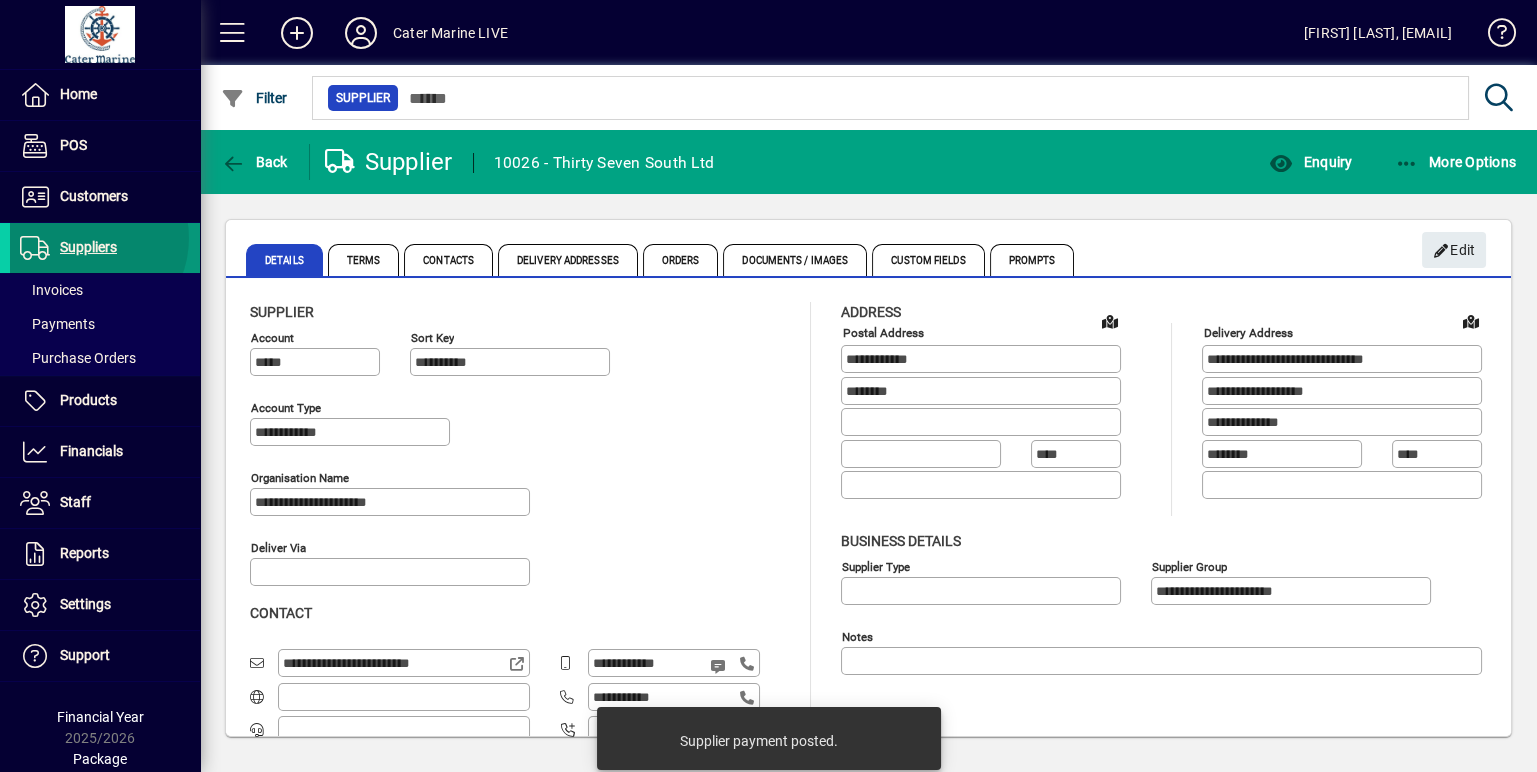 click on "Suppliers" at bounding box center (88, 247) 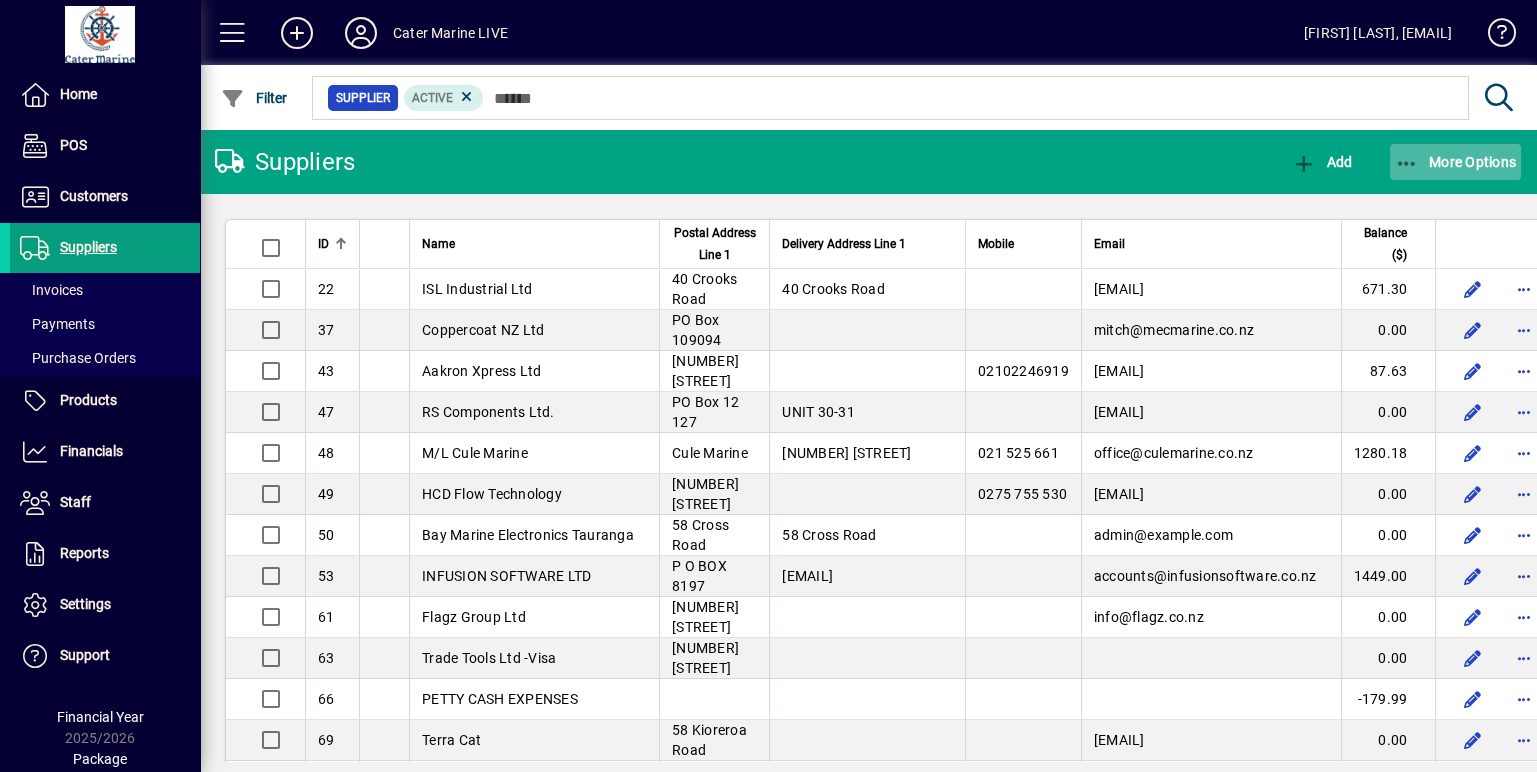 click 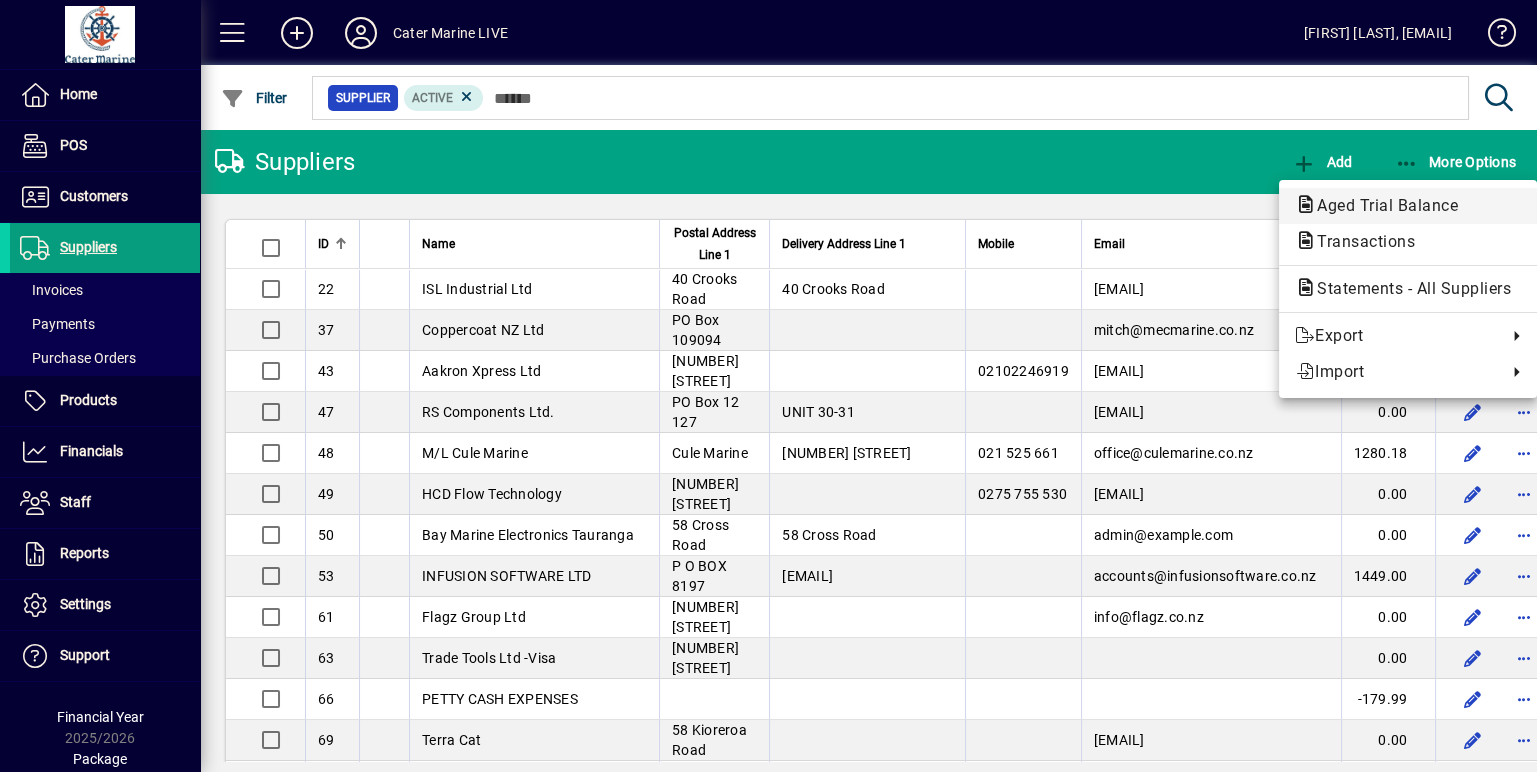 click on "Aged Trial Balance" at bounding box center (1360, 241) 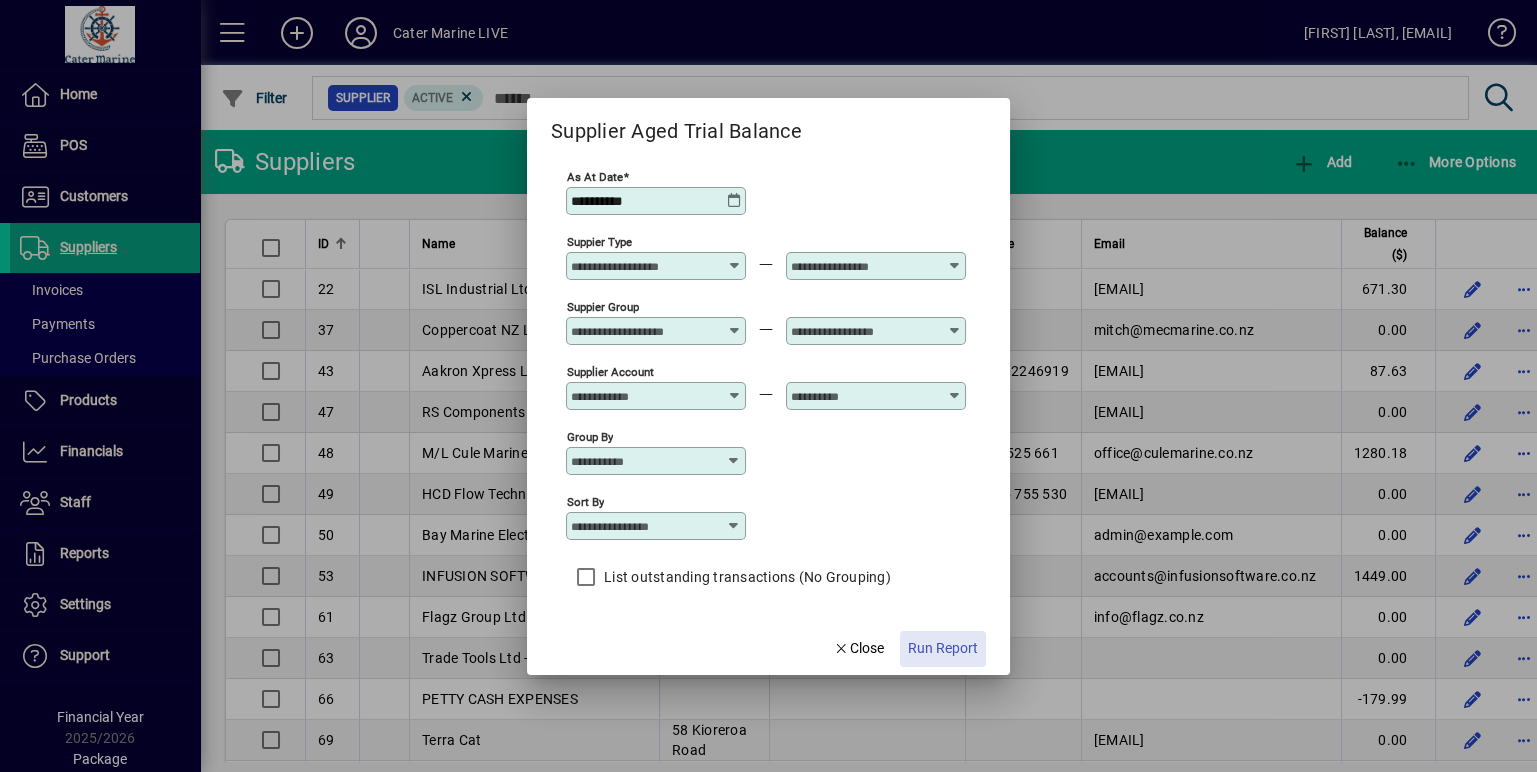 click on "Run Report" 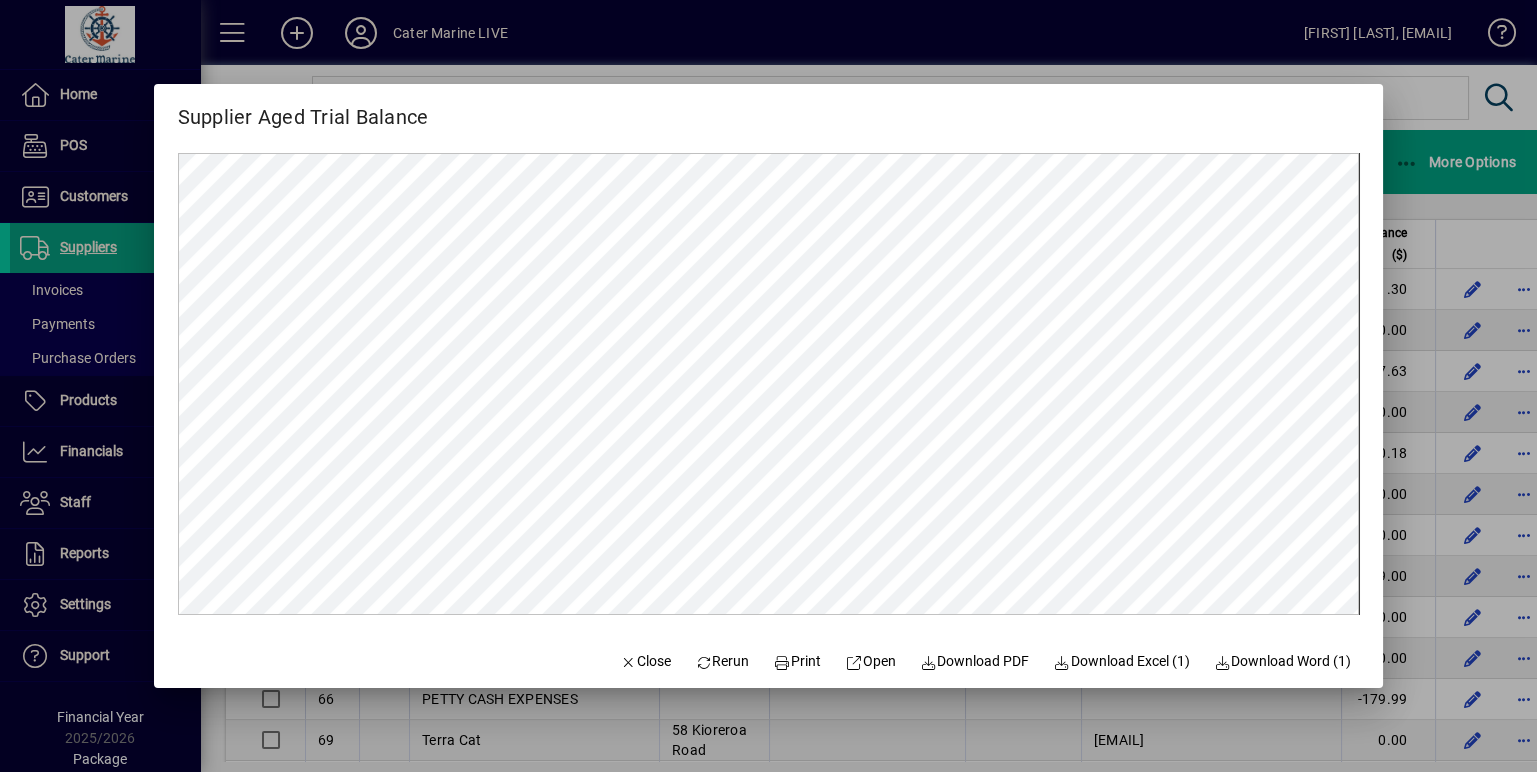 scroll, scrollTop: 0, scrollLeft: 0, axis: both 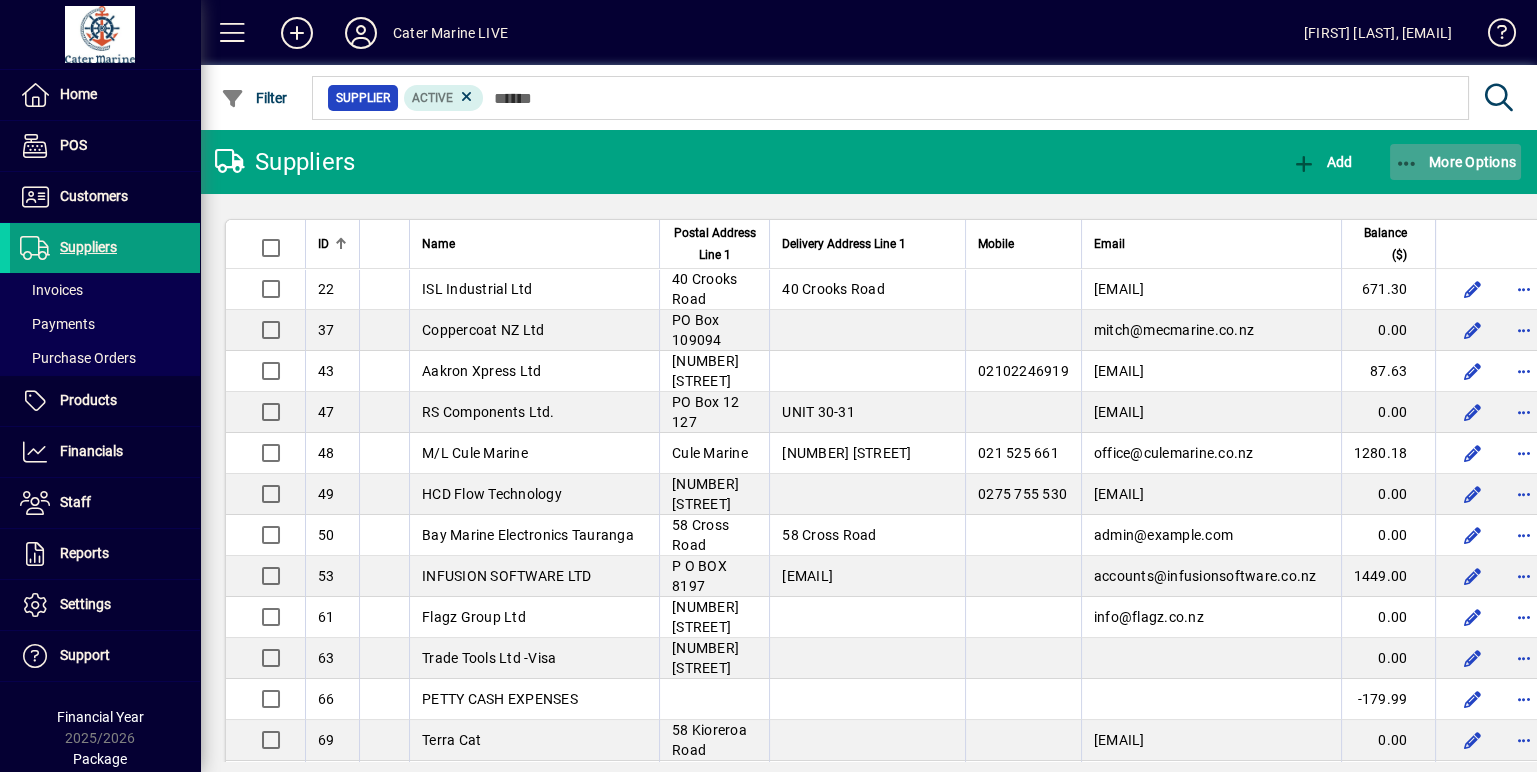 click 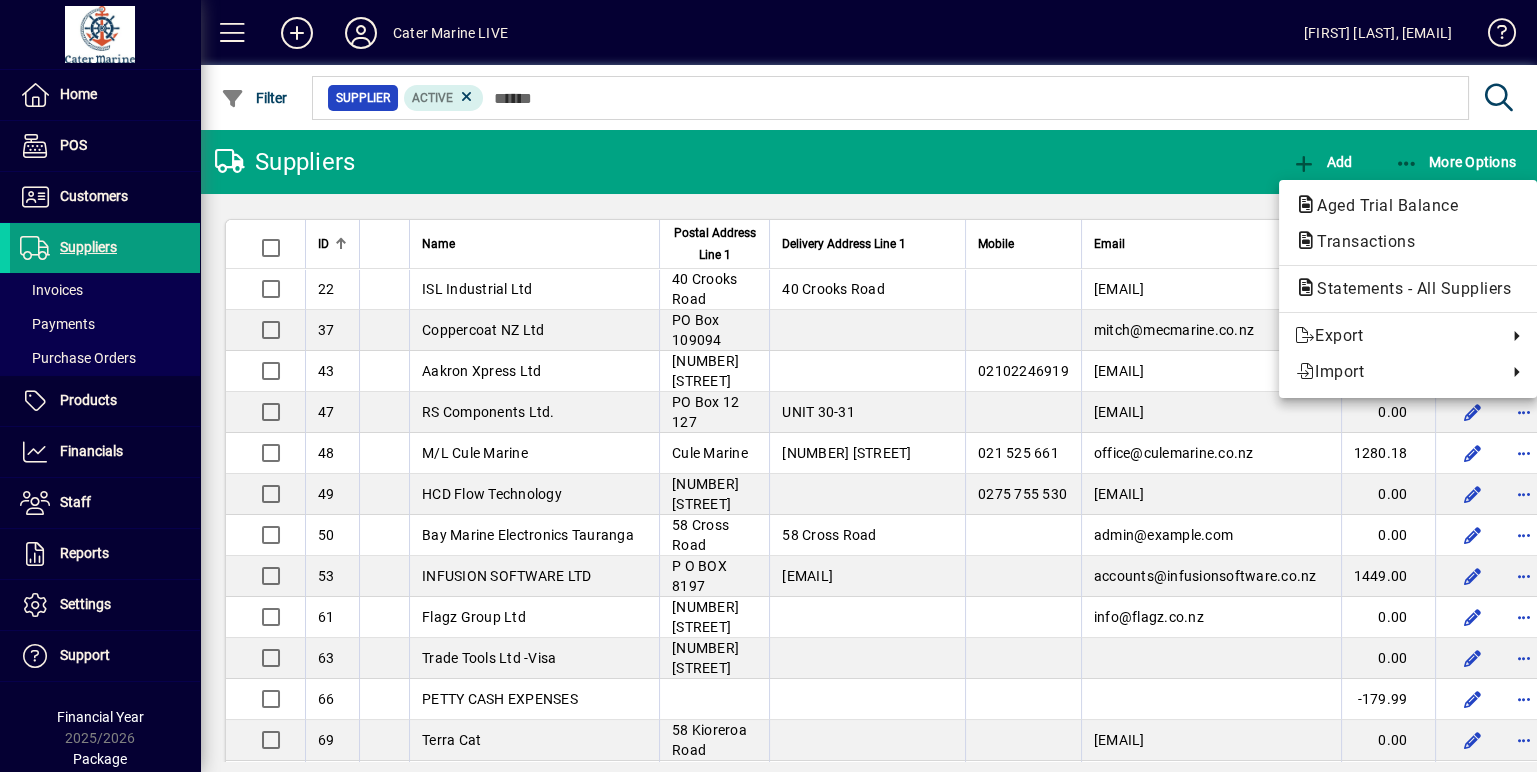 click at bounding box center (768, 386) 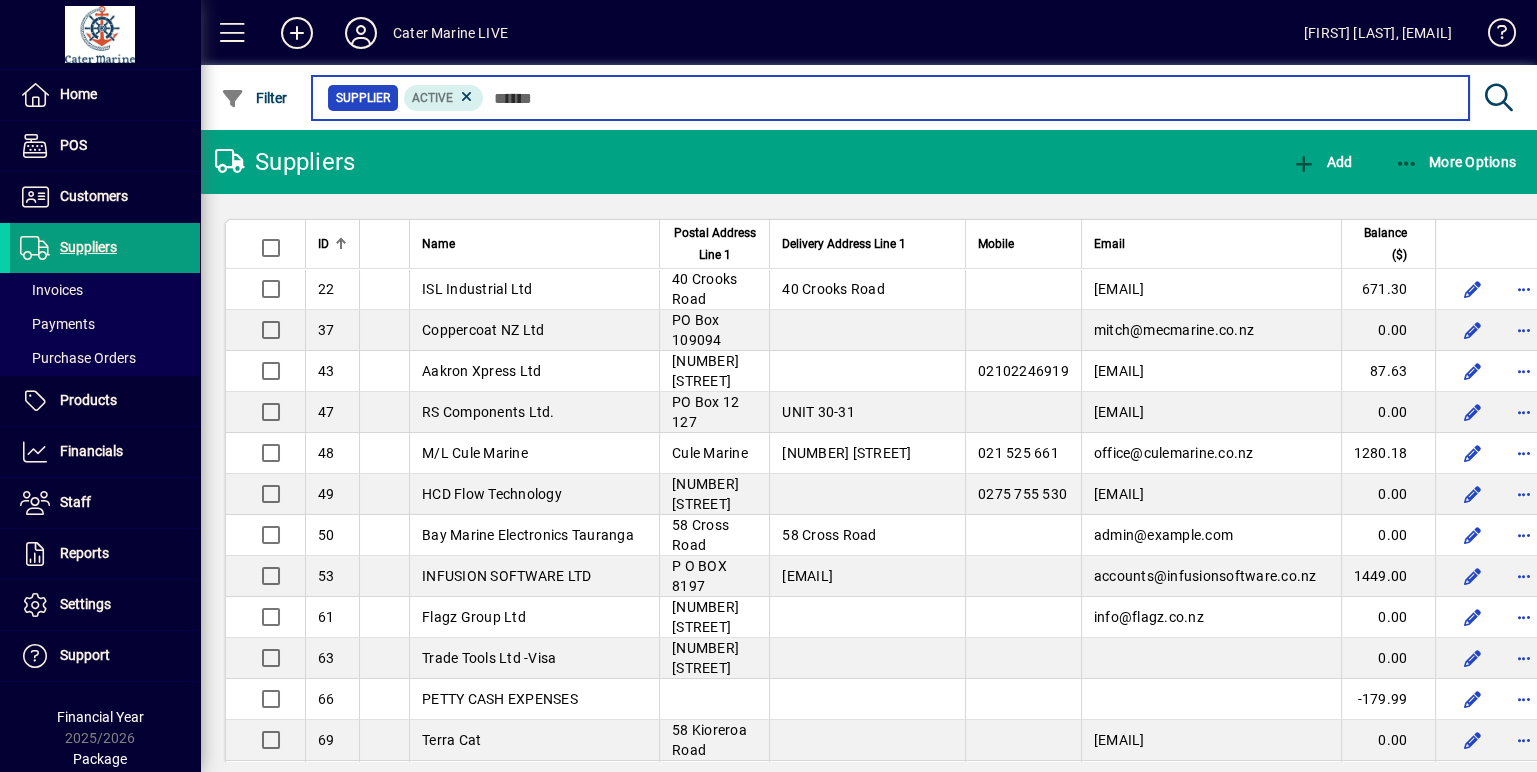 click at bounding box center [968, 98] 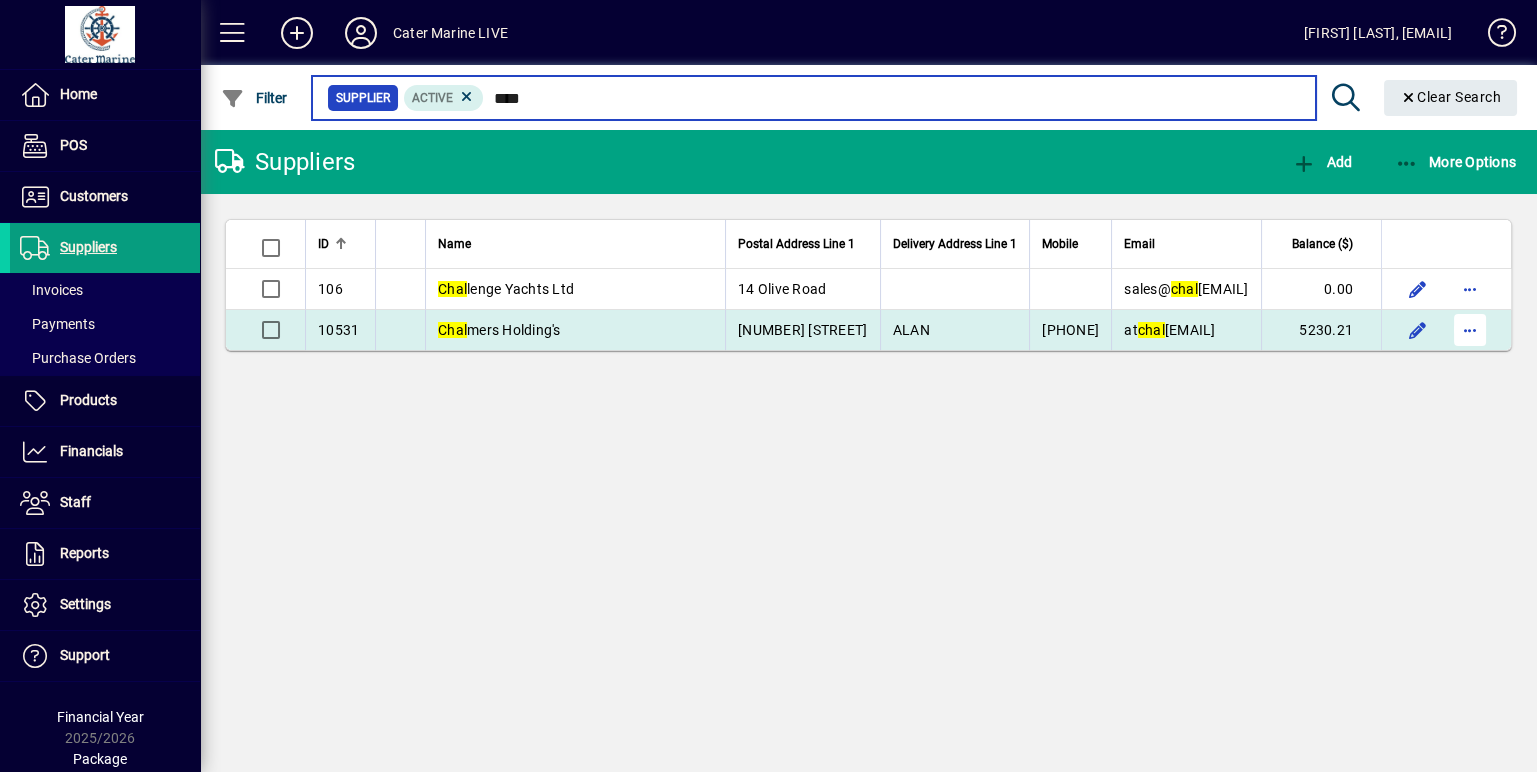 type on "****" 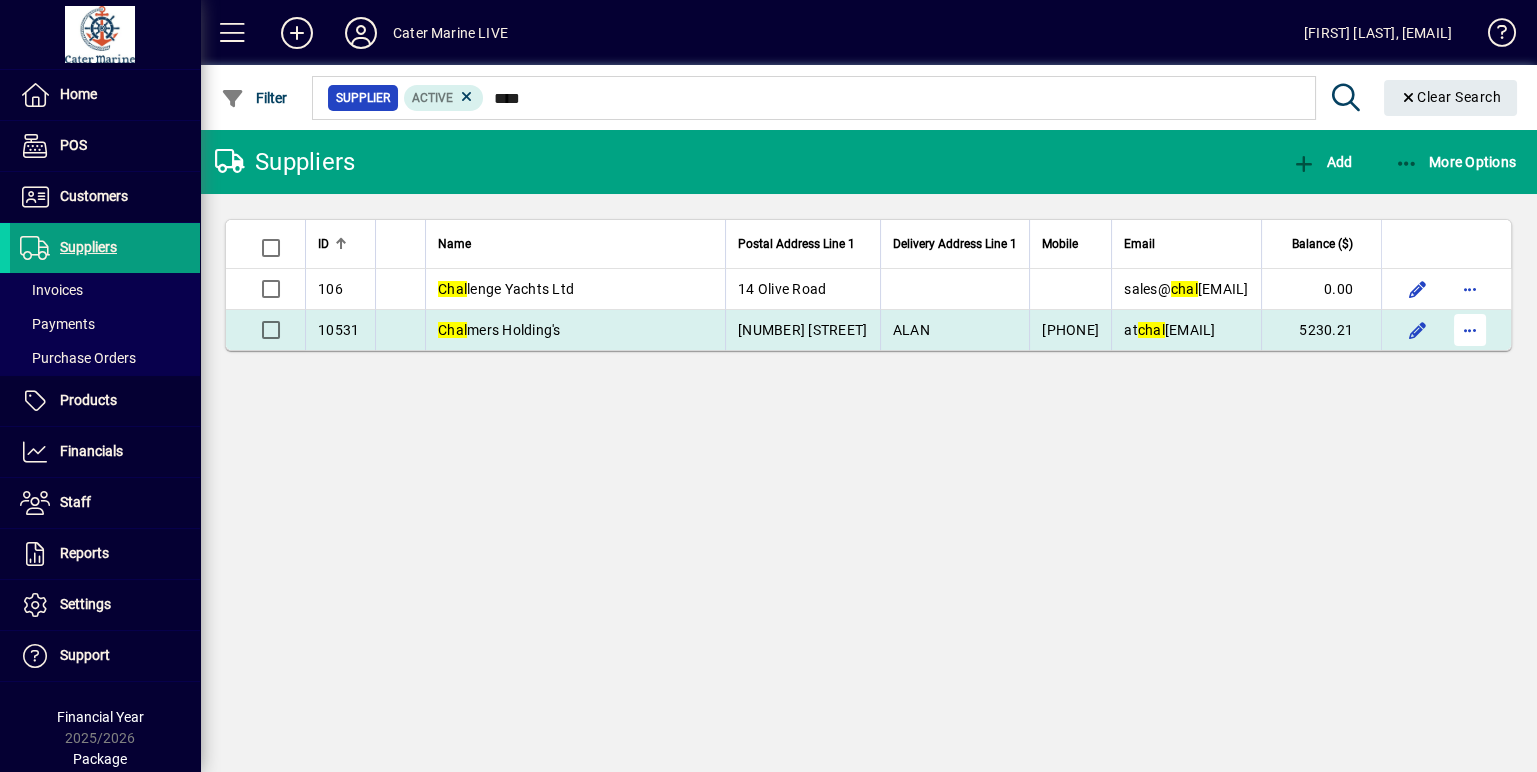 click at bounding box center (1470, 330) 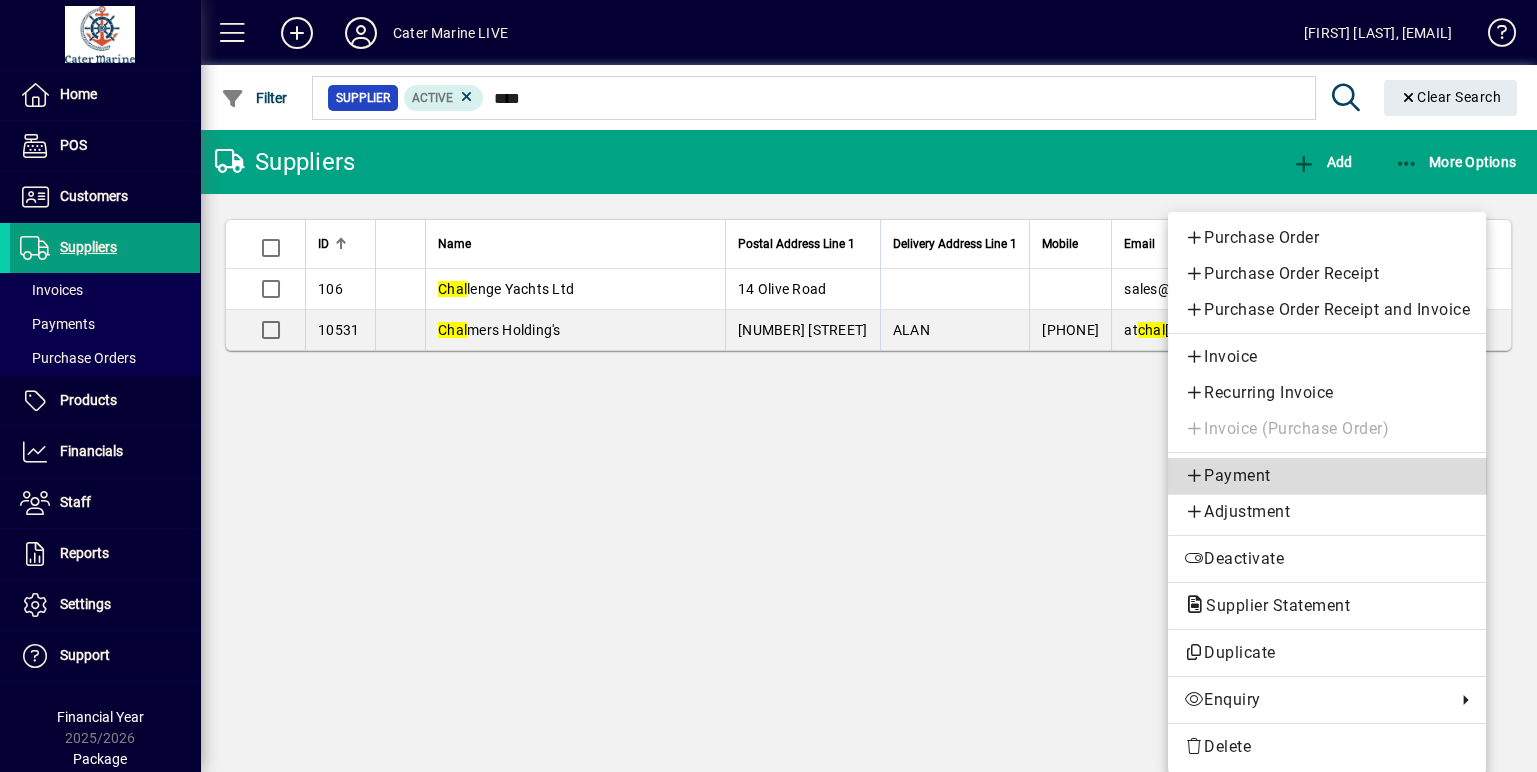 click on "Payment" at bounding box center (1327, 476) 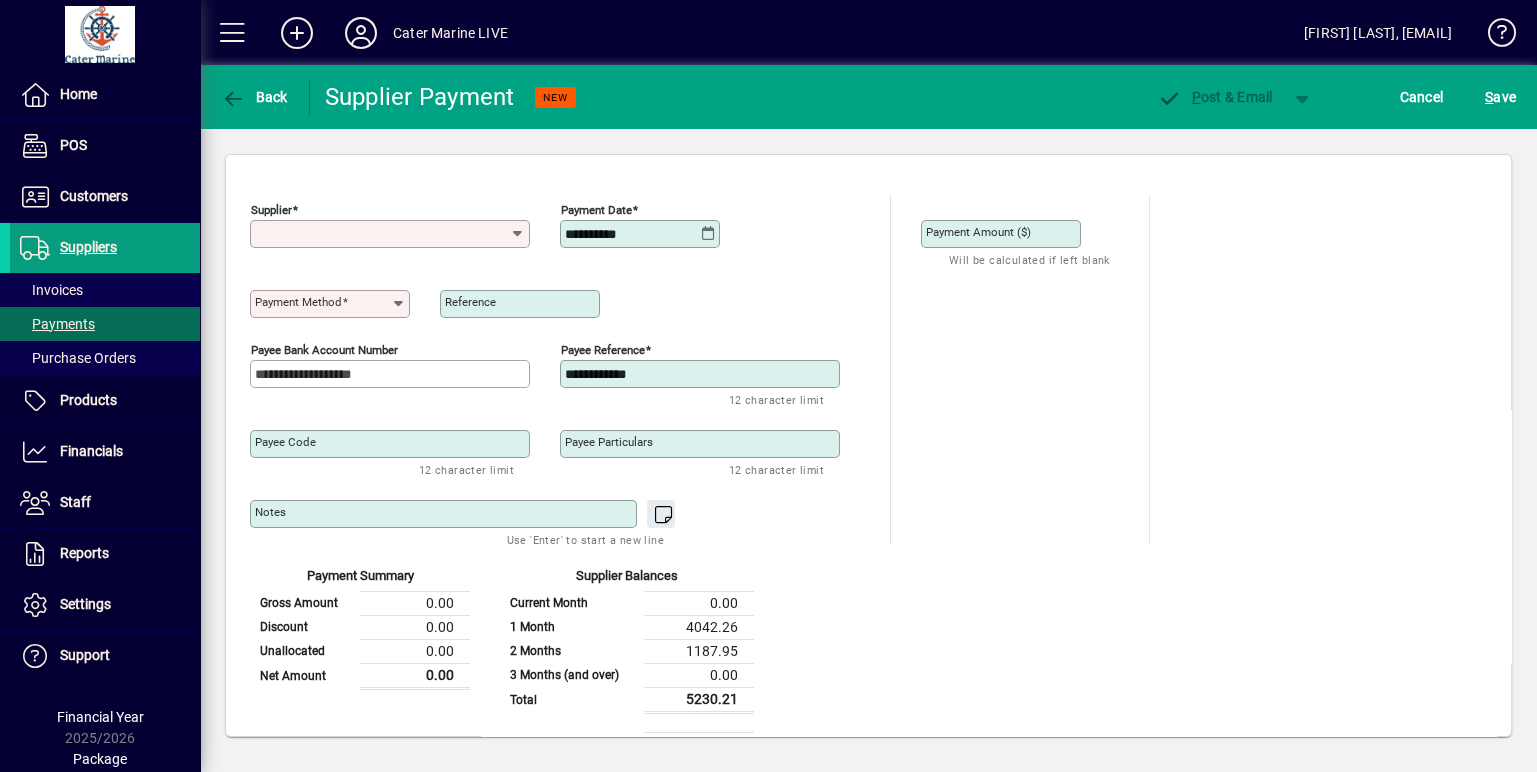 type on "**********" 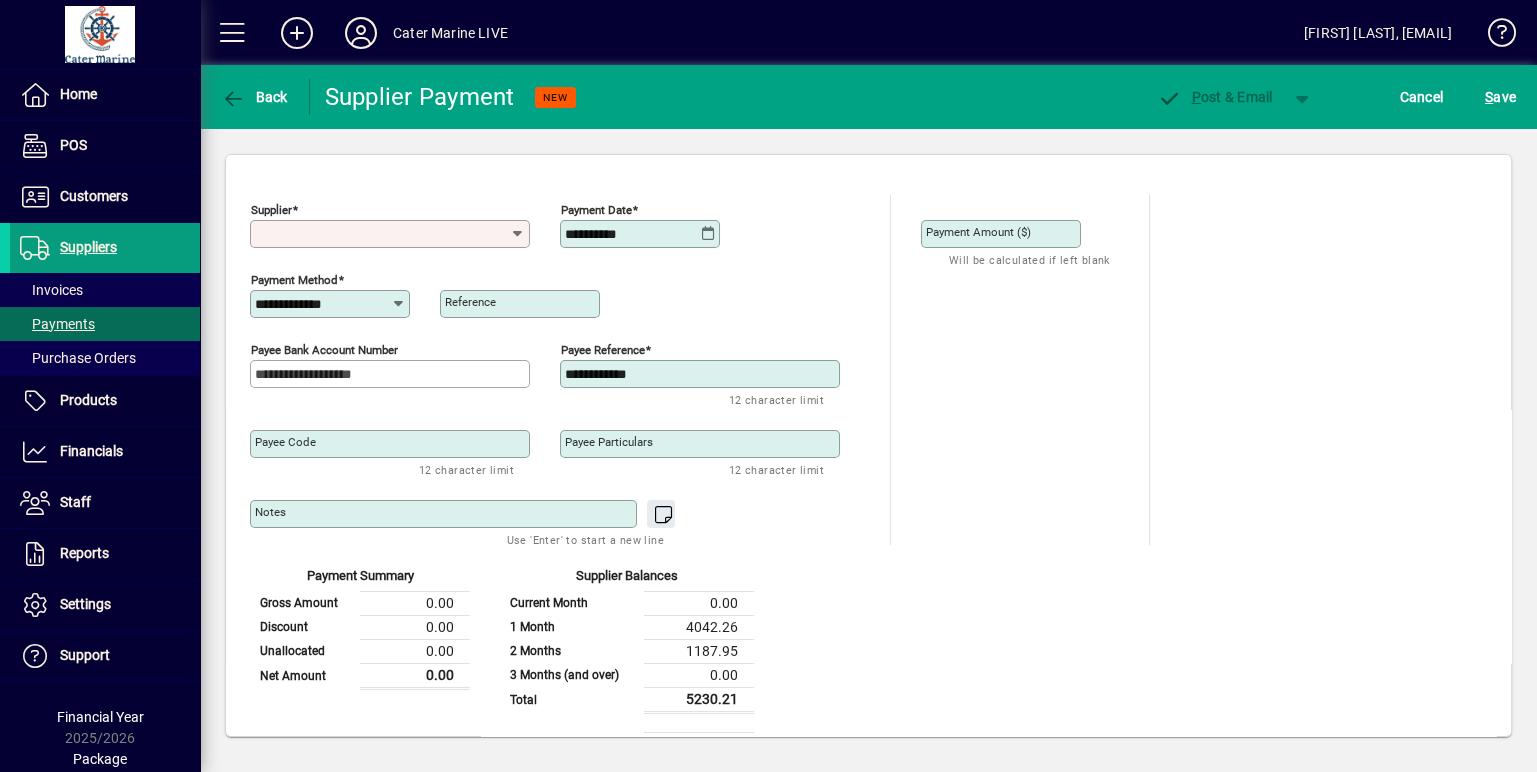 type on "**********" 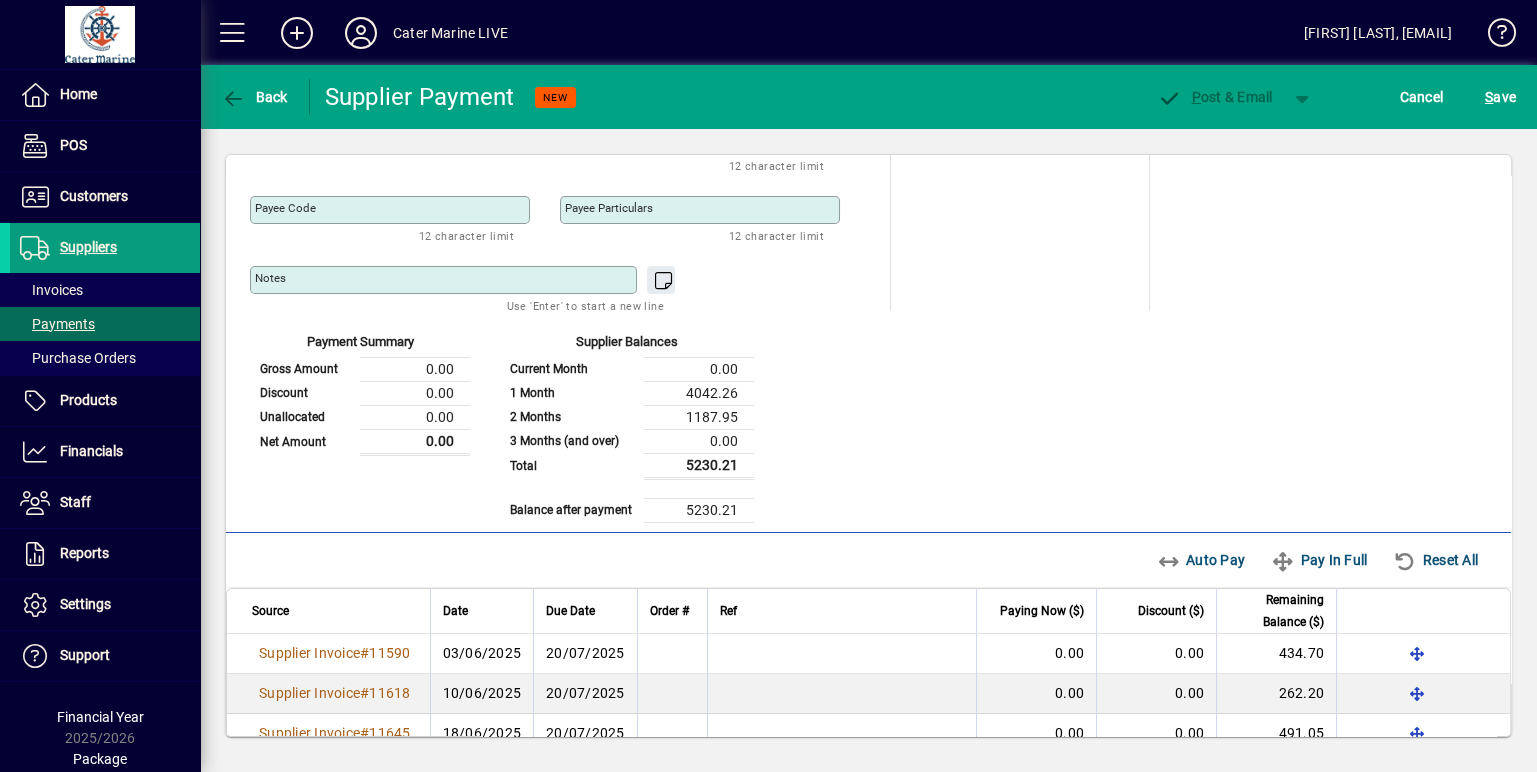 scroll, scrollTop: 239, scrollLeft: 0, axis: vertical 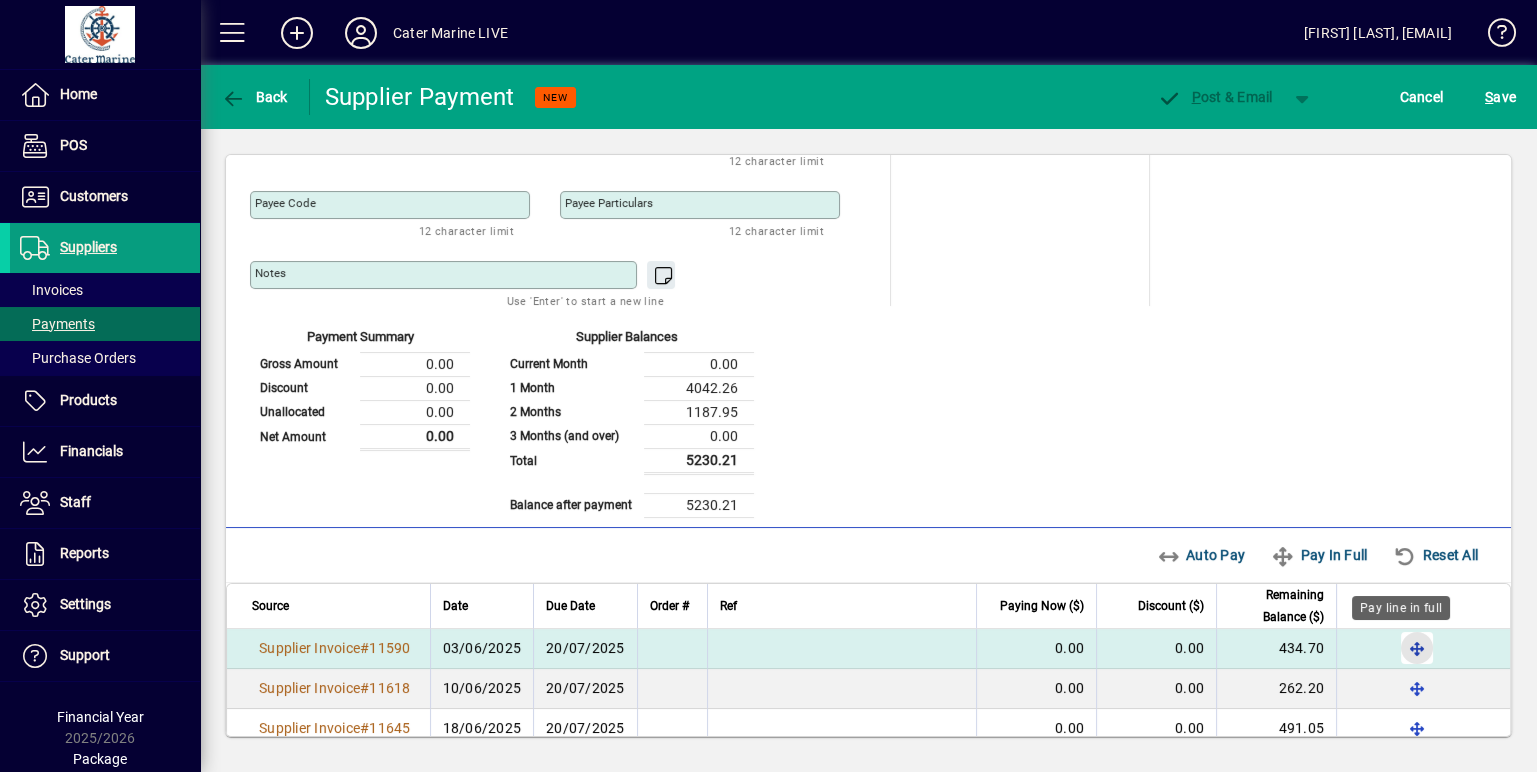 click at bounding box center (1417, 648) 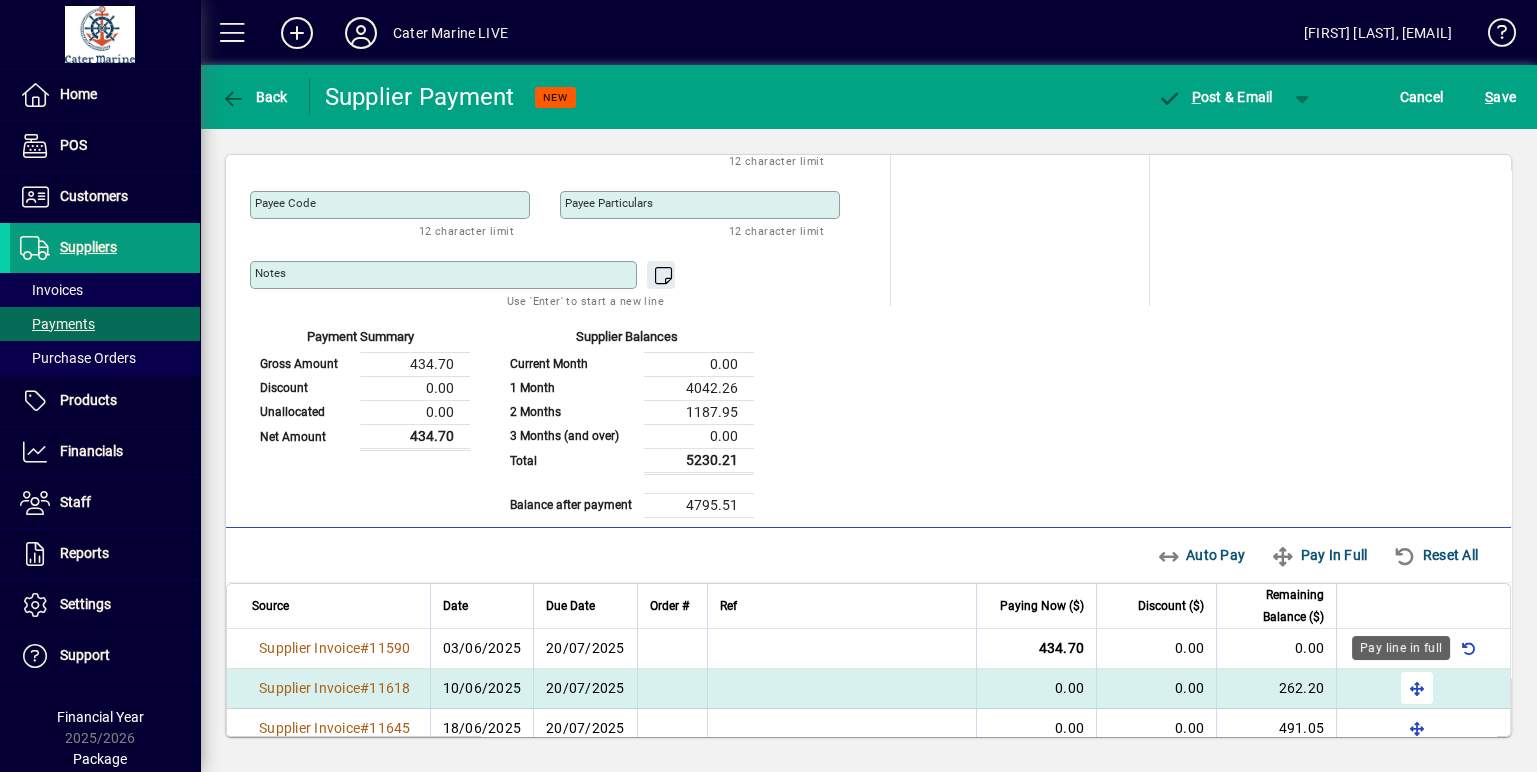 click at bounding box center (1417, 688) 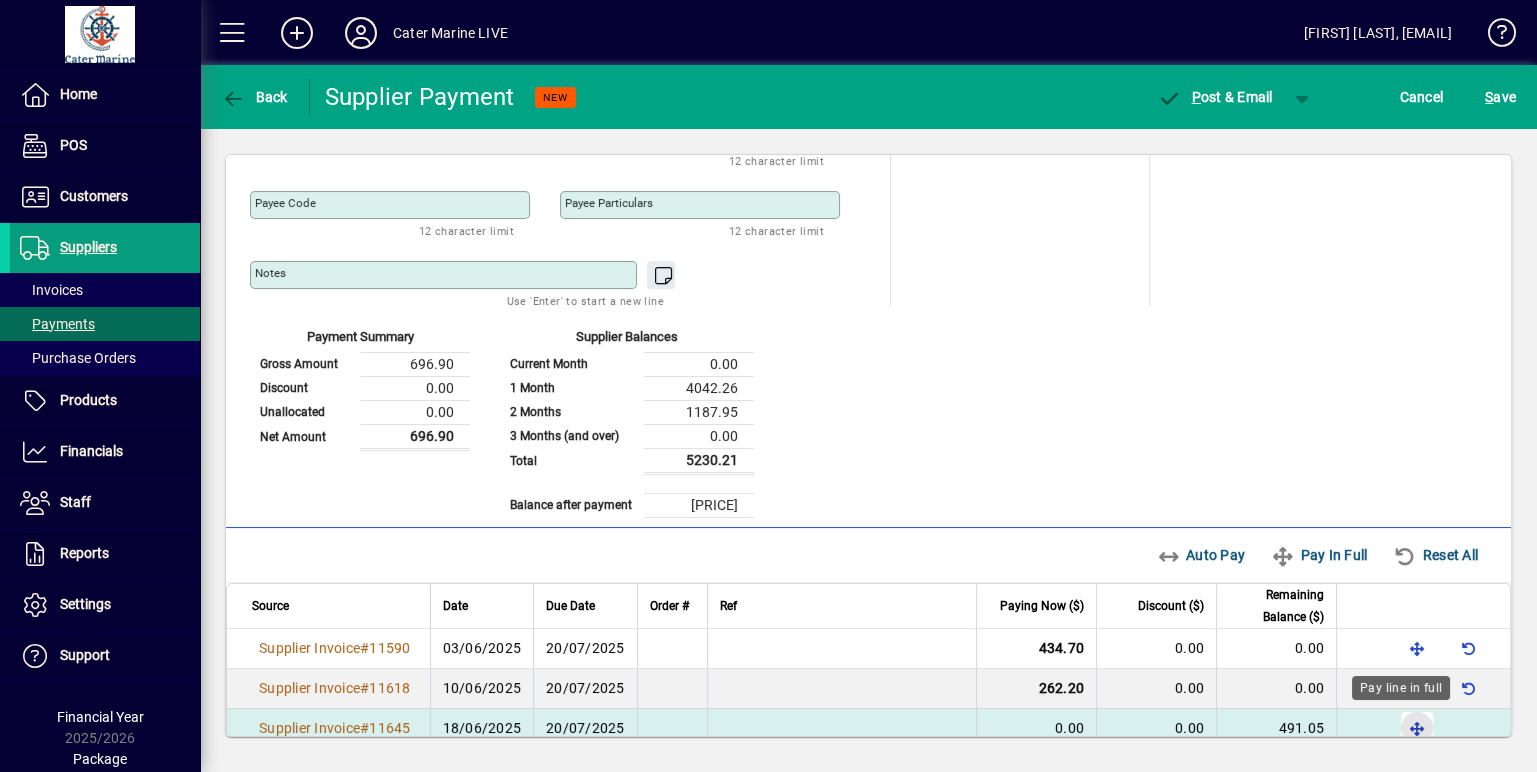 click at bounding box center [1417, 728] 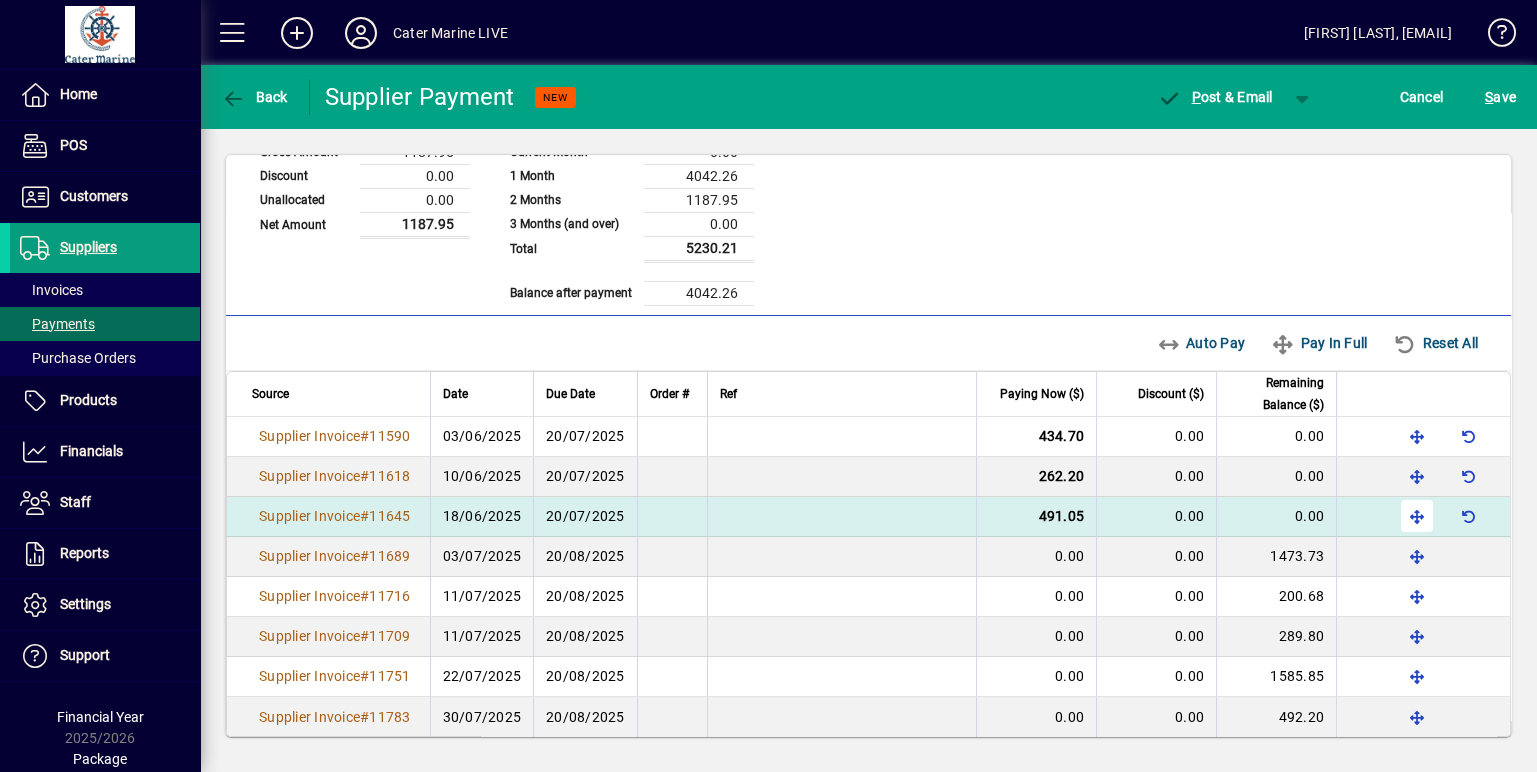 scroll, scrollTop: 463, scrollLeft: 0, axis: vertical 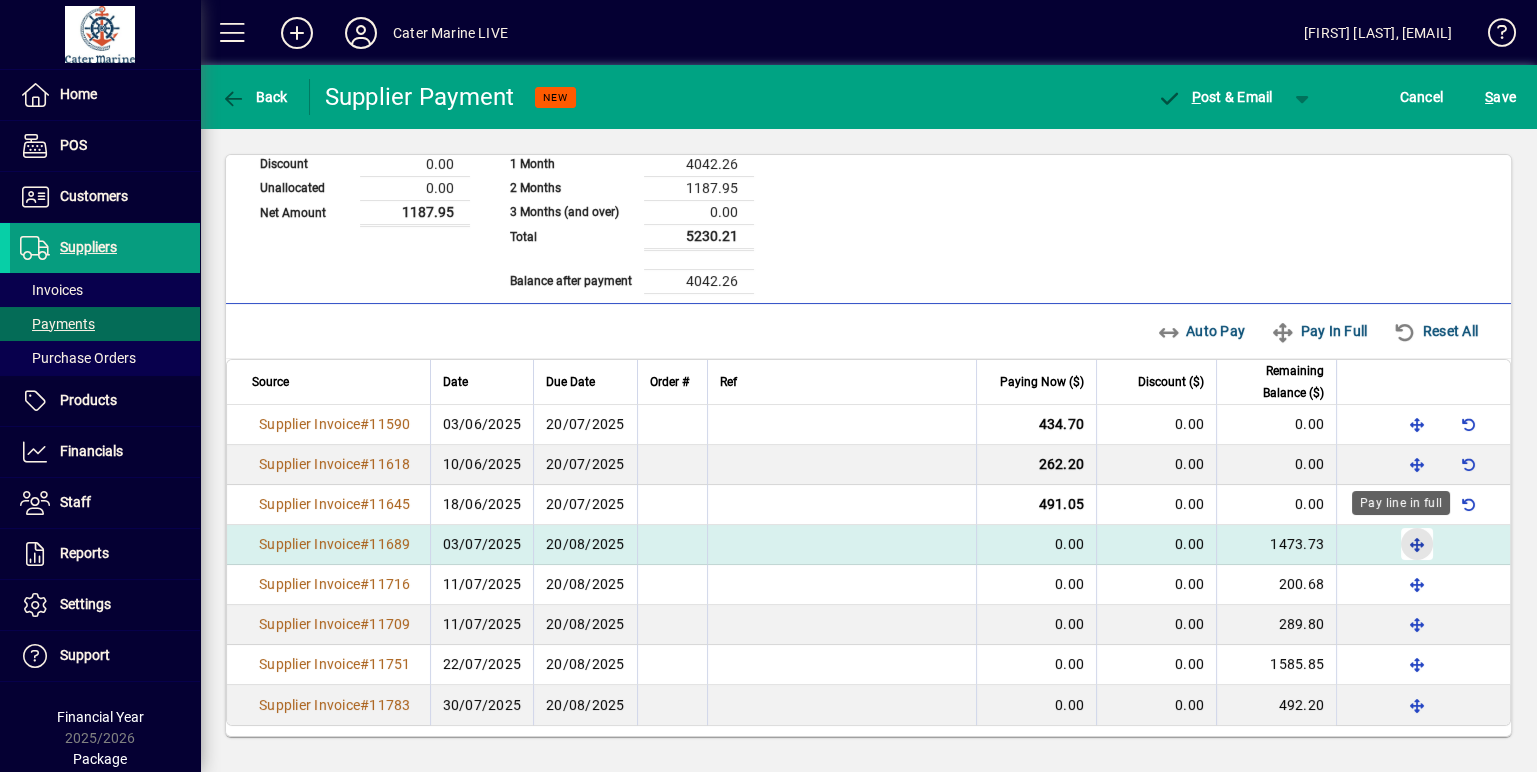 click at bounding box center [1417, 544] 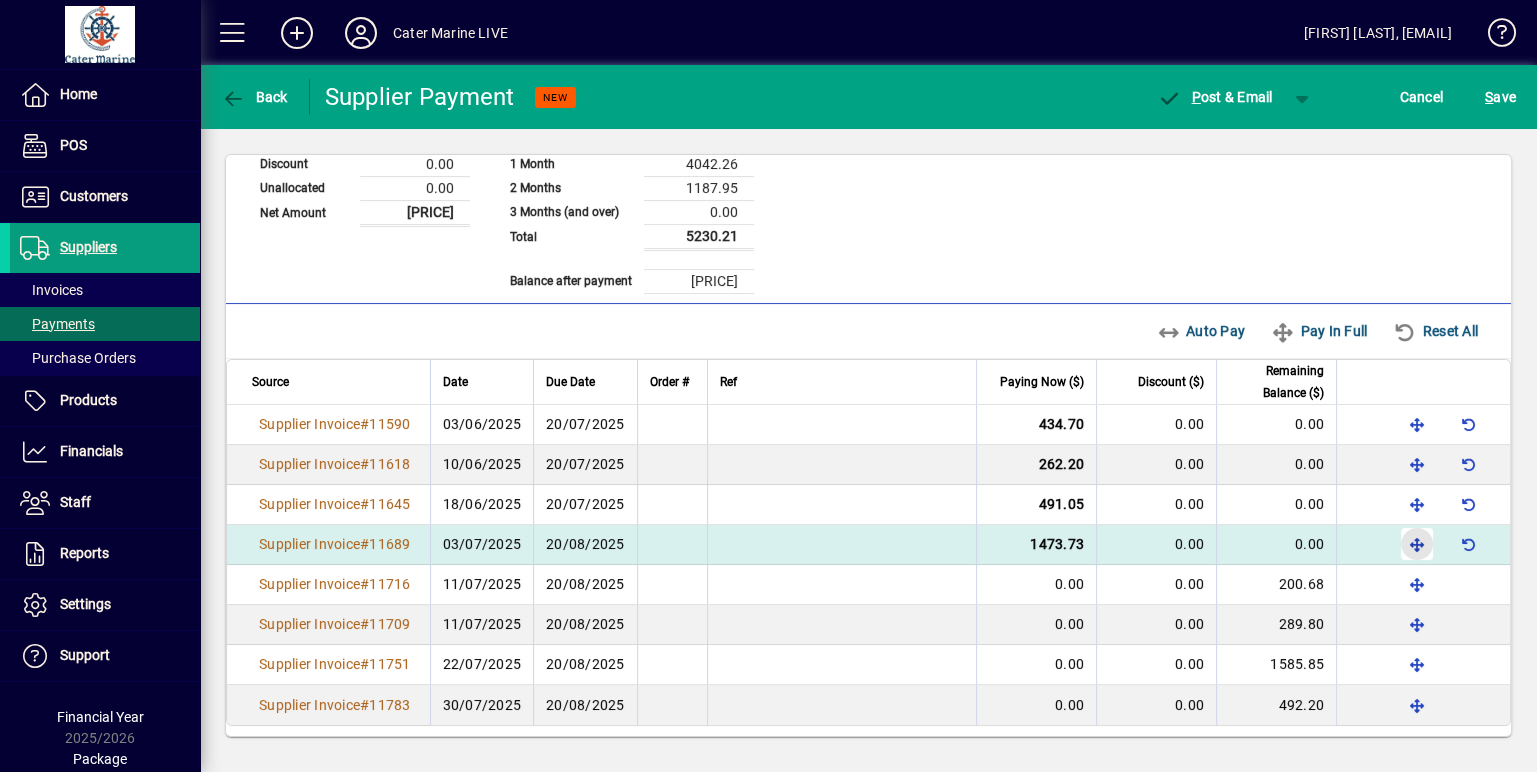 click at bounding box center (1417, 544) 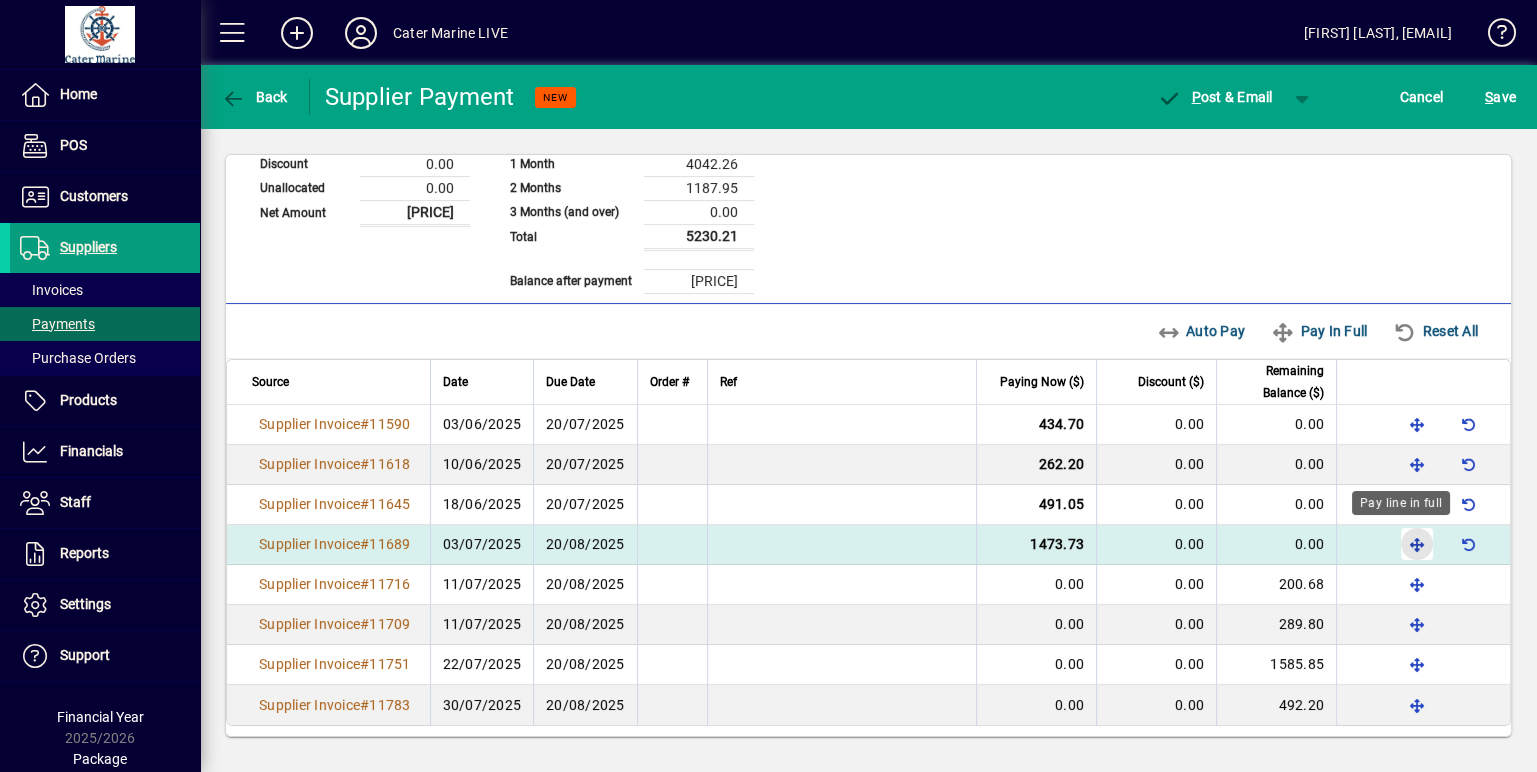 click at bounding box center [1417, 544] 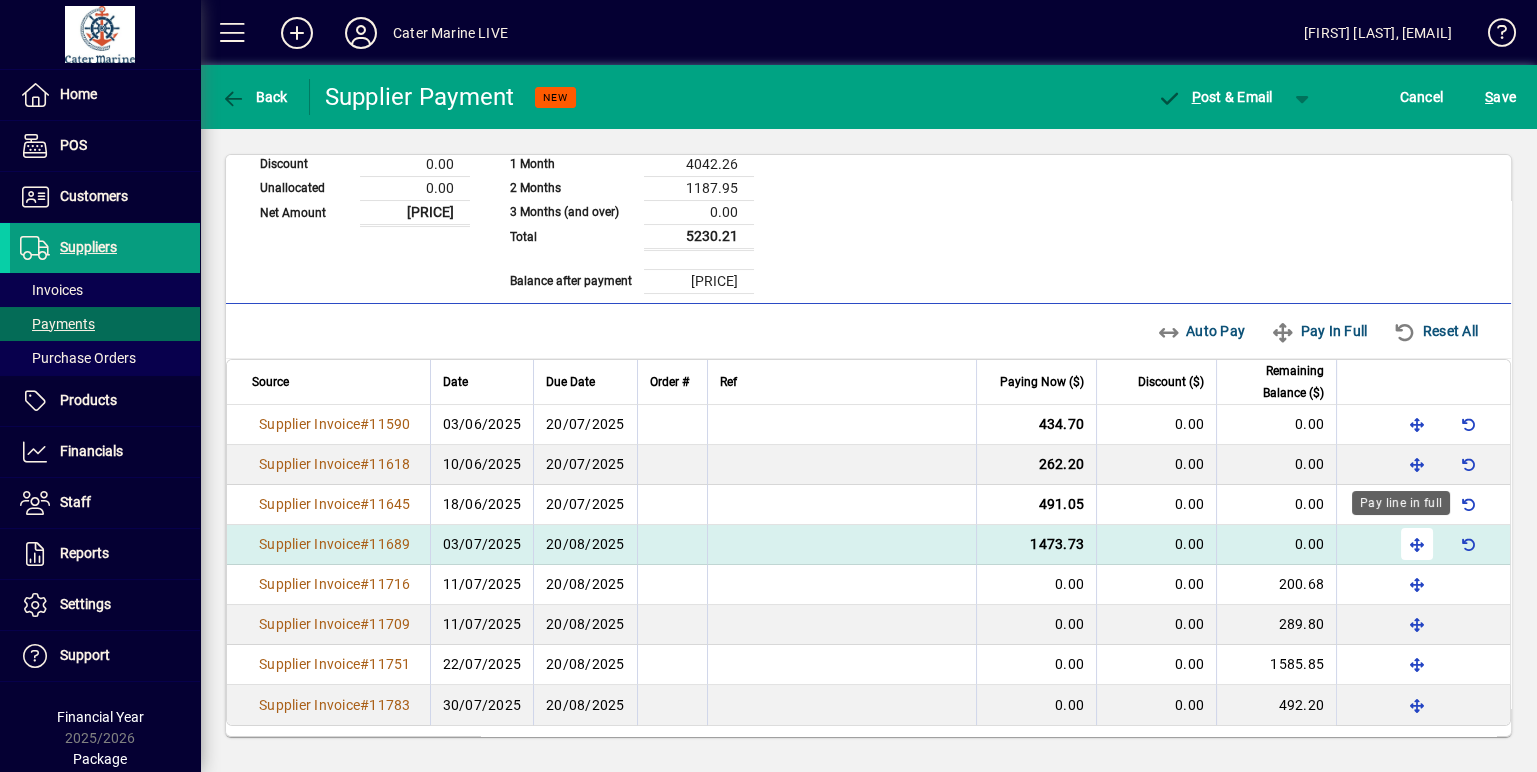 click at bounding box center (1417, 544) 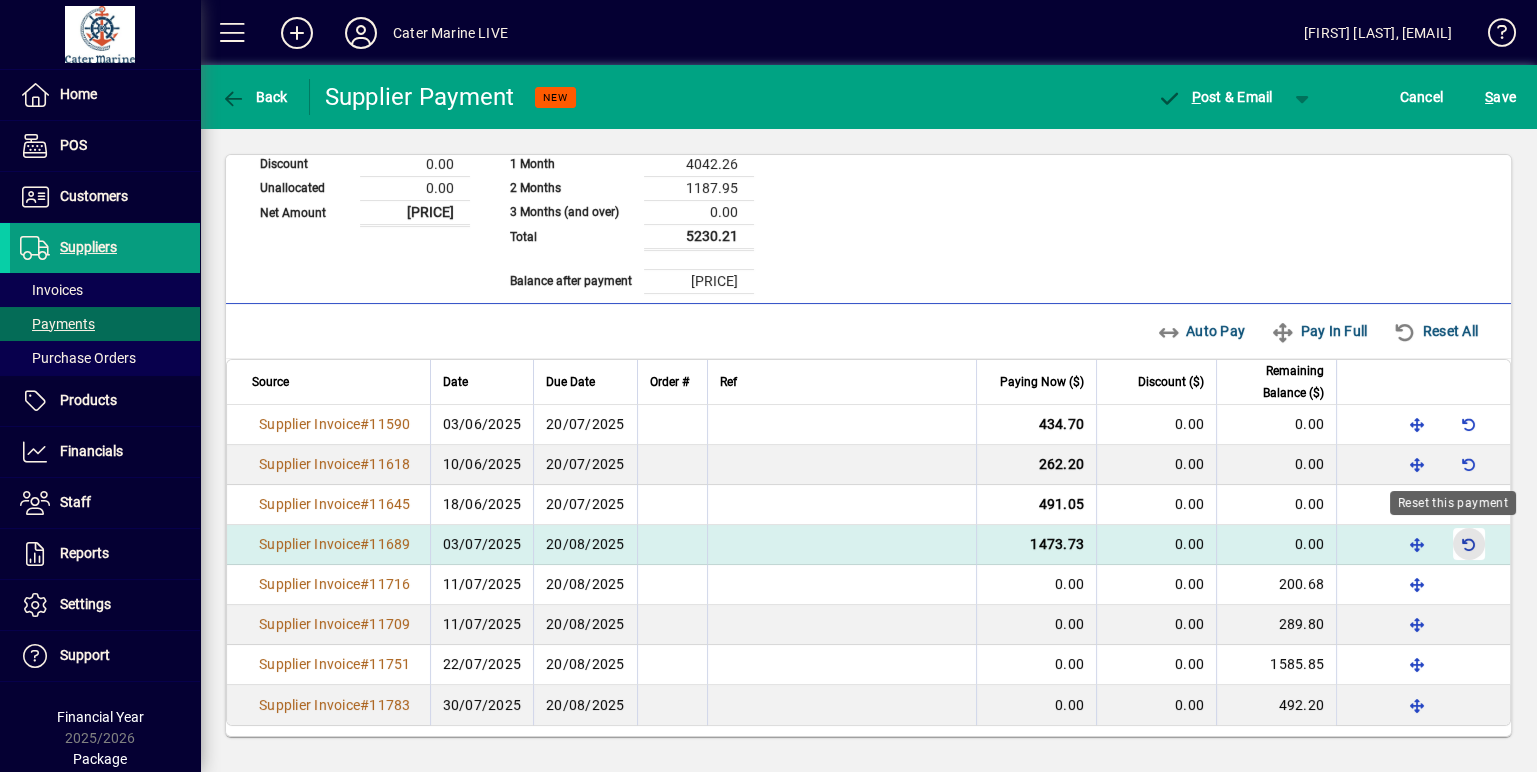 click at bounding box center [1469, 544] 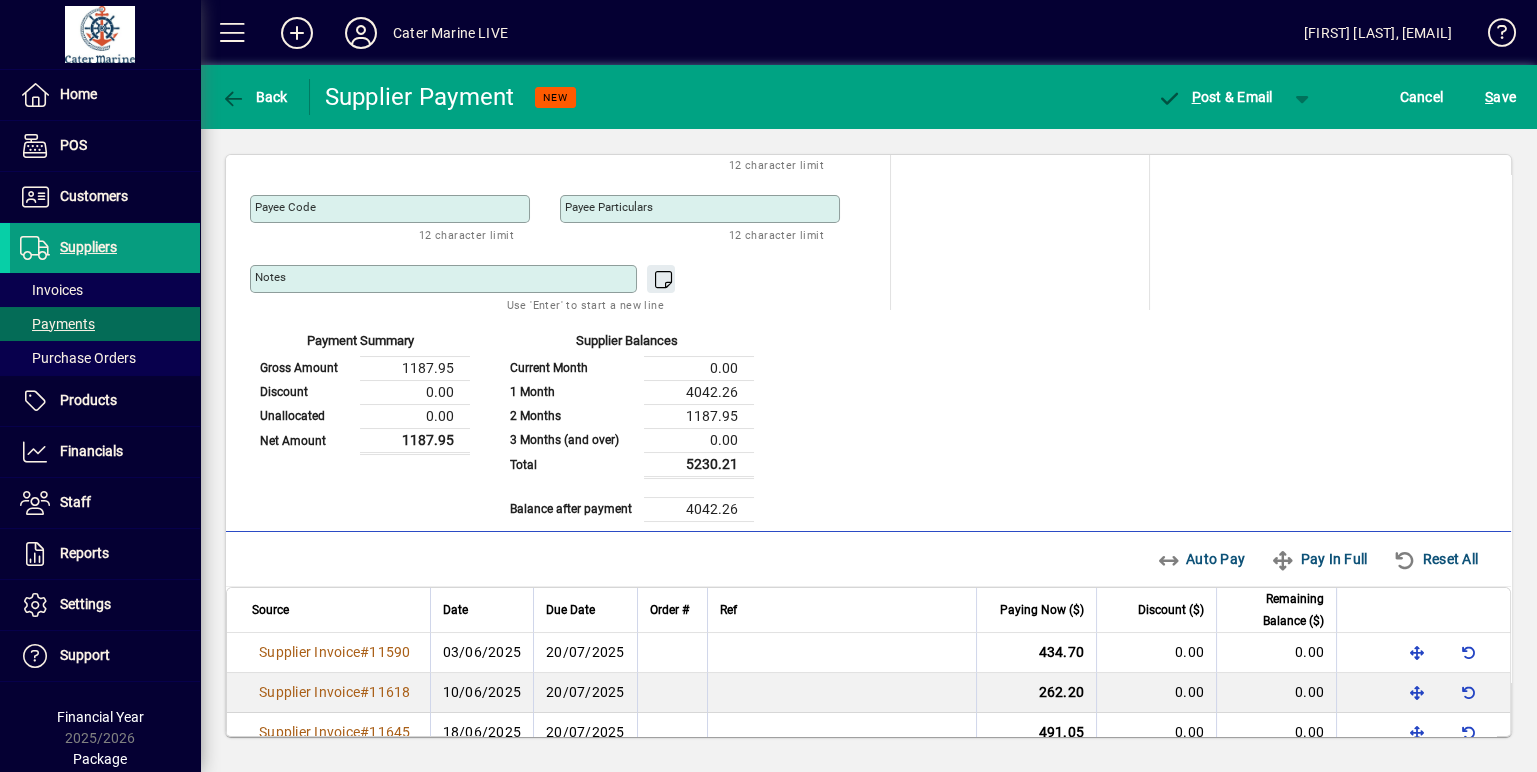 scroll, scrollTop: 0, scrollLeft: 0, axis: both 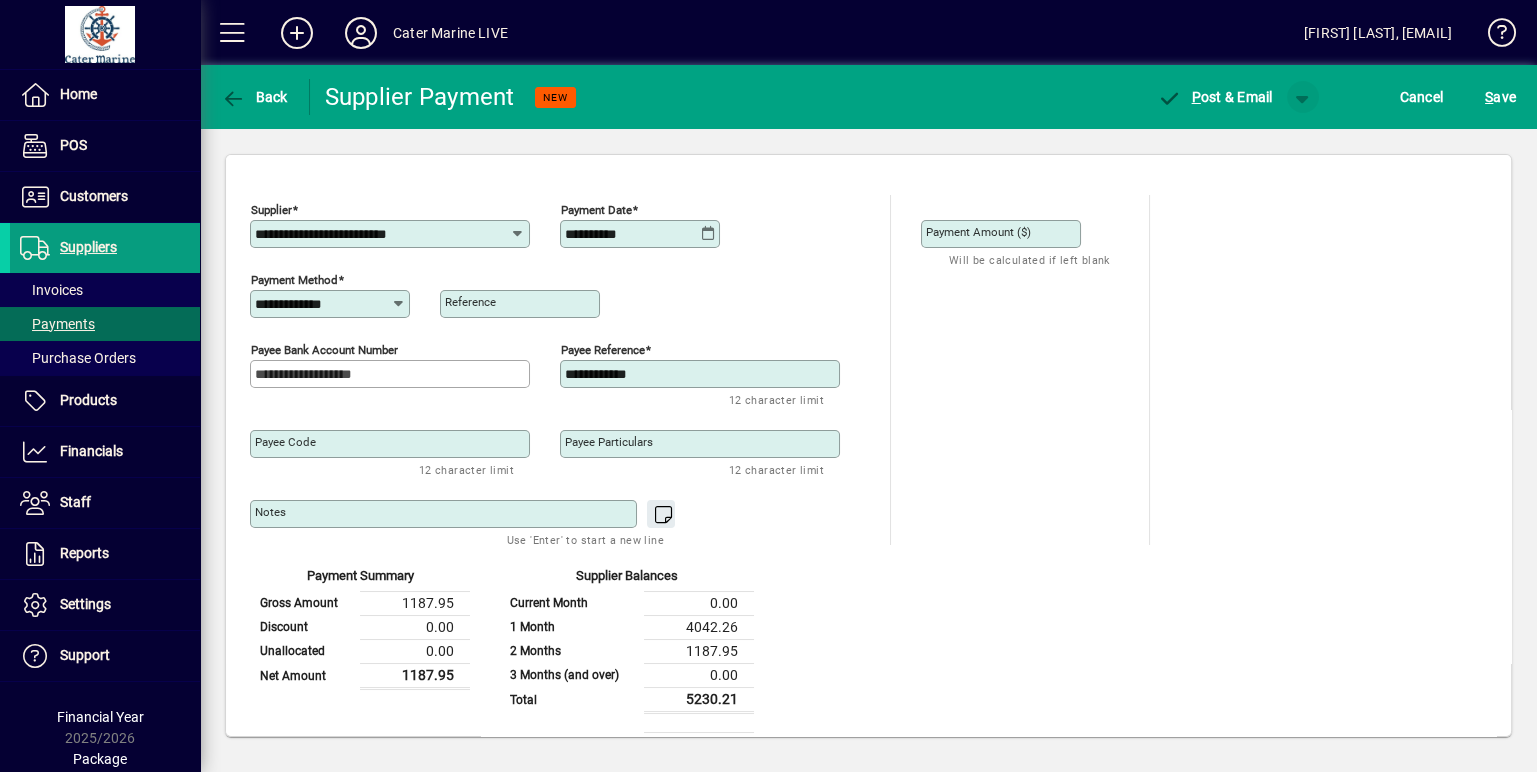 click 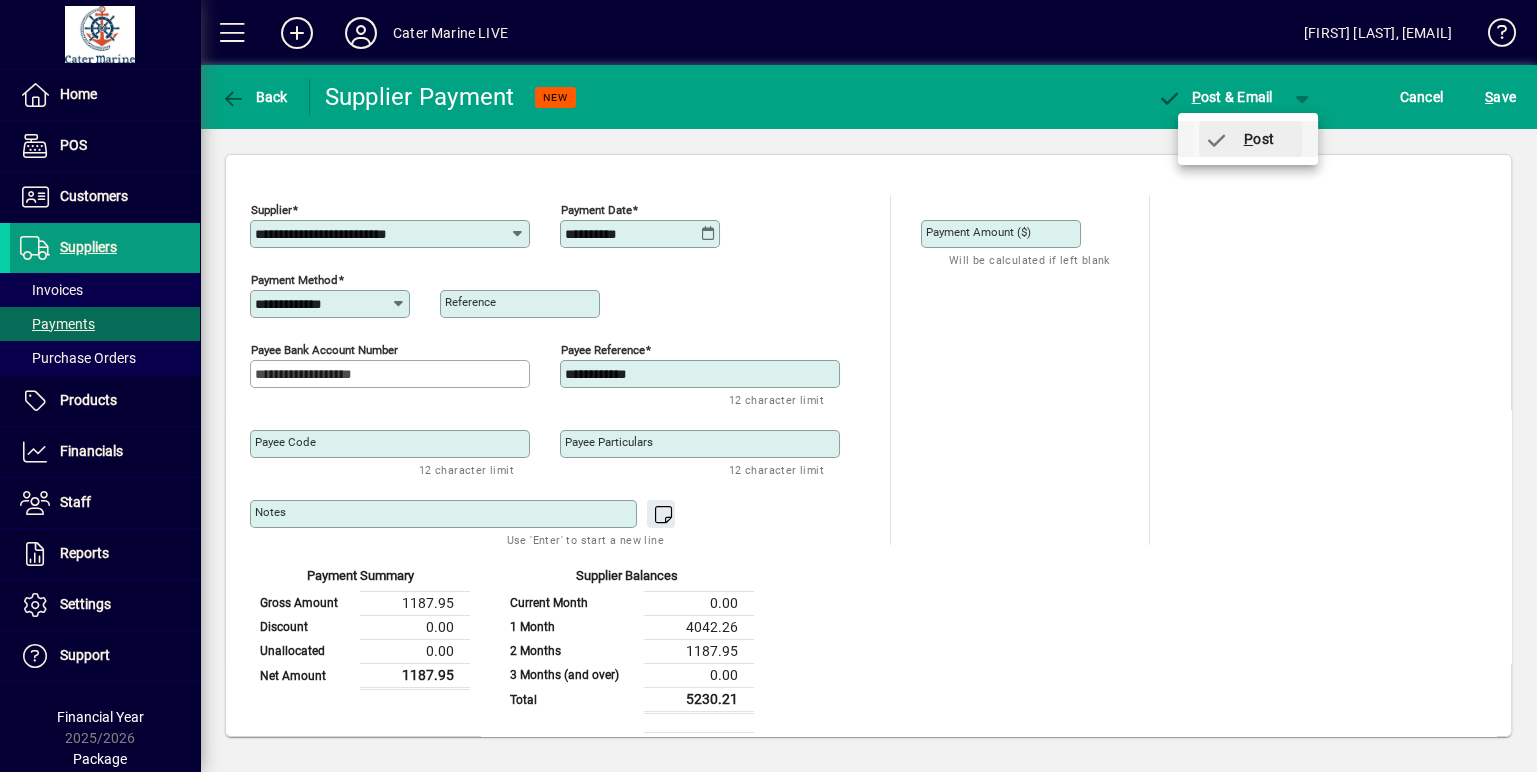 click on "P ost" at bounding box center (1239, 139) 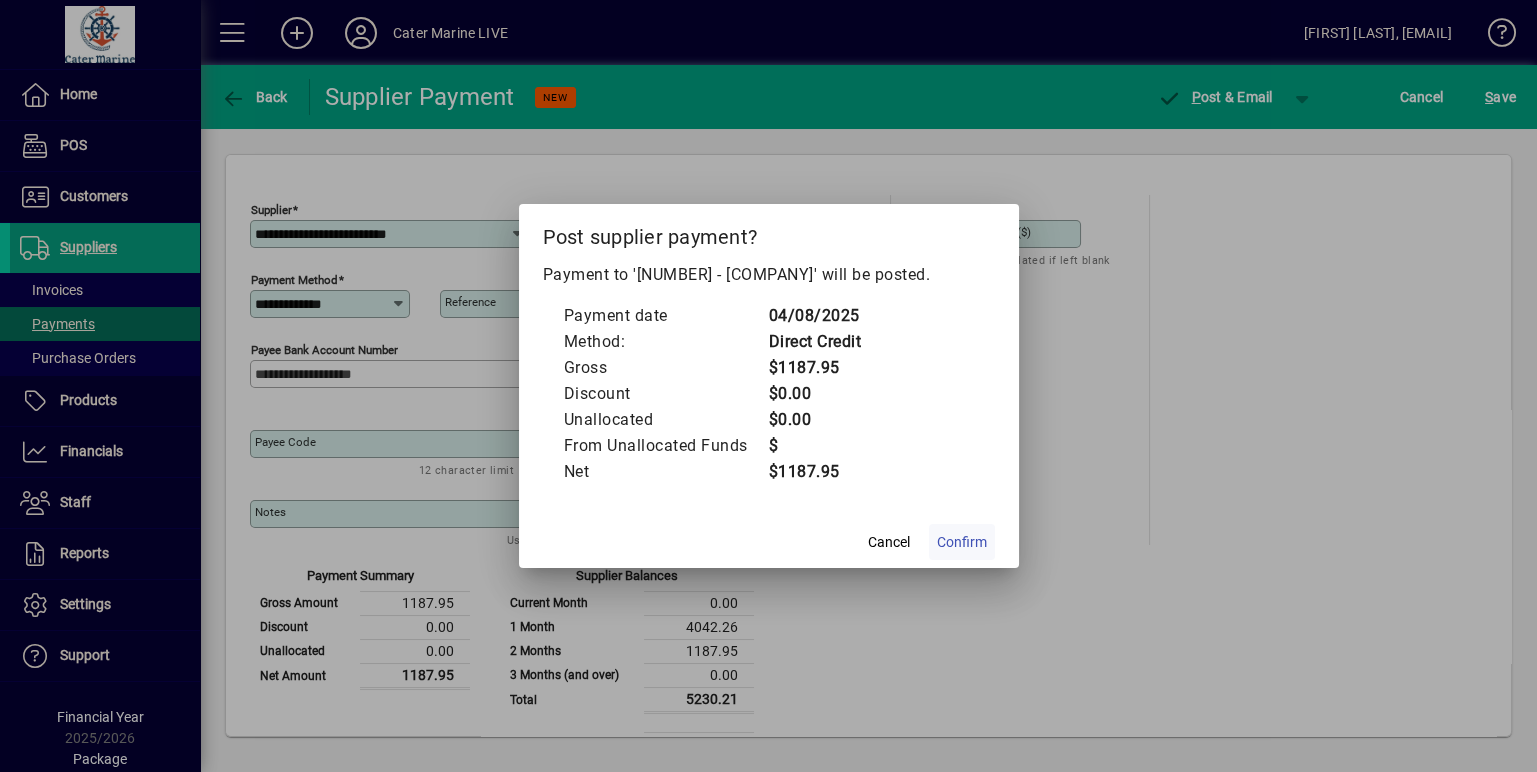 click on "Confirm" 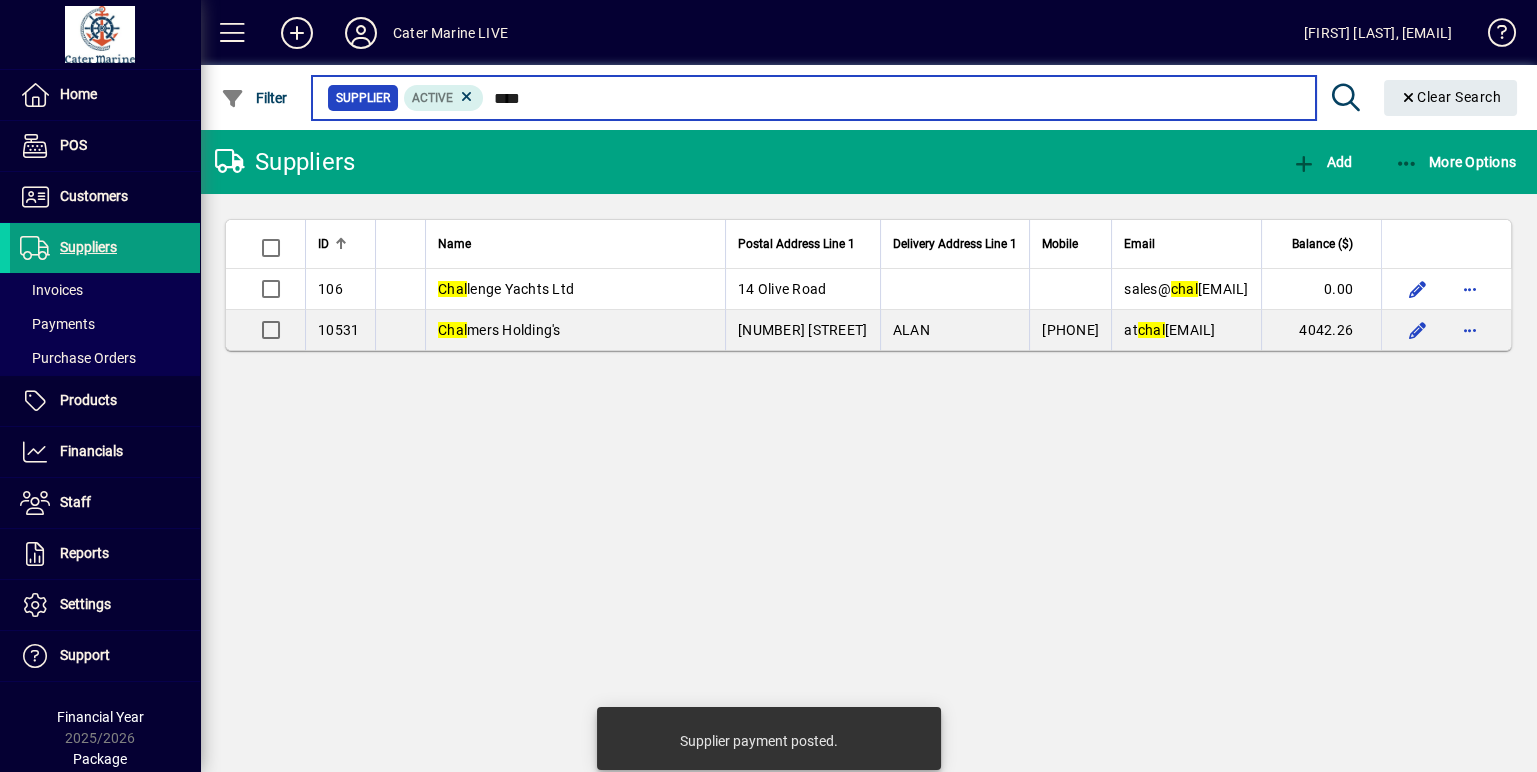 click on "****" at bounding box center [891, 98] 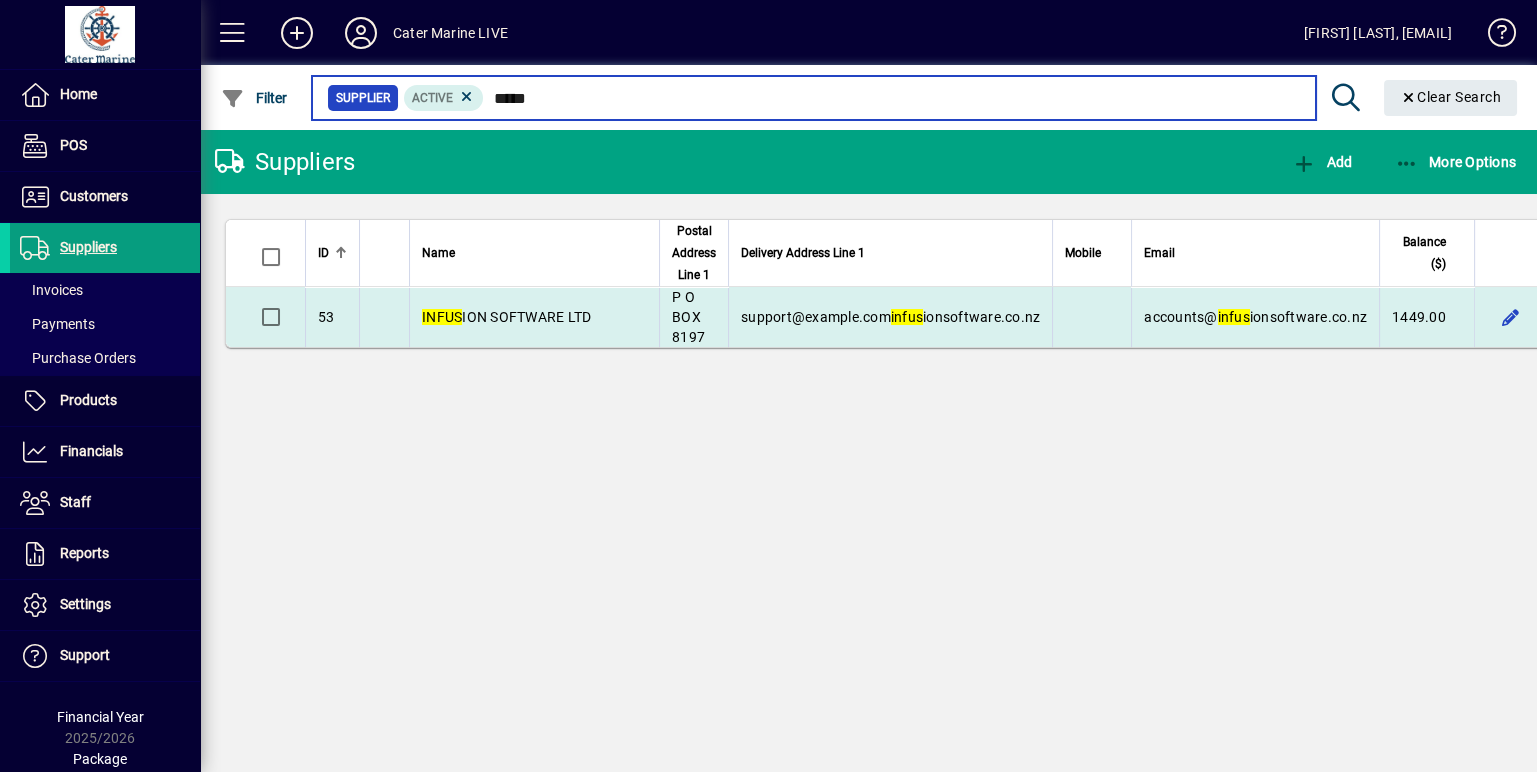 type on "*****" 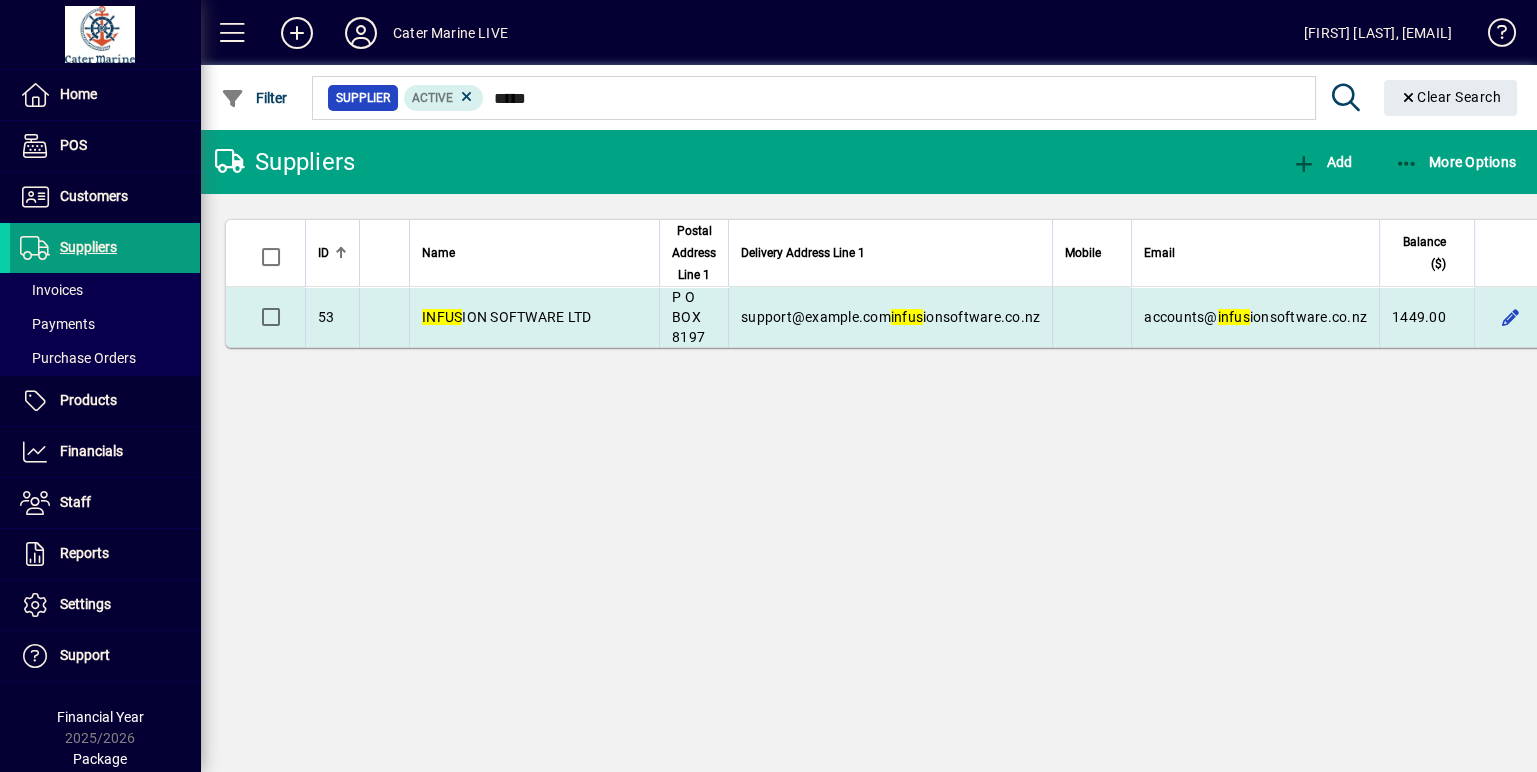 click at bounding box center [1563, 317] 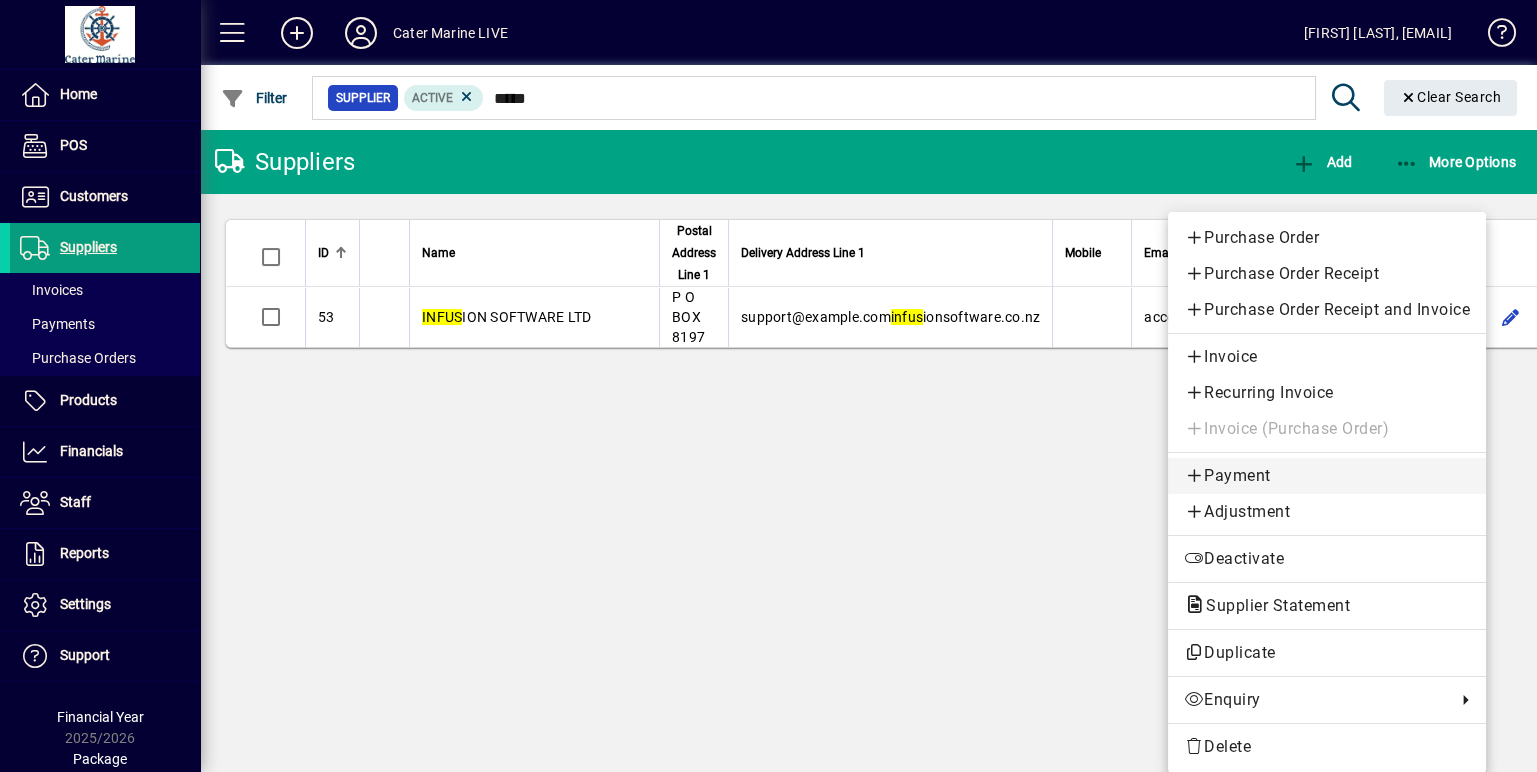 click on "Payment" at bounding box center (1327, 476) 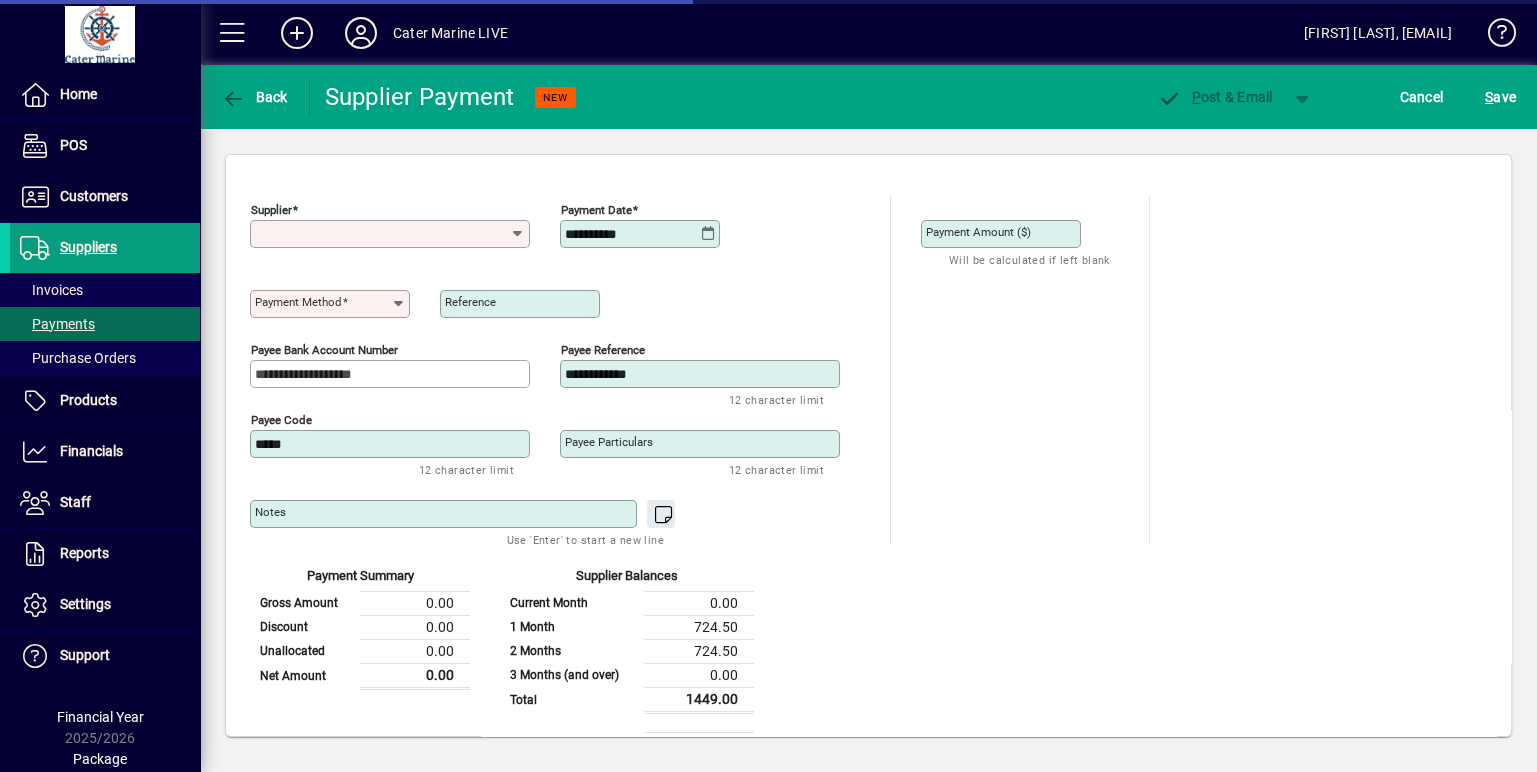 type on "**********" 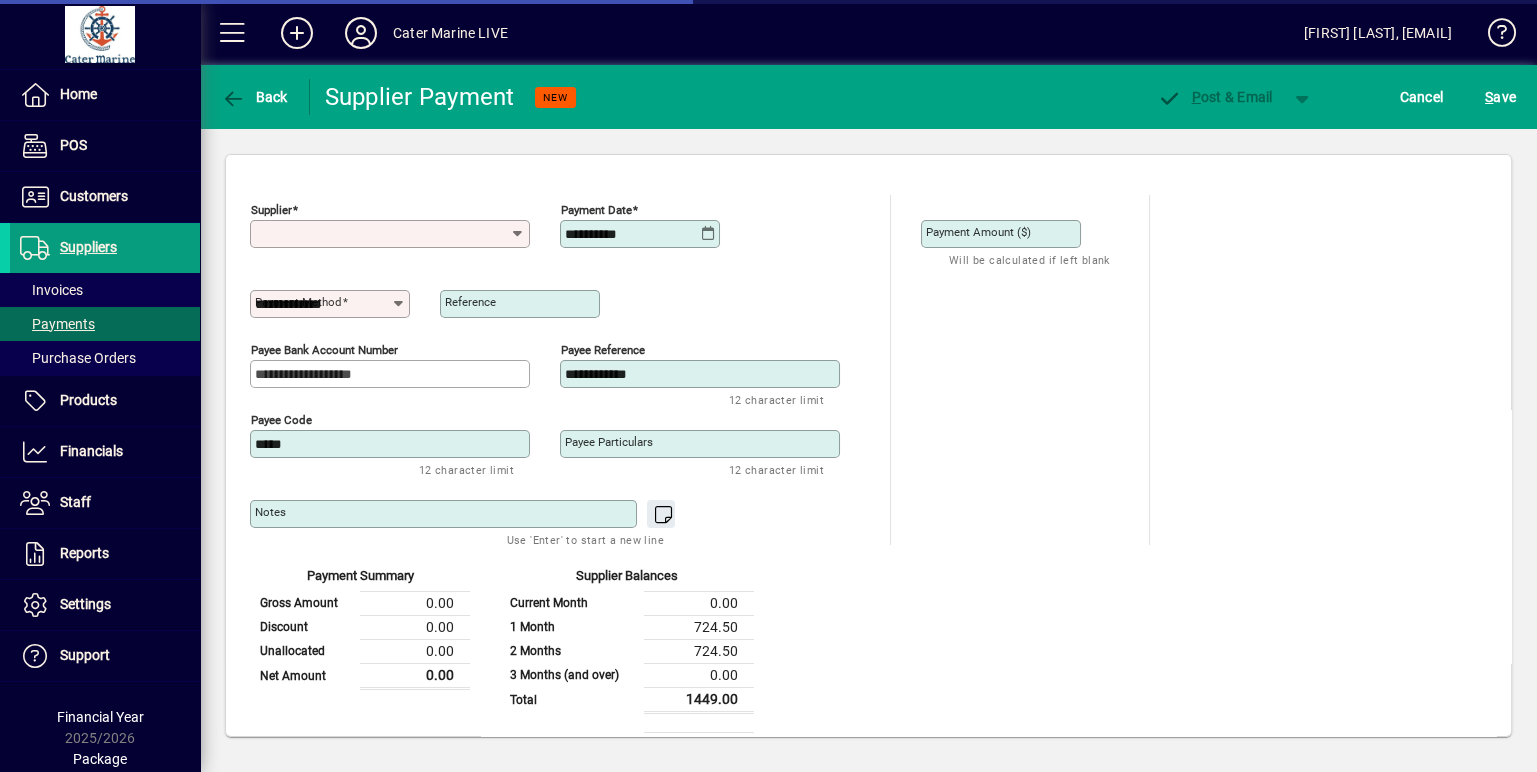 type on "**********" 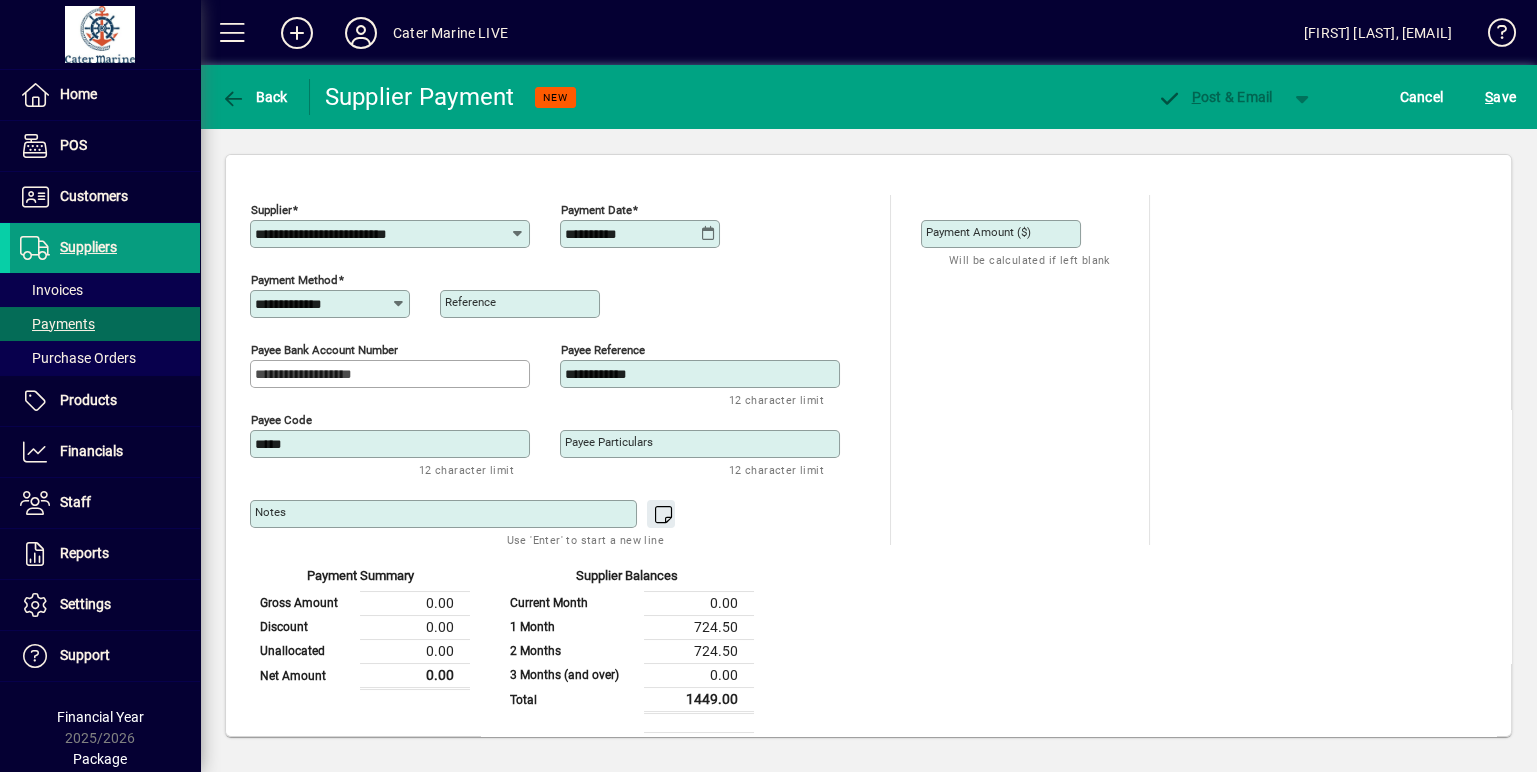scroll, scrollTop: 223, scrollLeft: 0, axis: vertical 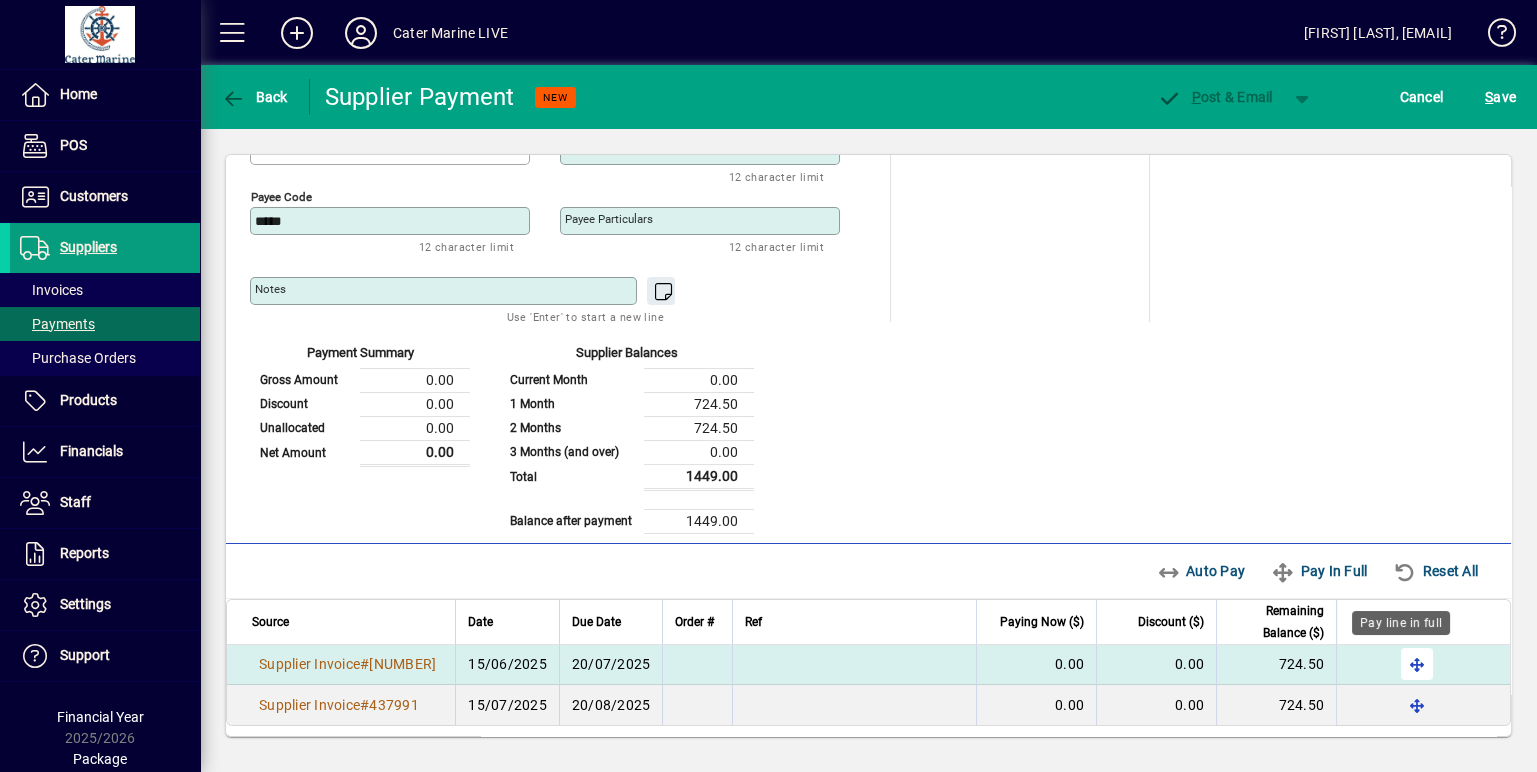 click at bounding box center (1417, 664) 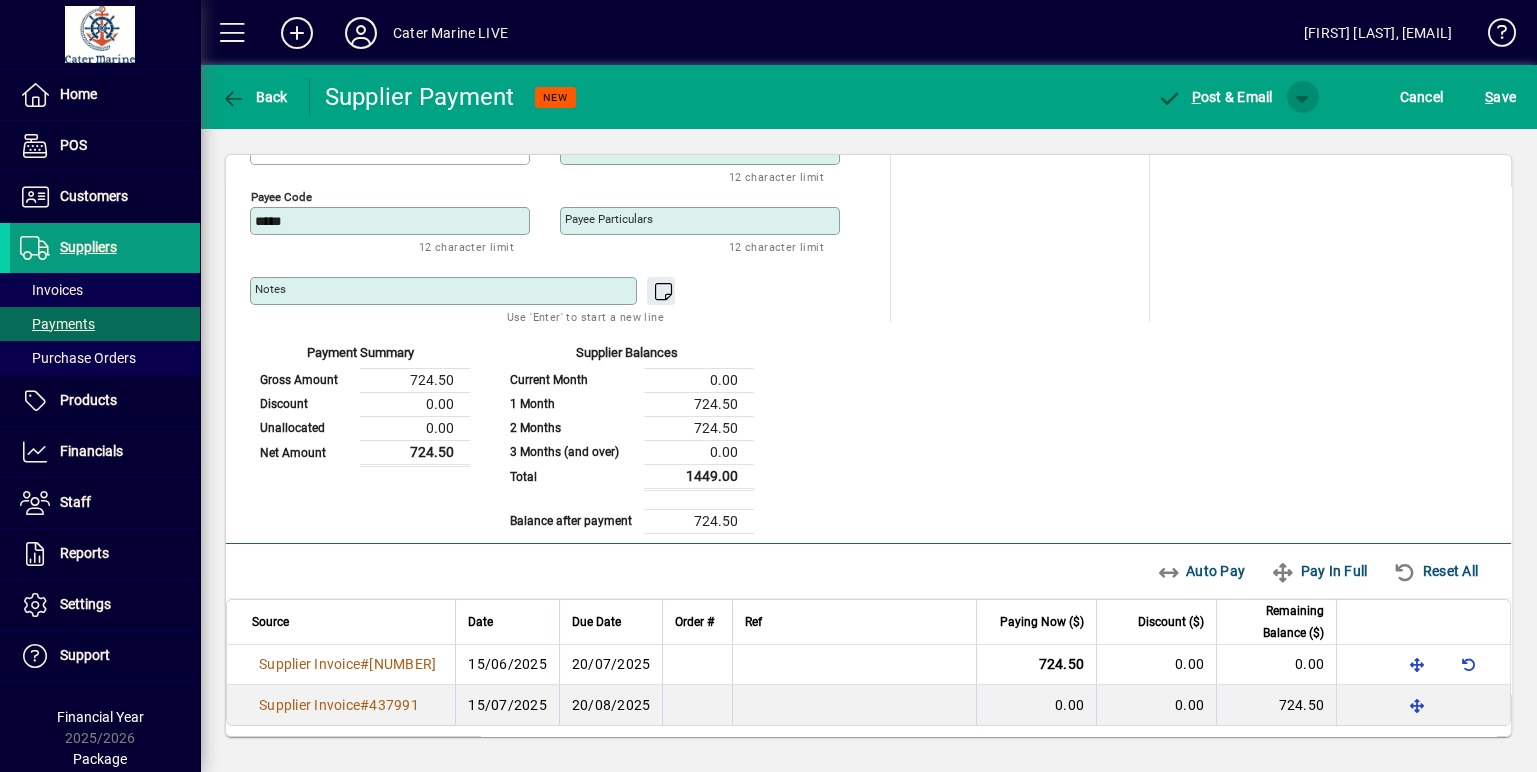 click 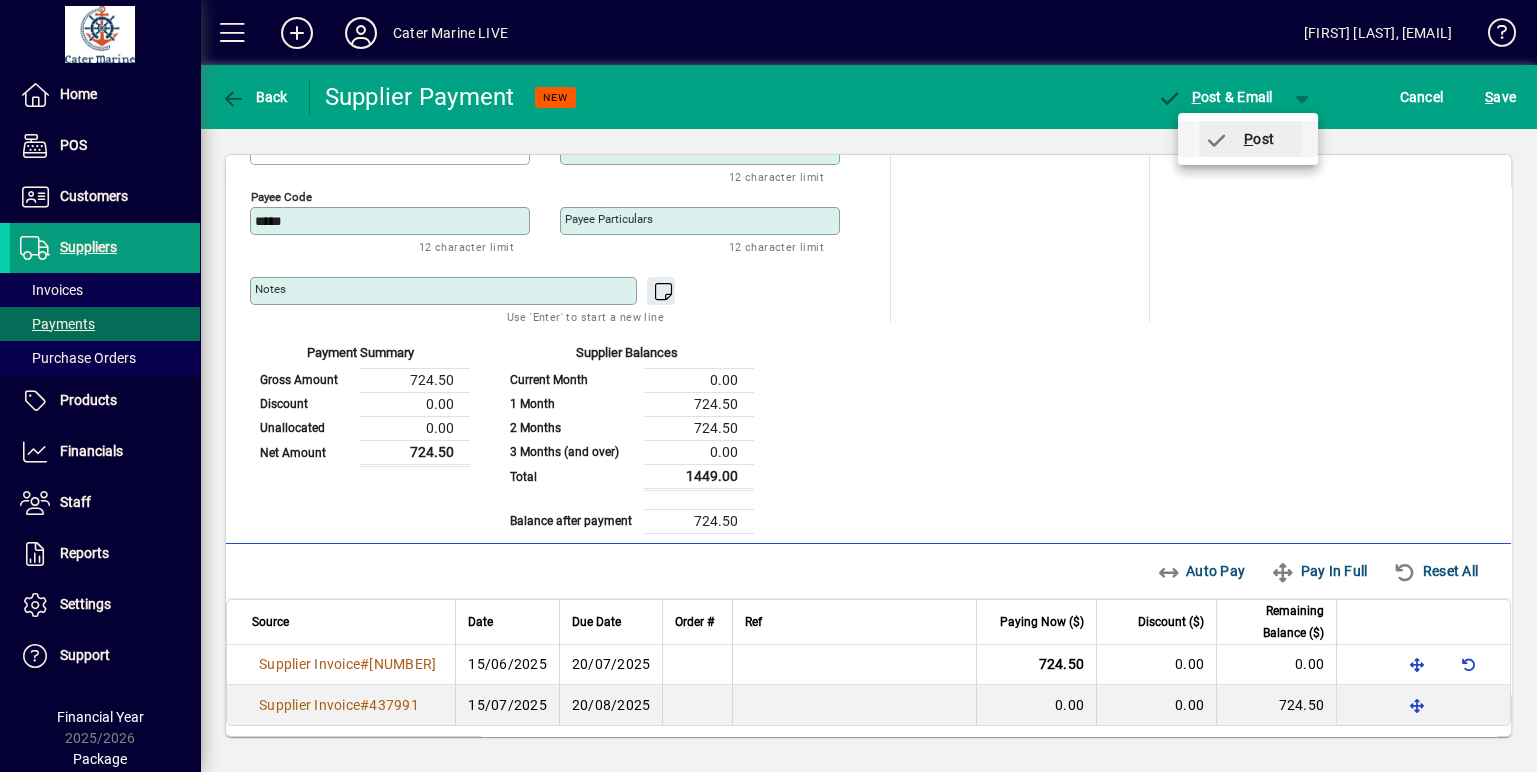 click on "P" at bounding box center [1248, 139] 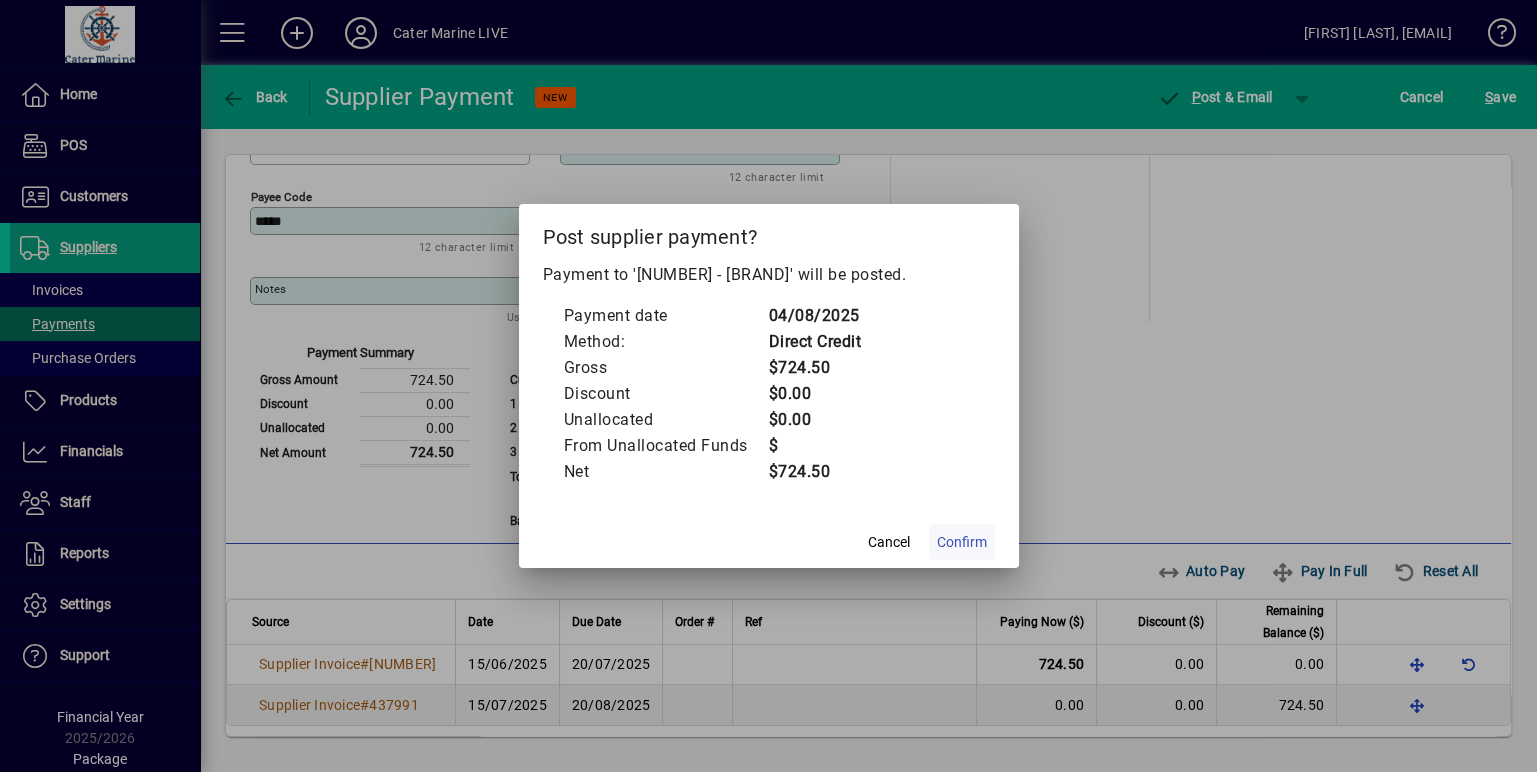 click on "Confirm" 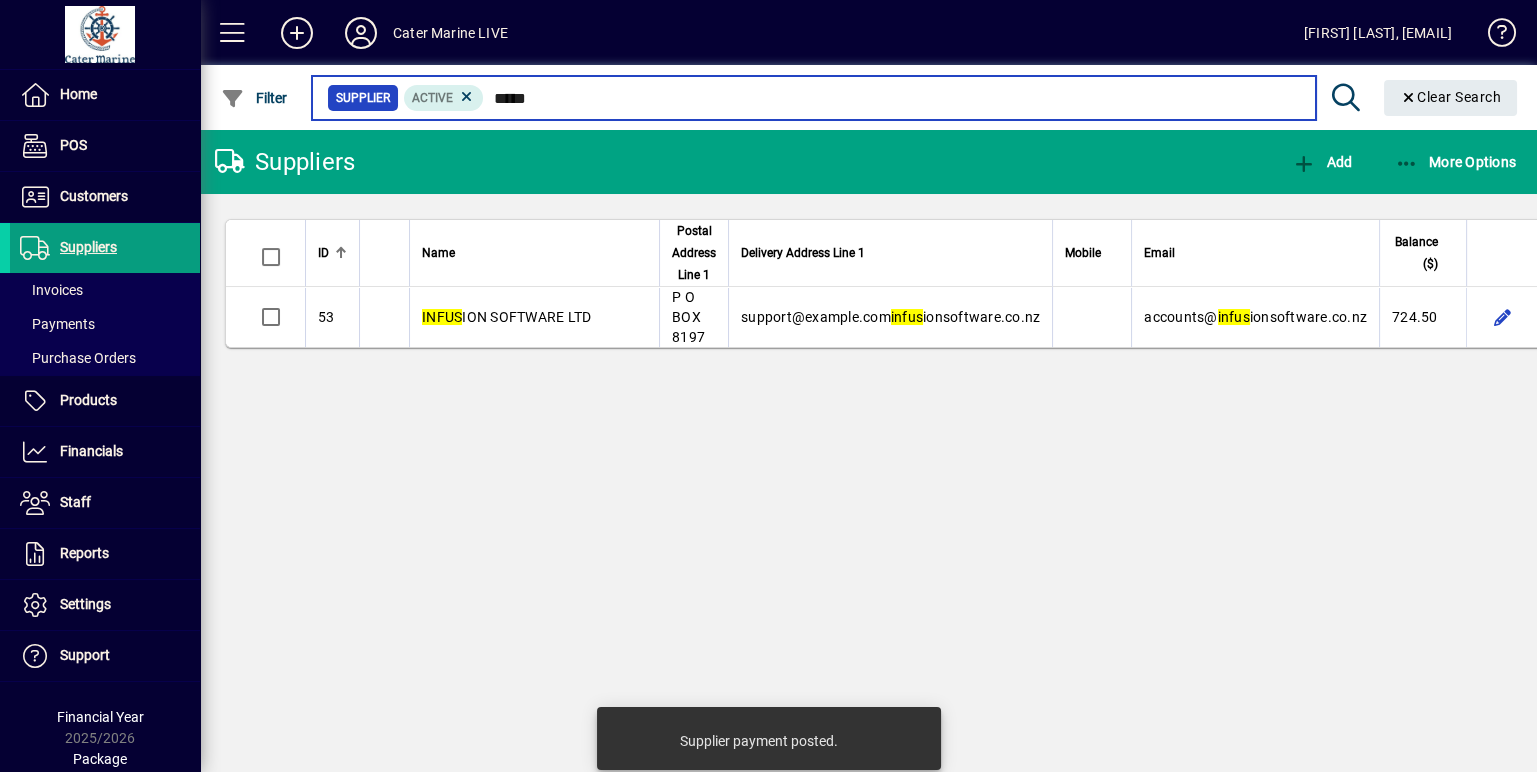 click on "*****" at bounding box center [891, 98] 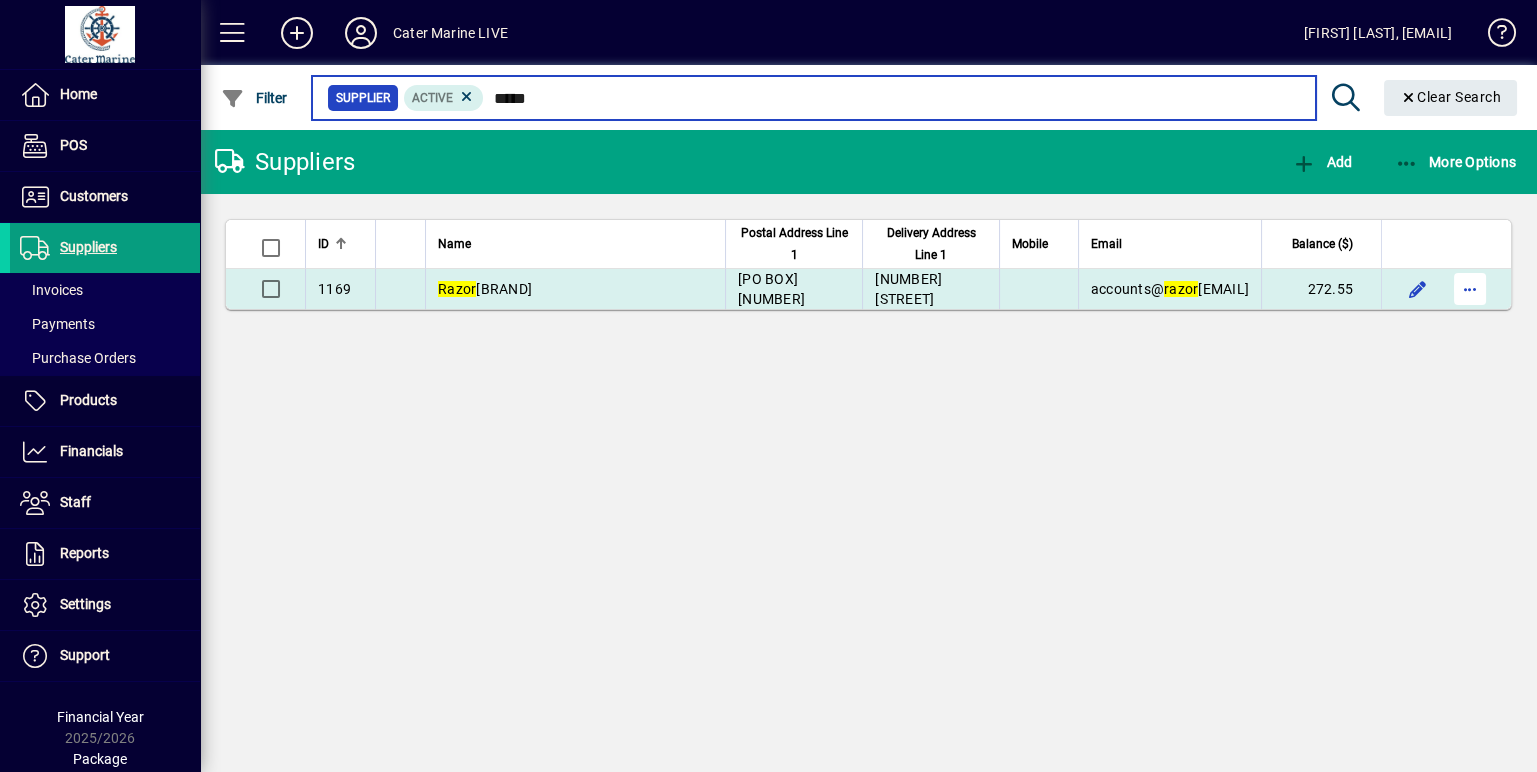 type on "*****" 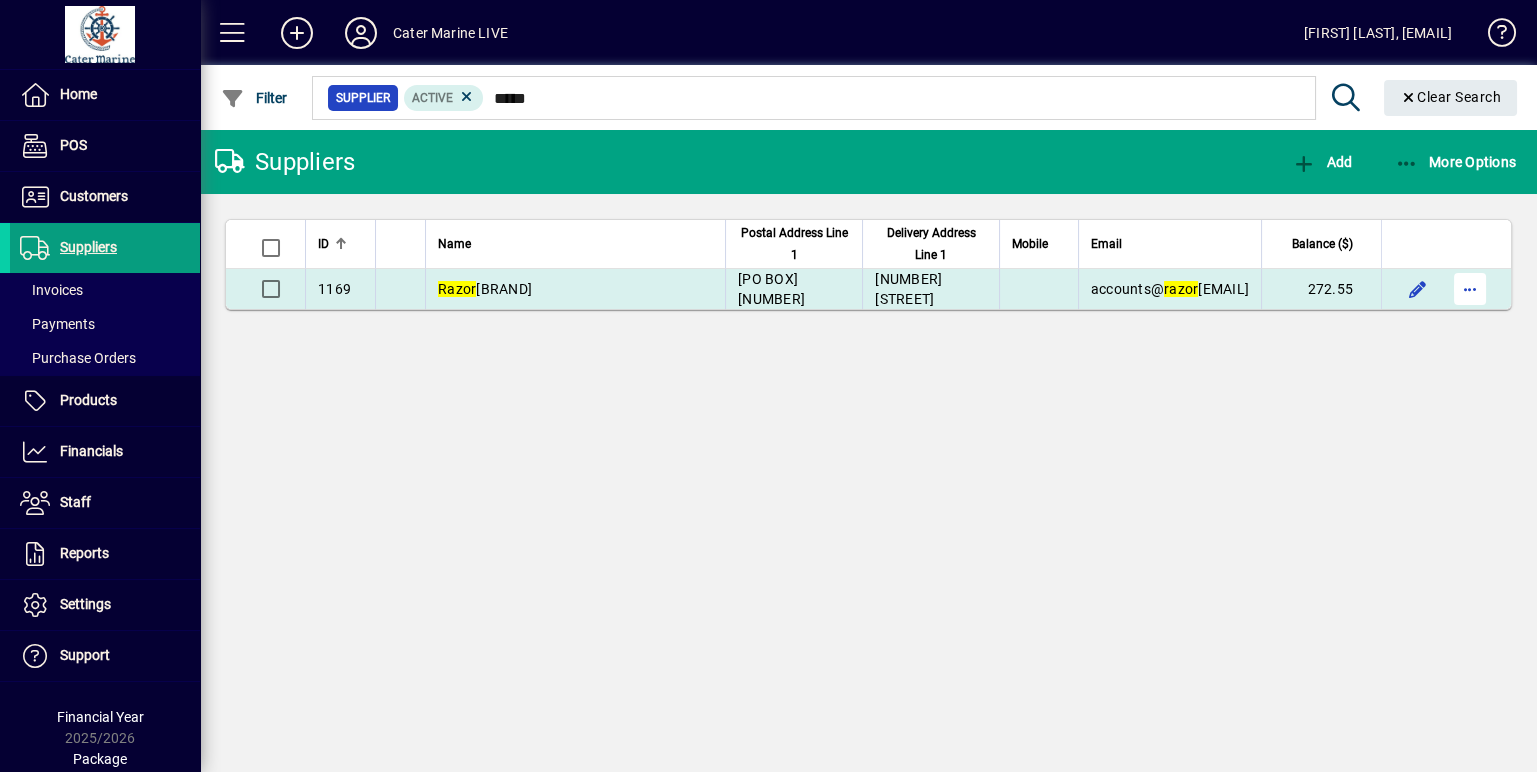 click at bounding box center [1470, 289] 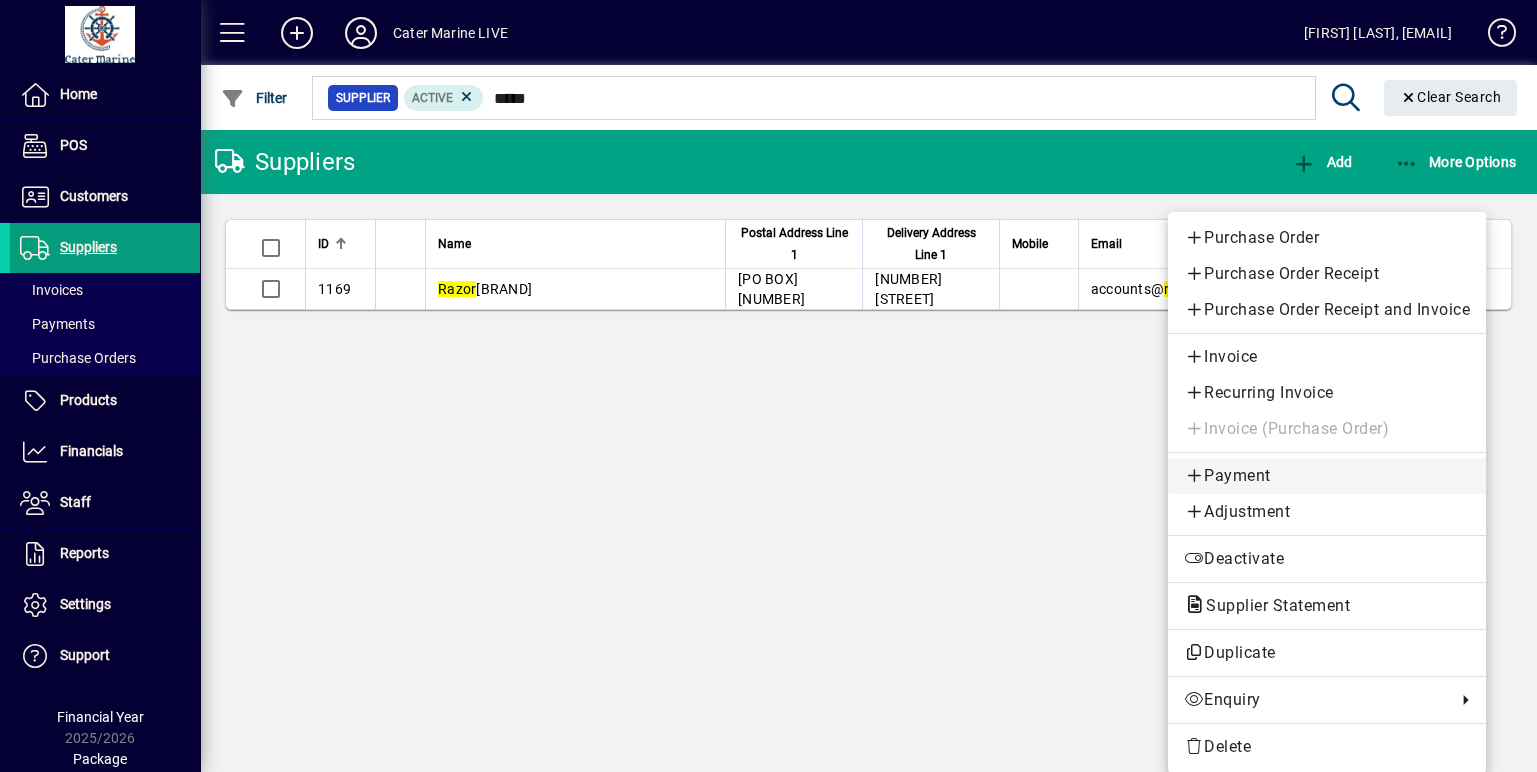 click on "Payment" at bounding box center [1327, 476] 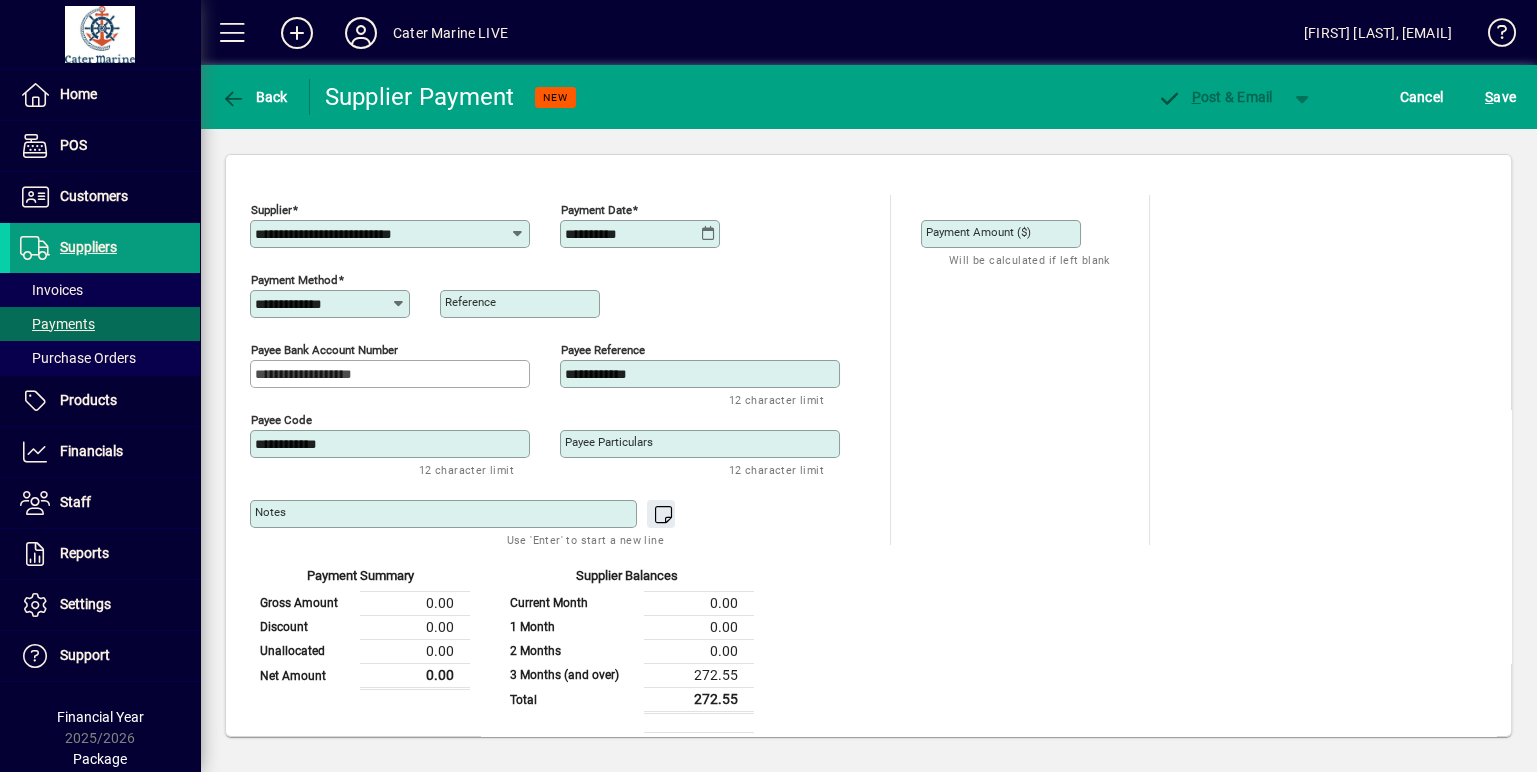 scroll, scrollTop: 183, scrollLeft: 0, axis: vertical 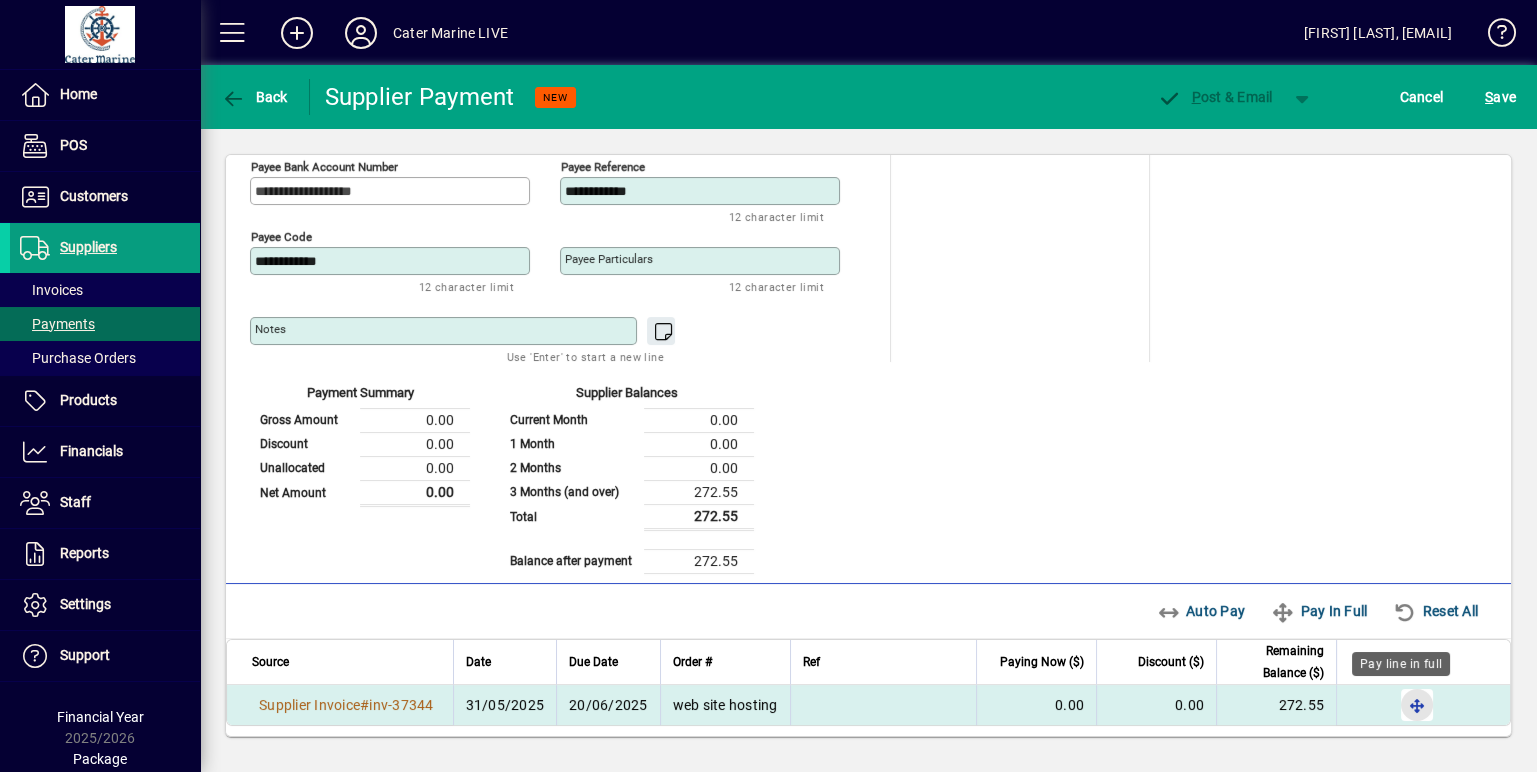 click at bounding box center (1417, 705) 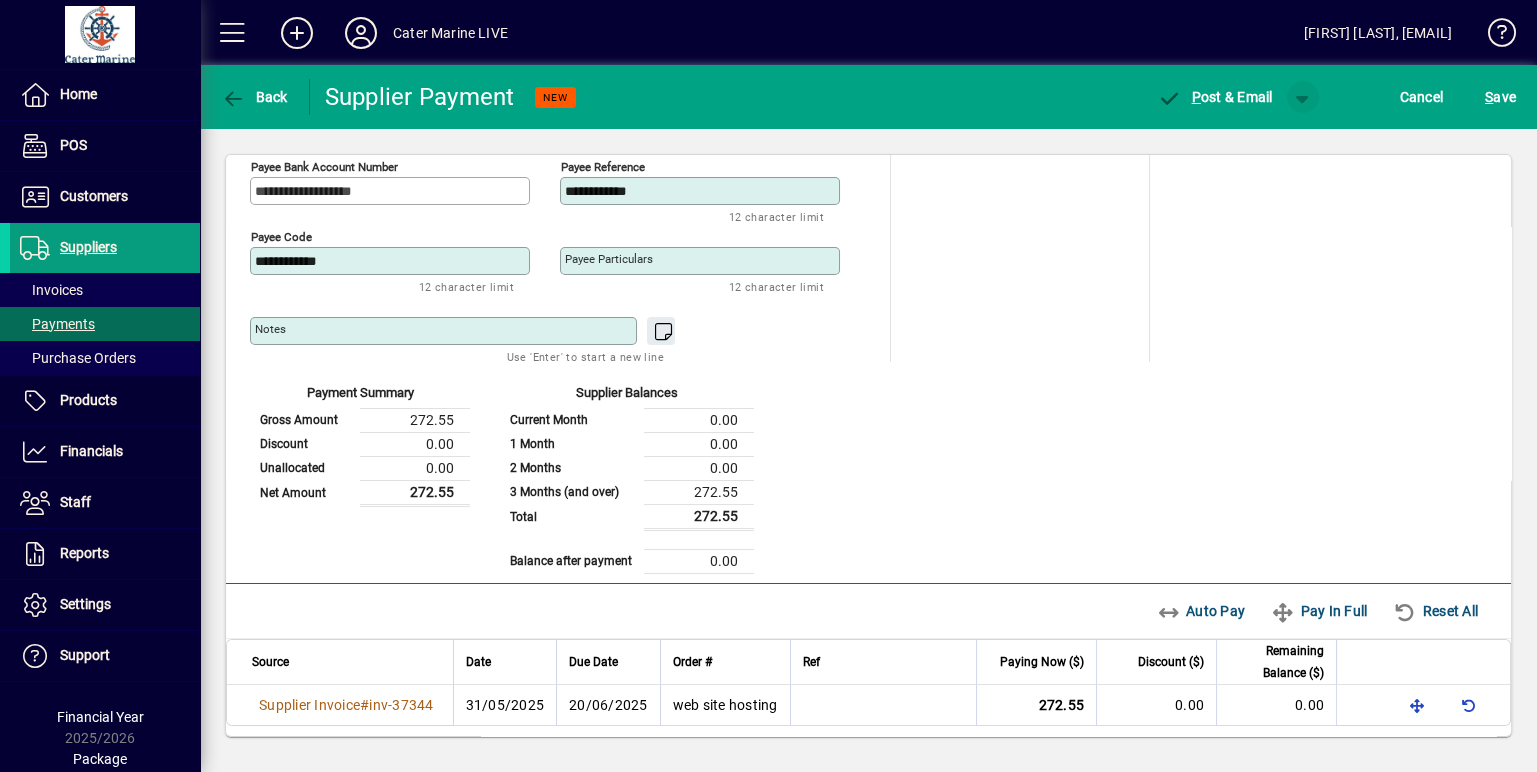 click 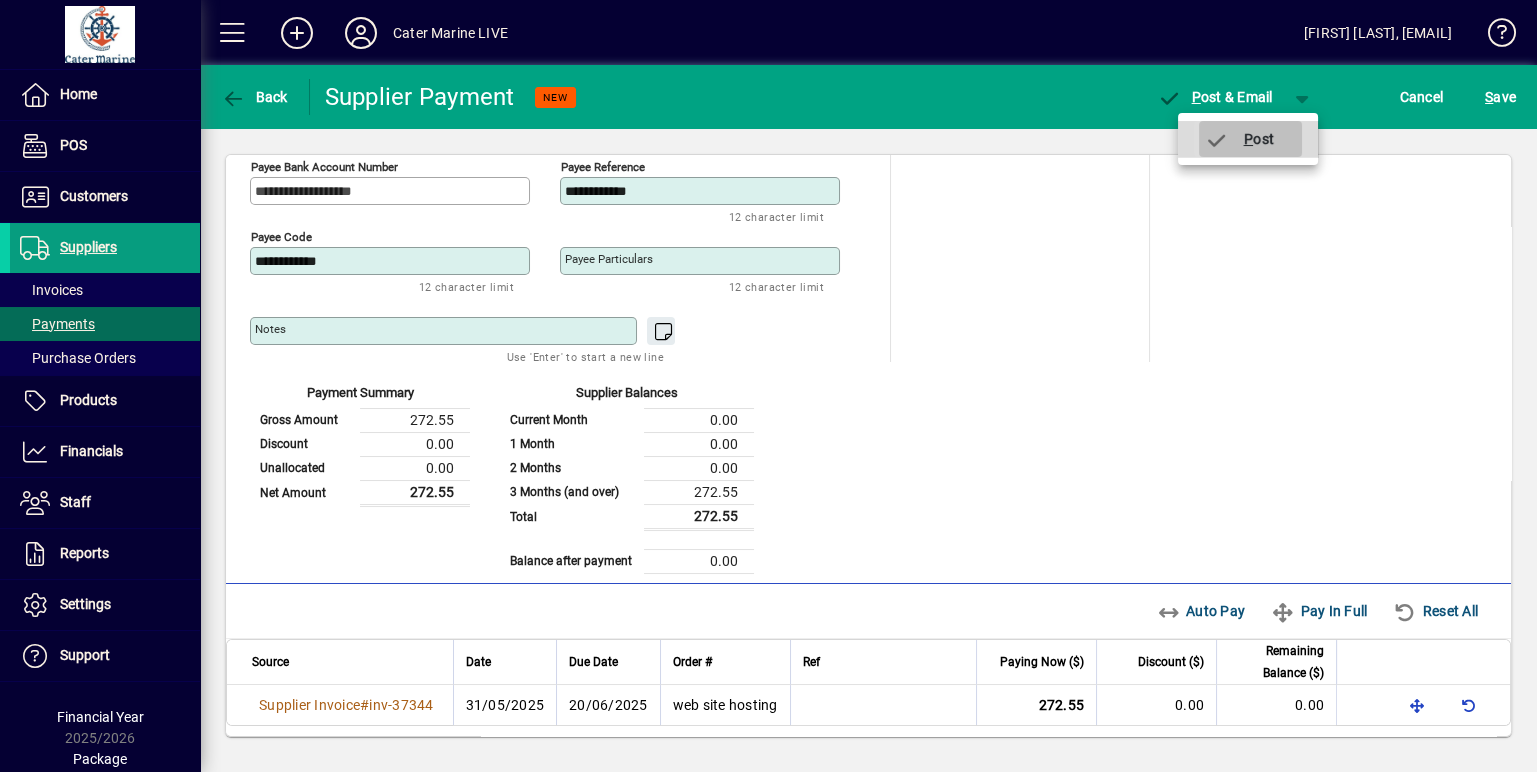 click on "P ost" at bounding box center (1239, 139) 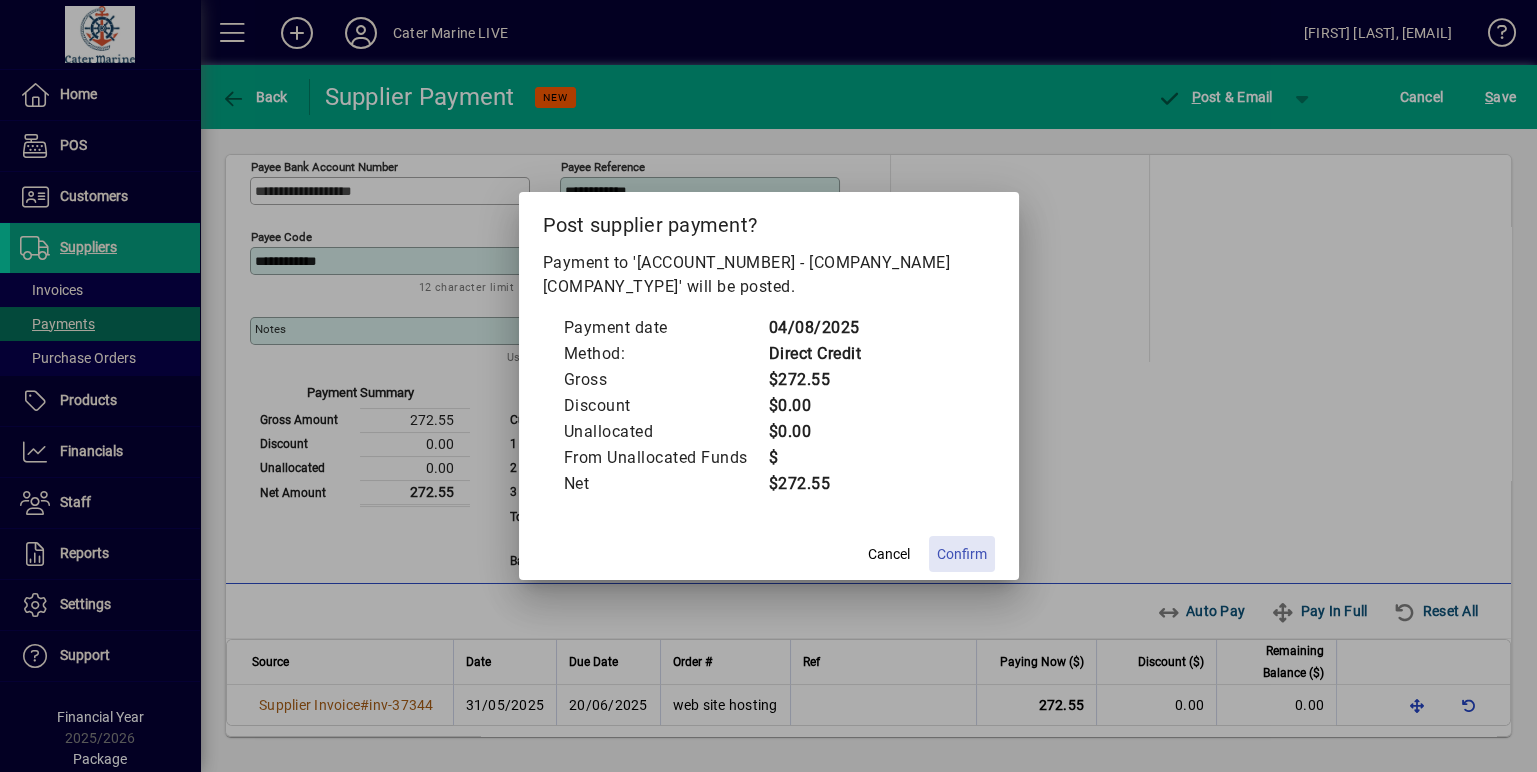 click 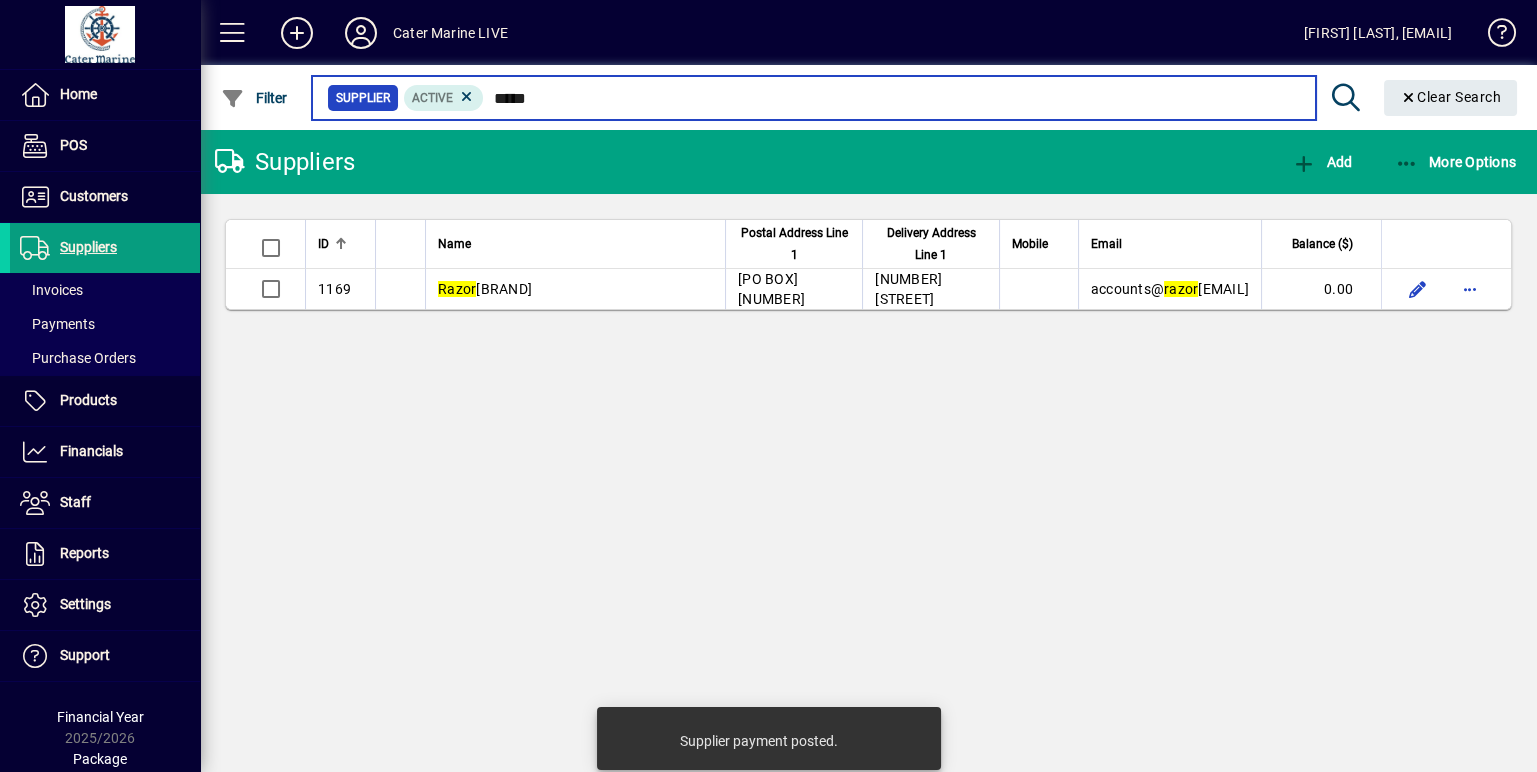 click on "*****" at bounding box center (891, 98) 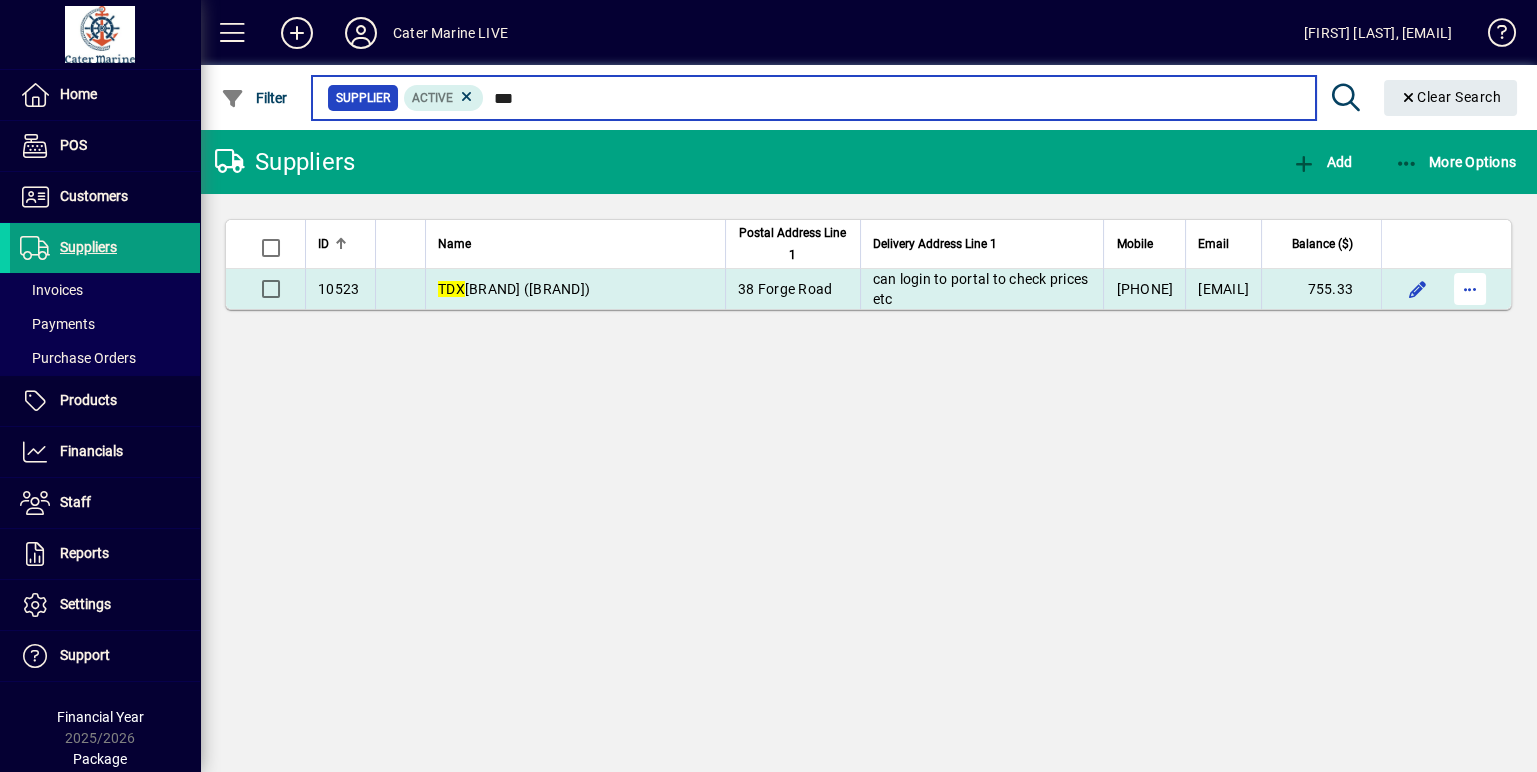 type on "***" 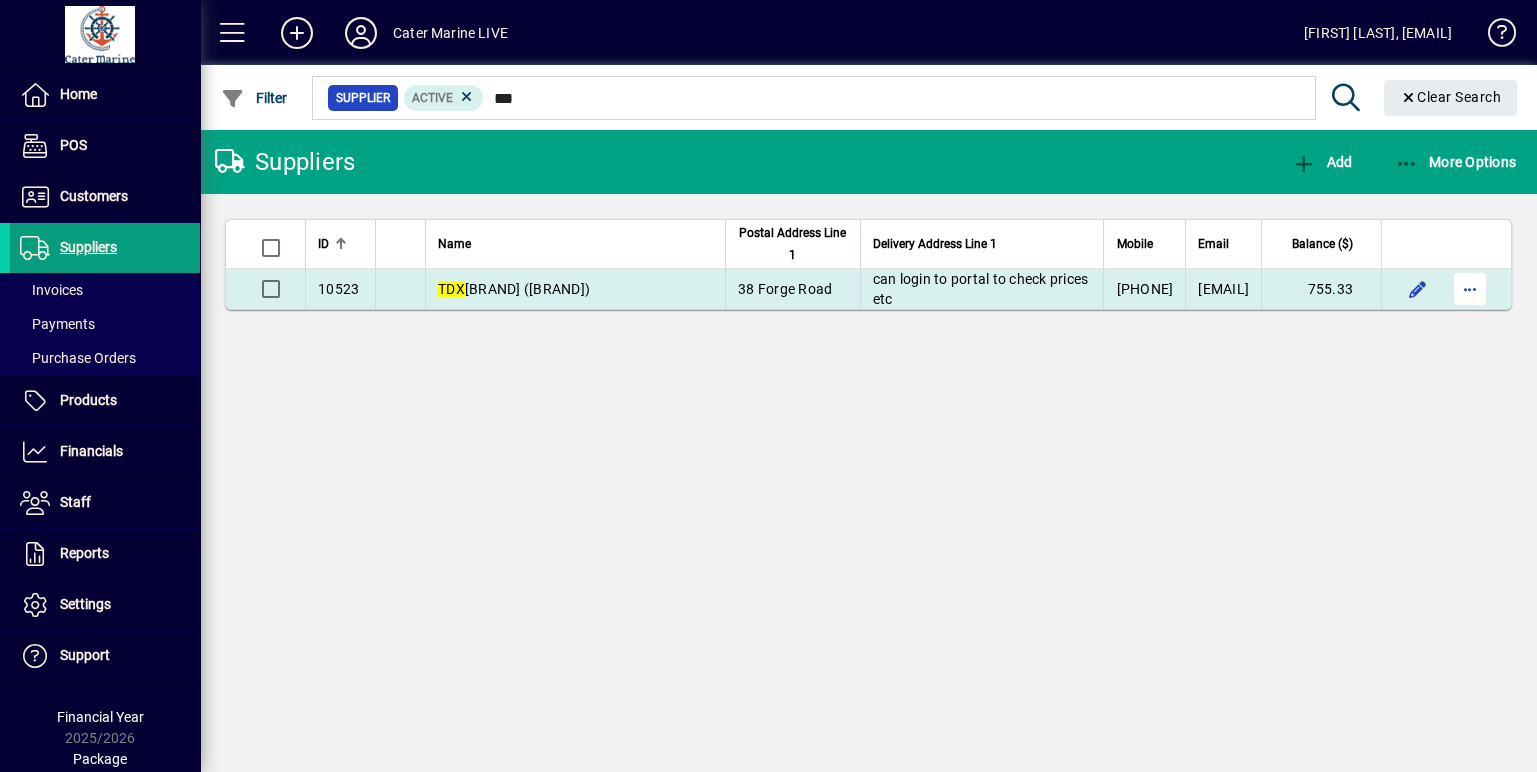 click at bounding box center [1470, 289] 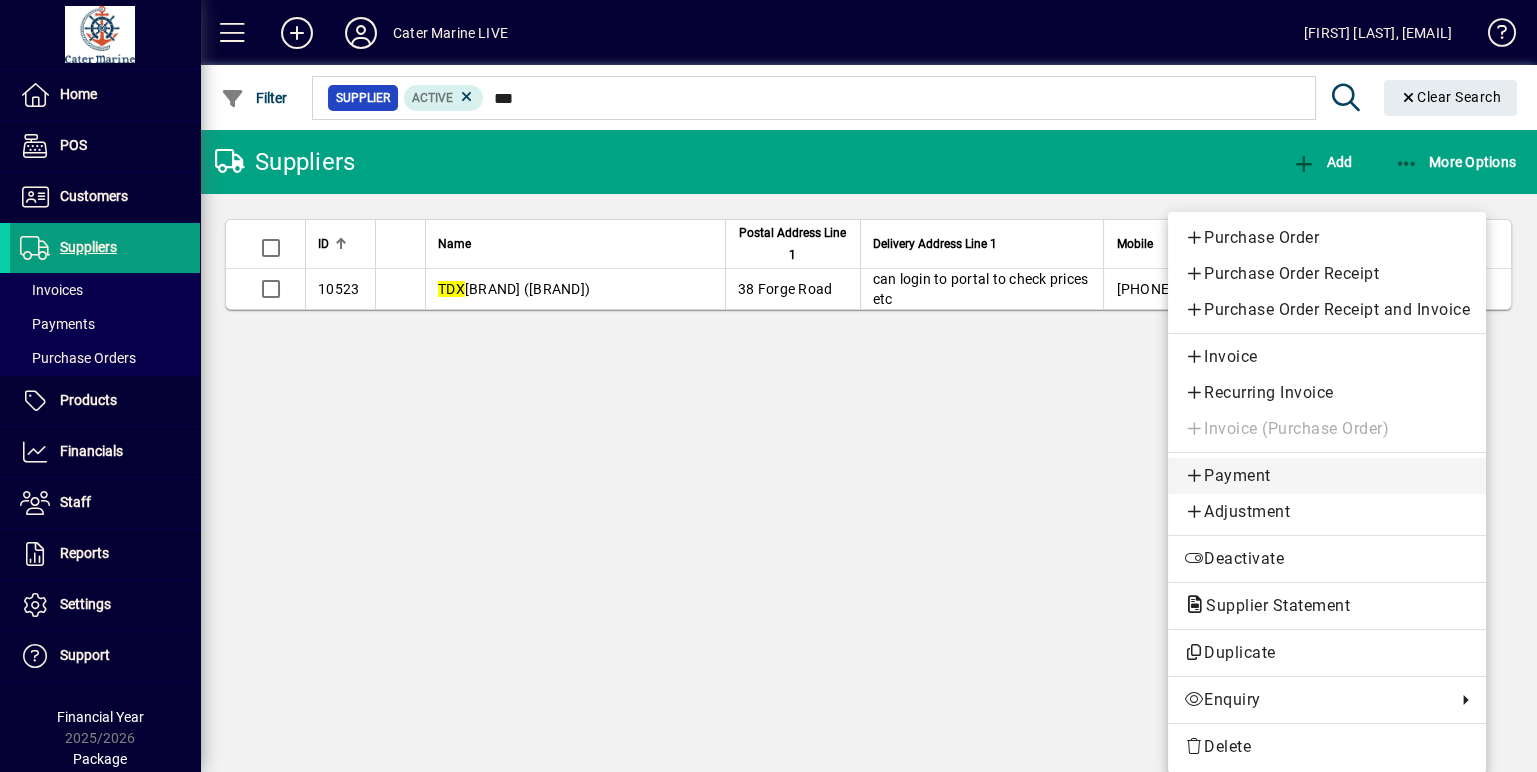 click on "Payment" at bounding box center (1327, 476) 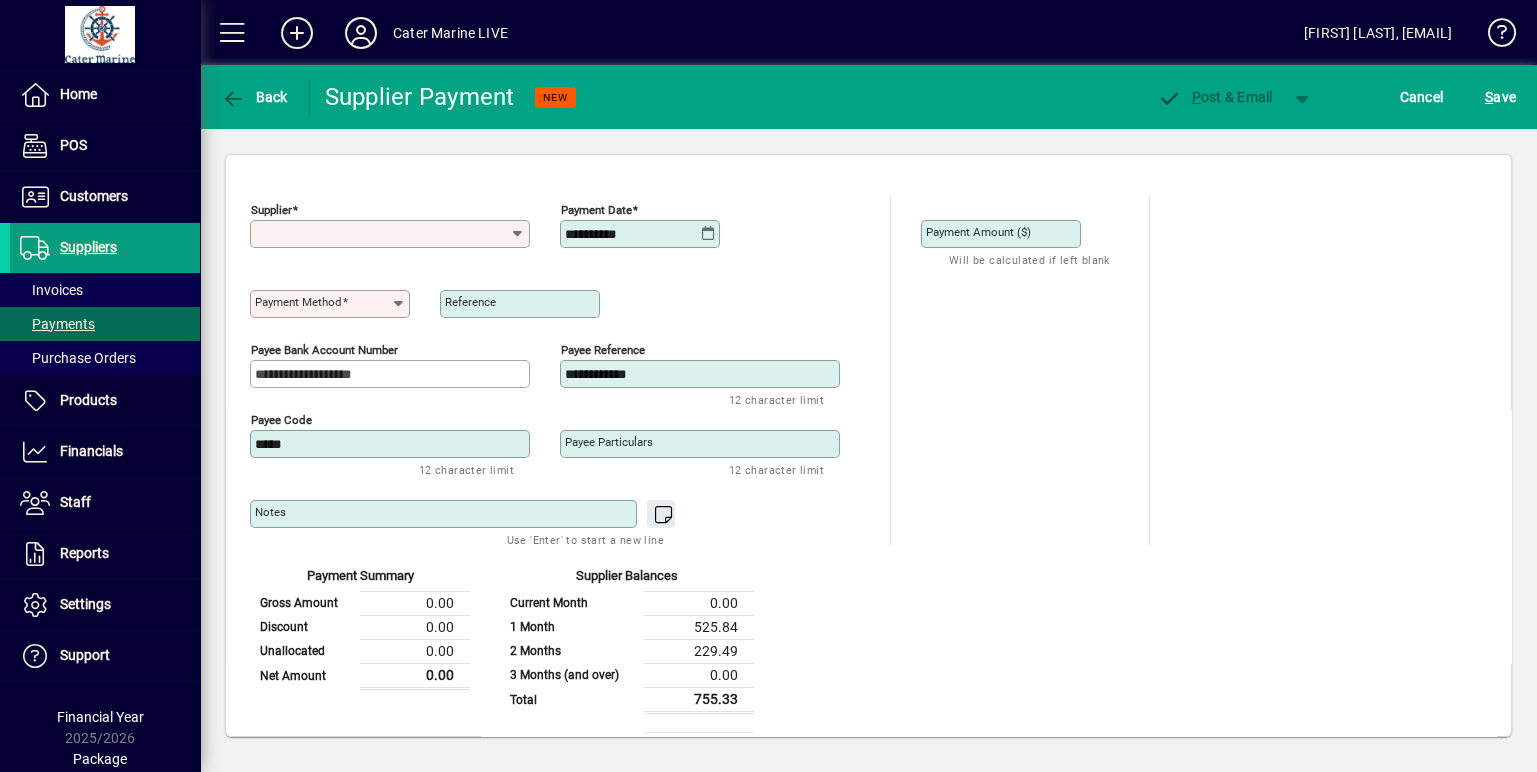 type on "**********" 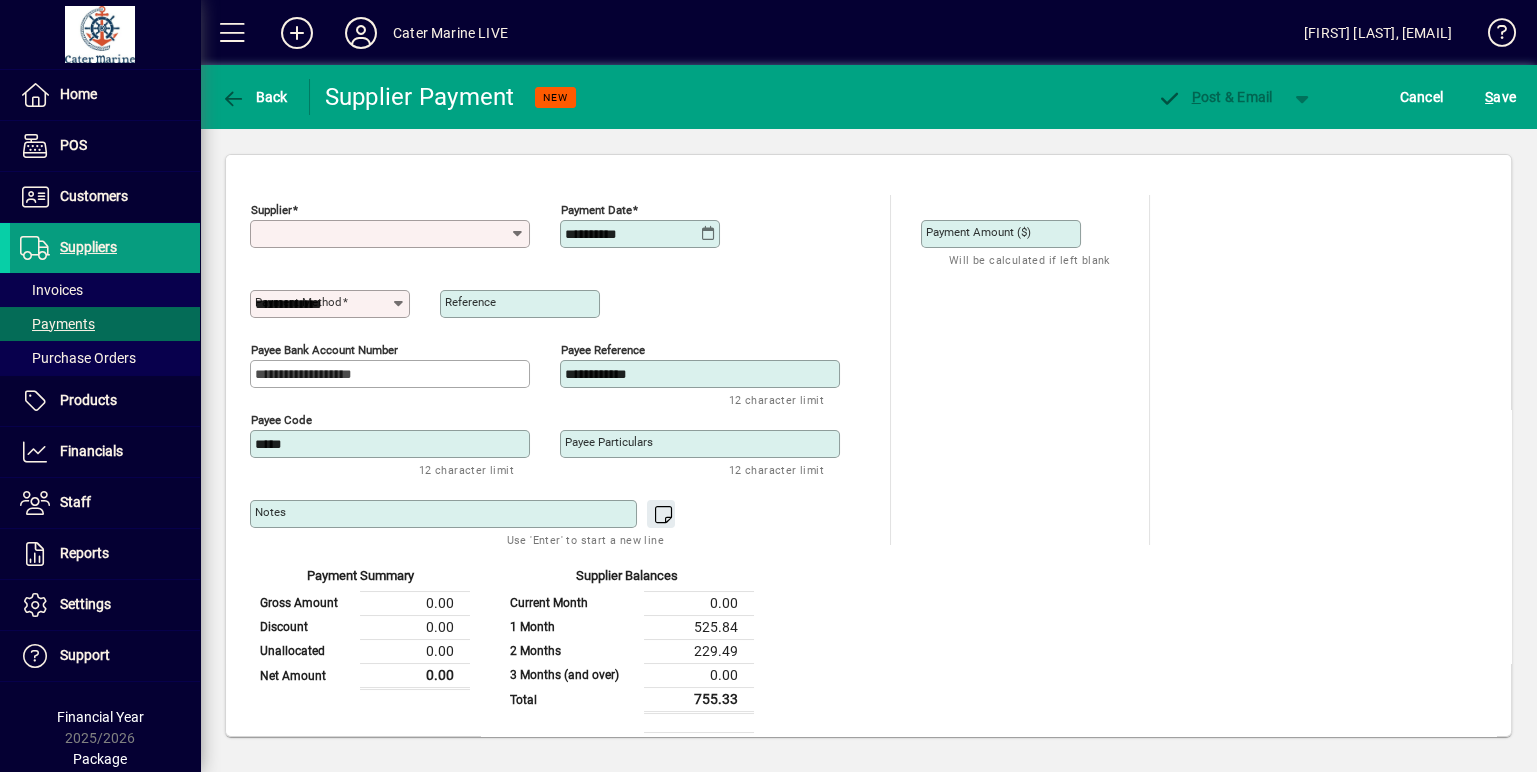 type on "**********" 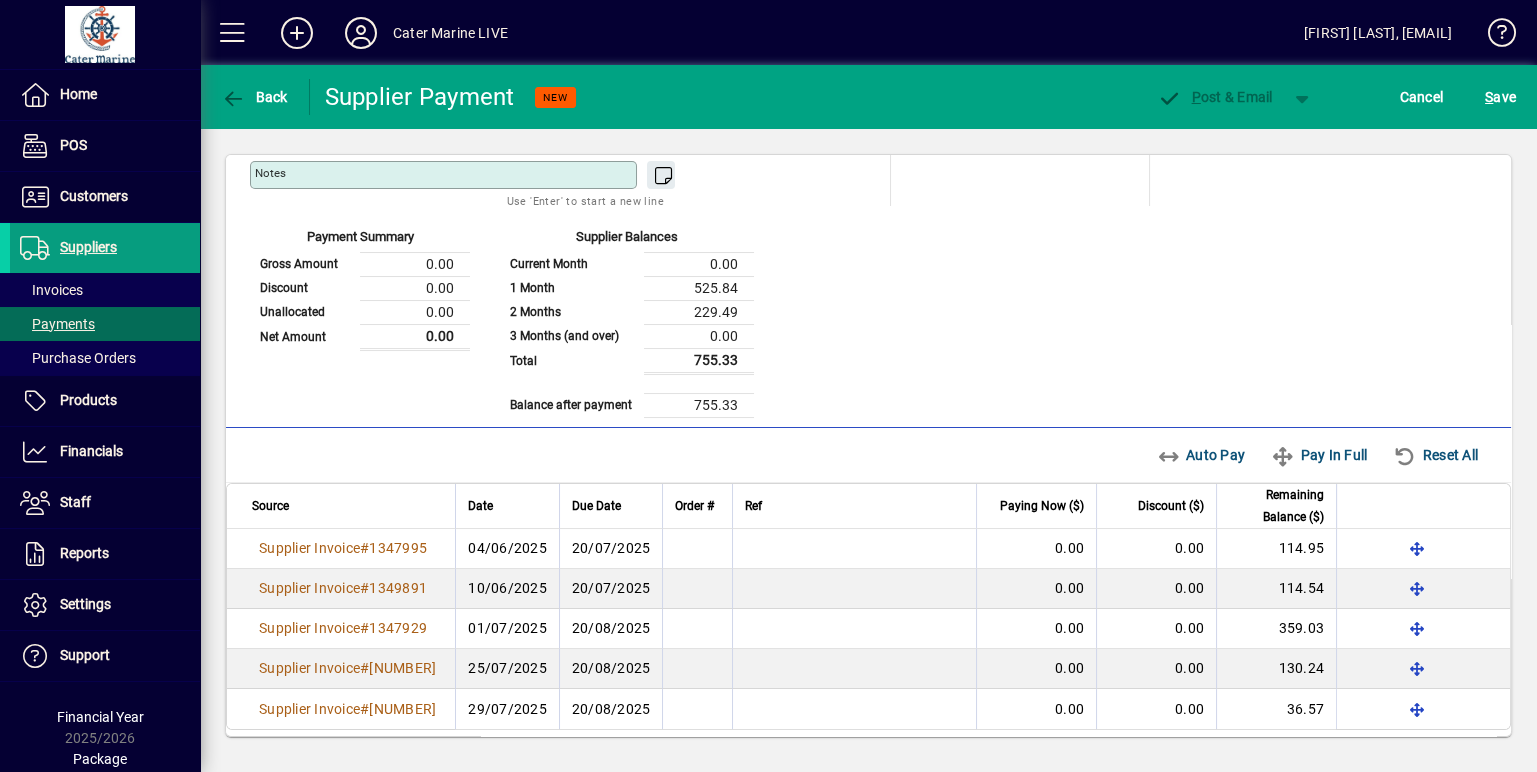 scroll, scrollTop: 343, scrollLeft: 0, axis: vertical 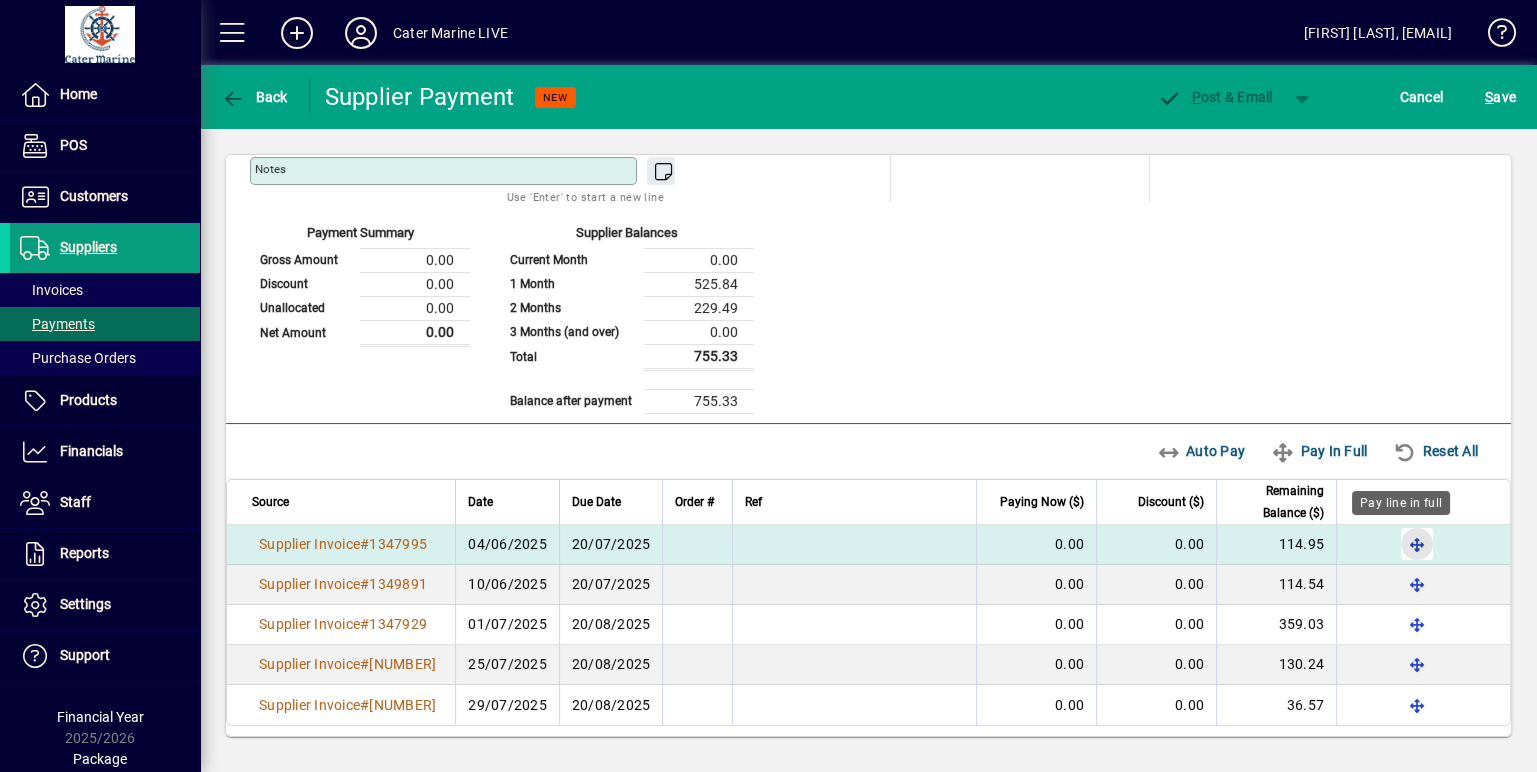 click at bounding box center [1417, 544] 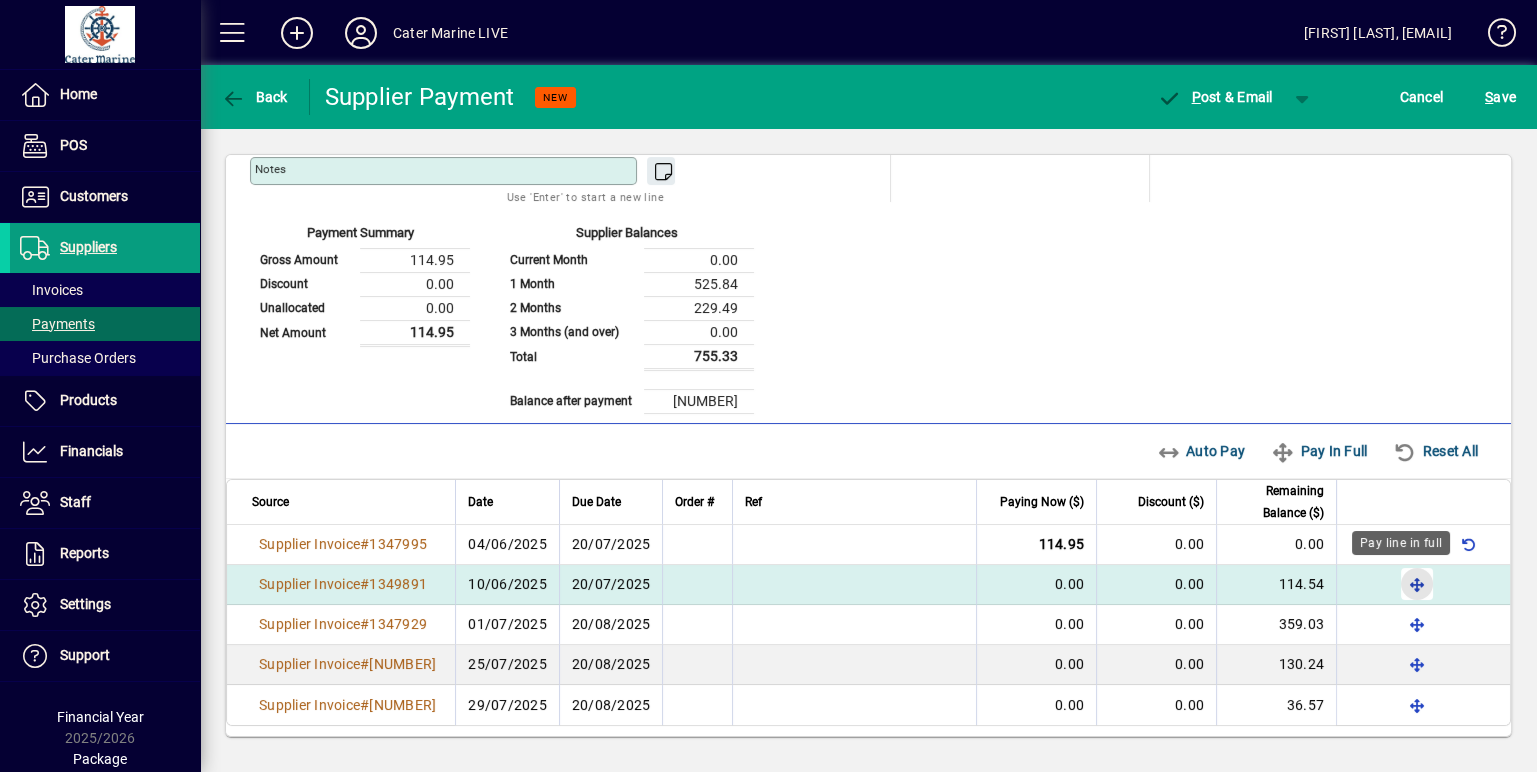 click at bounding box center (1417, 584) 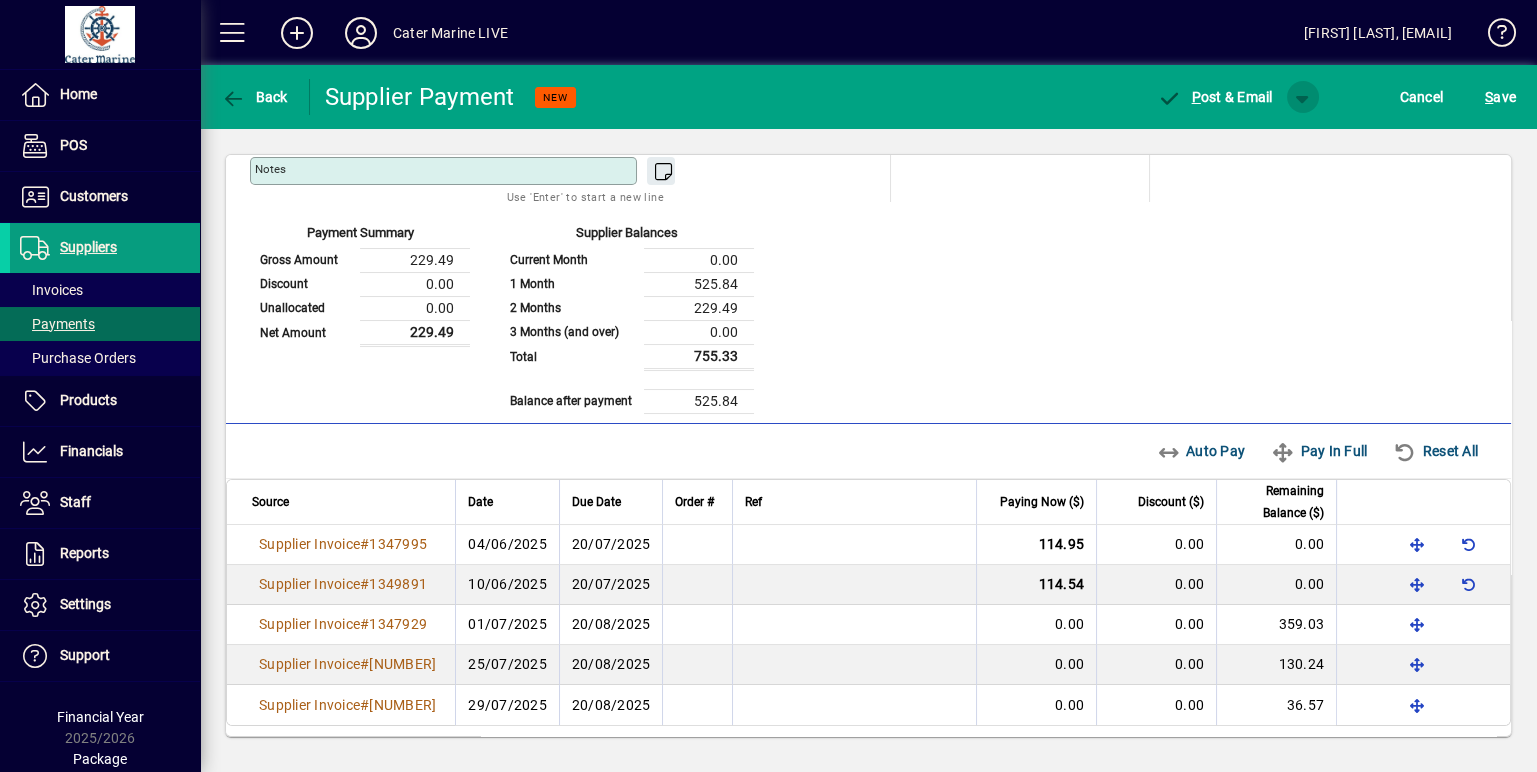 click 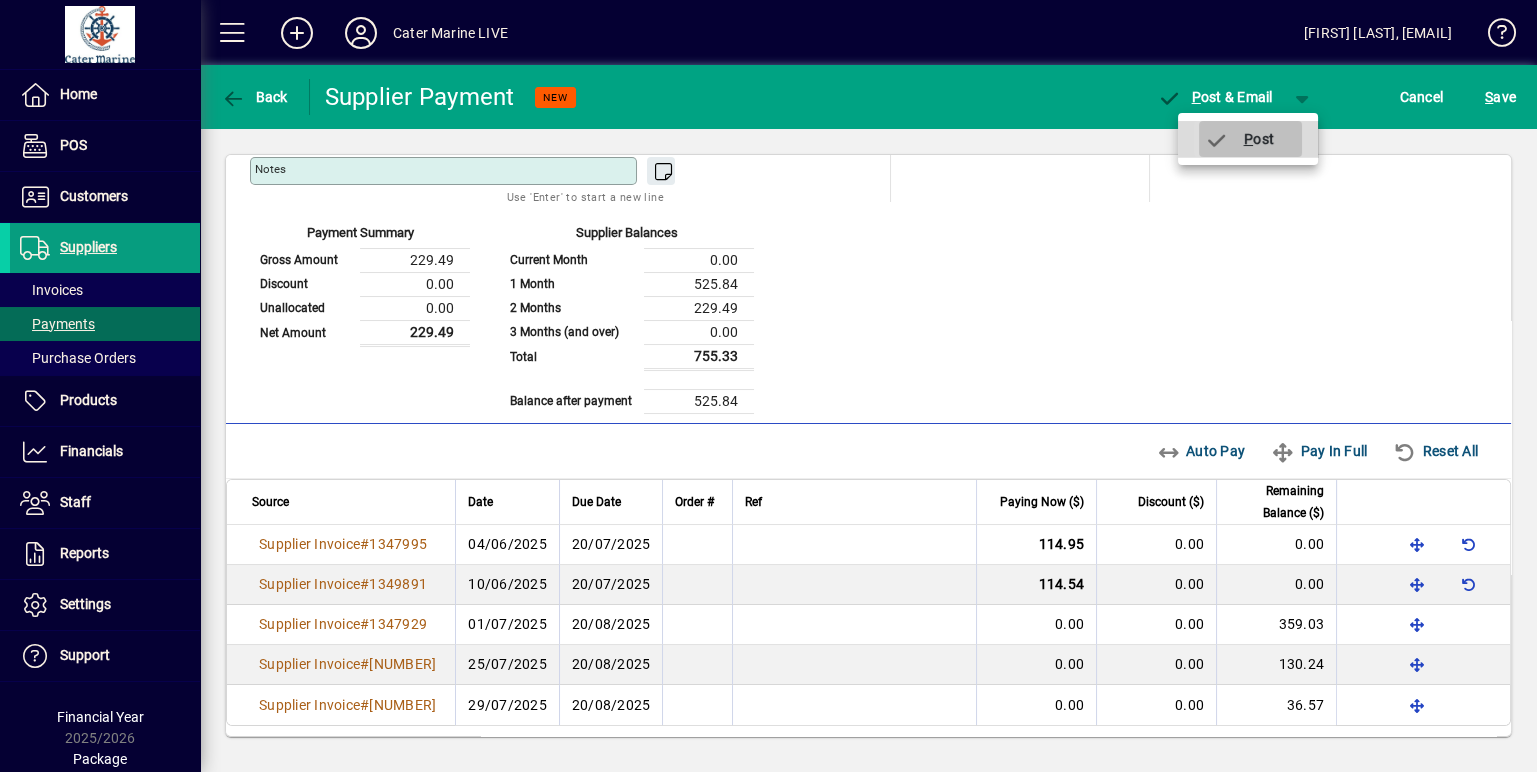 click on "P ost" at bounding box center (1239, 139) 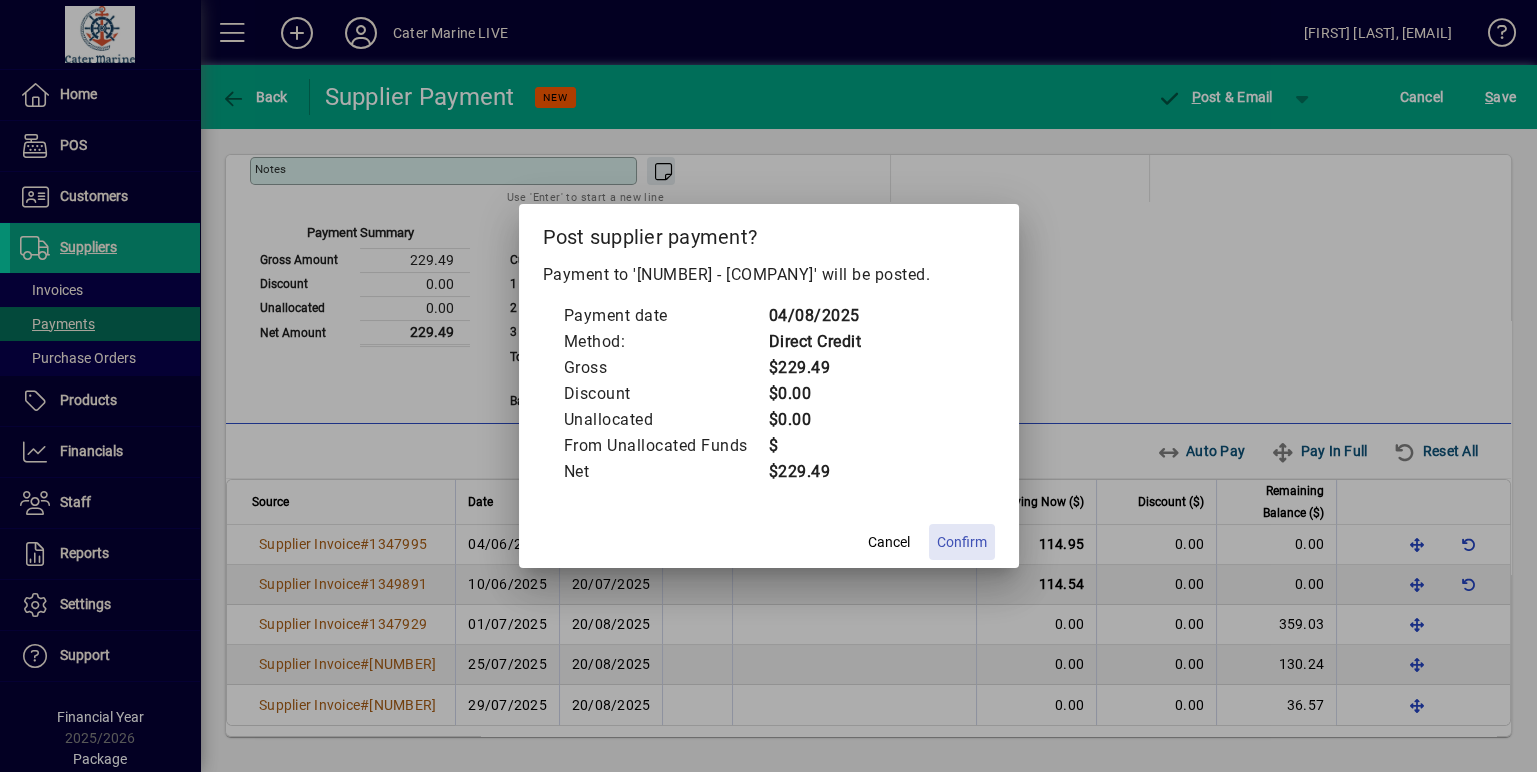 click on "Confirm" 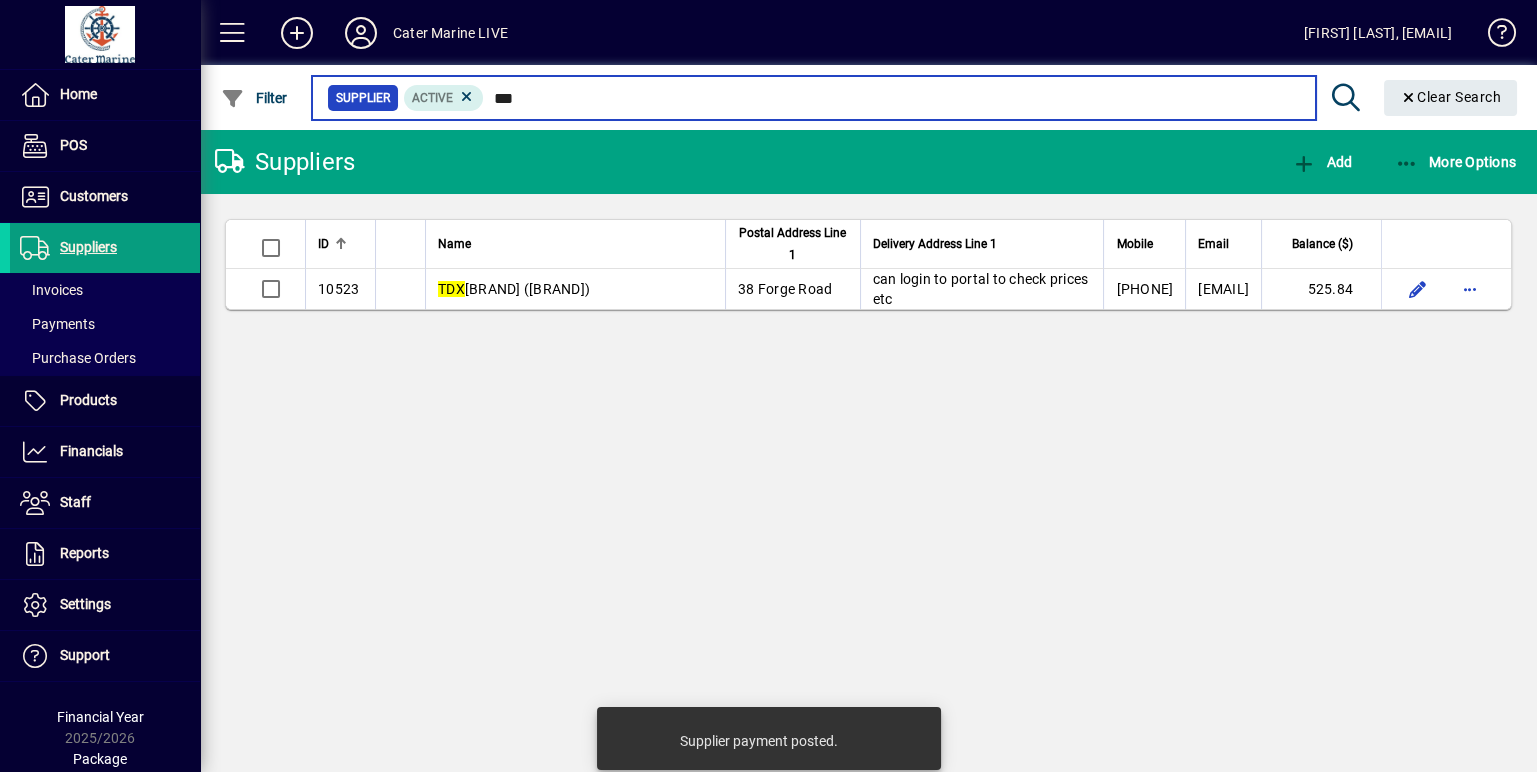 click on "***" at bounding box center [891, 98] 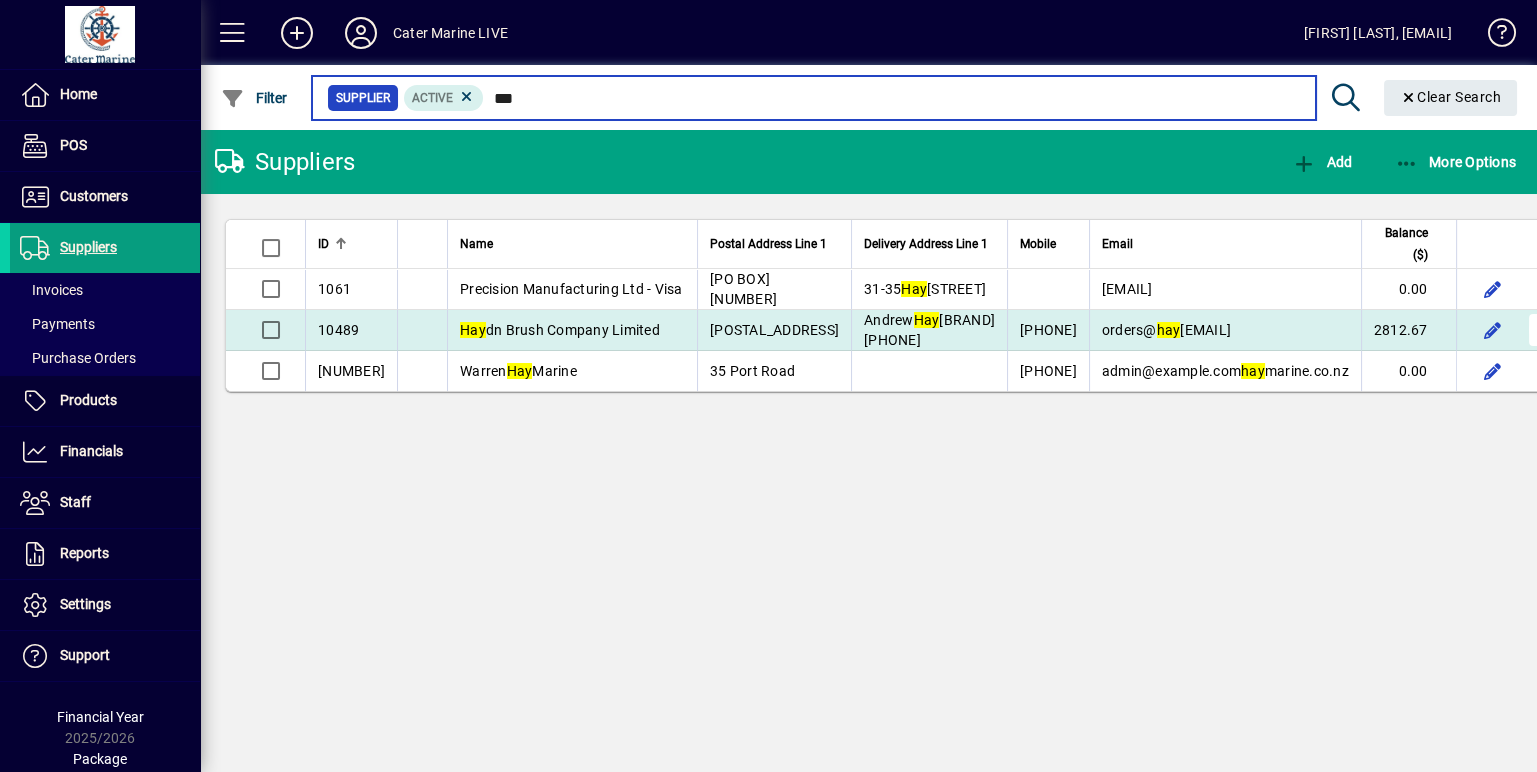 type on "***" 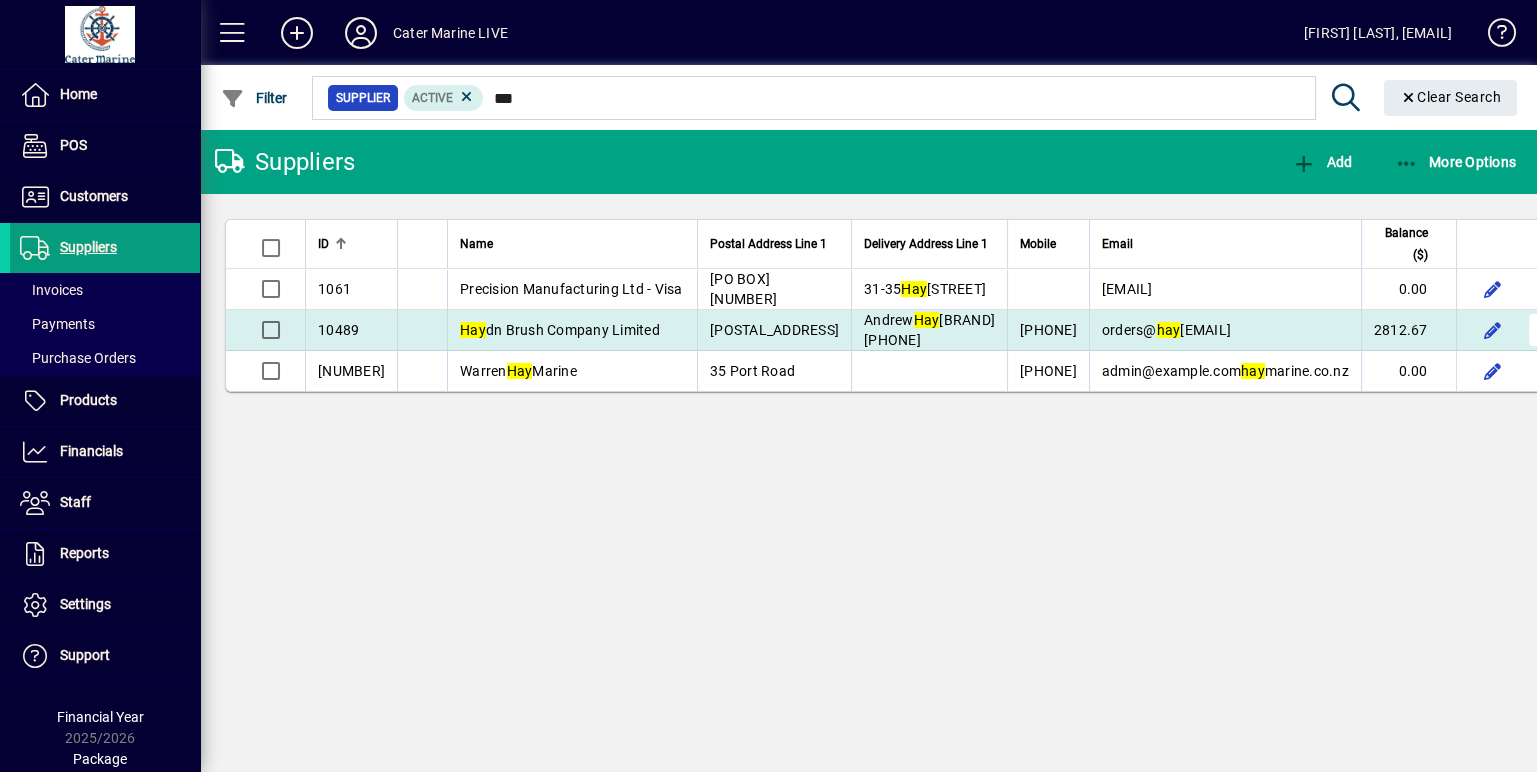 click at bounding box center (1545, 330) 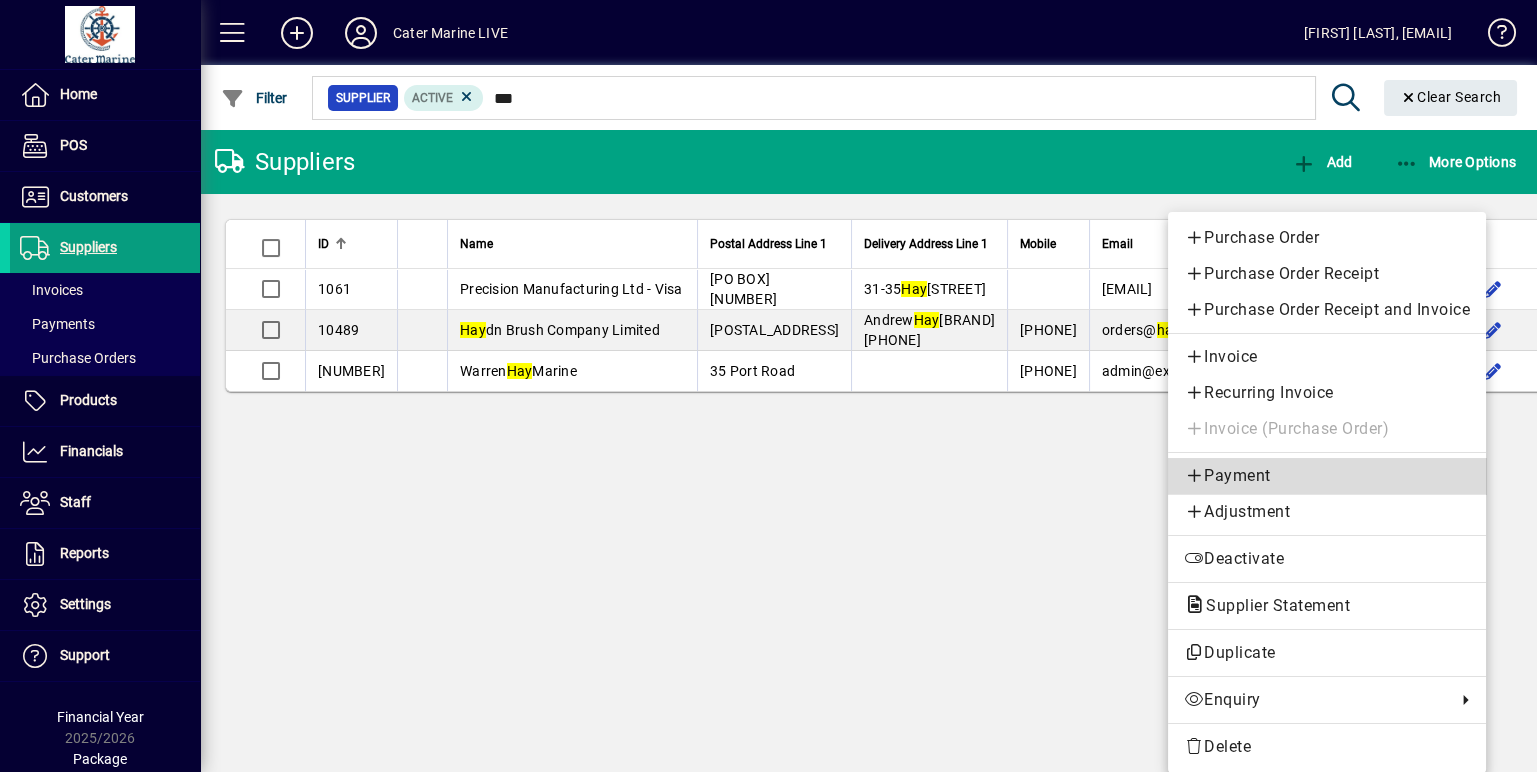 click on "Payment" at bounding box center [1327, 476] 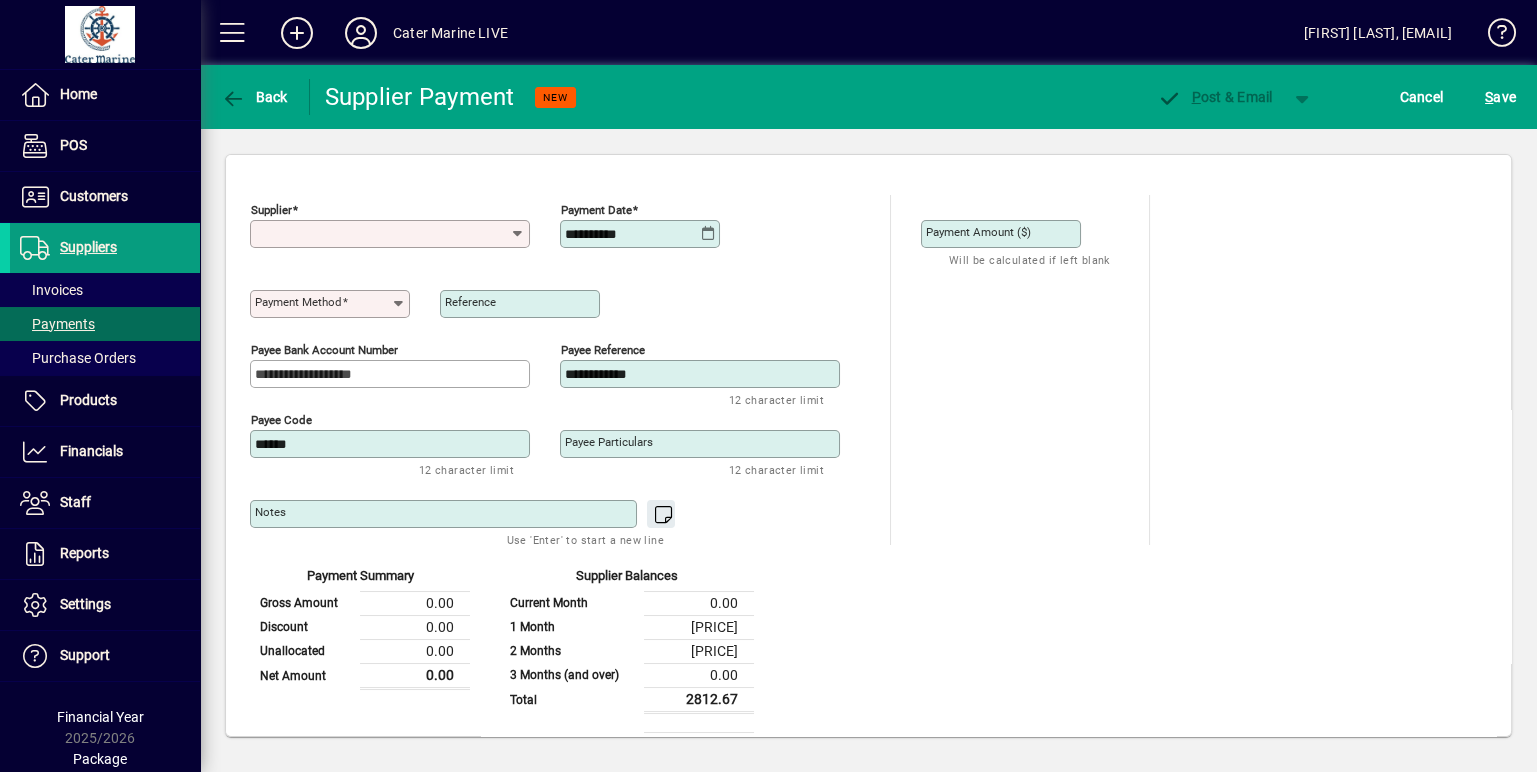 type on "**********" 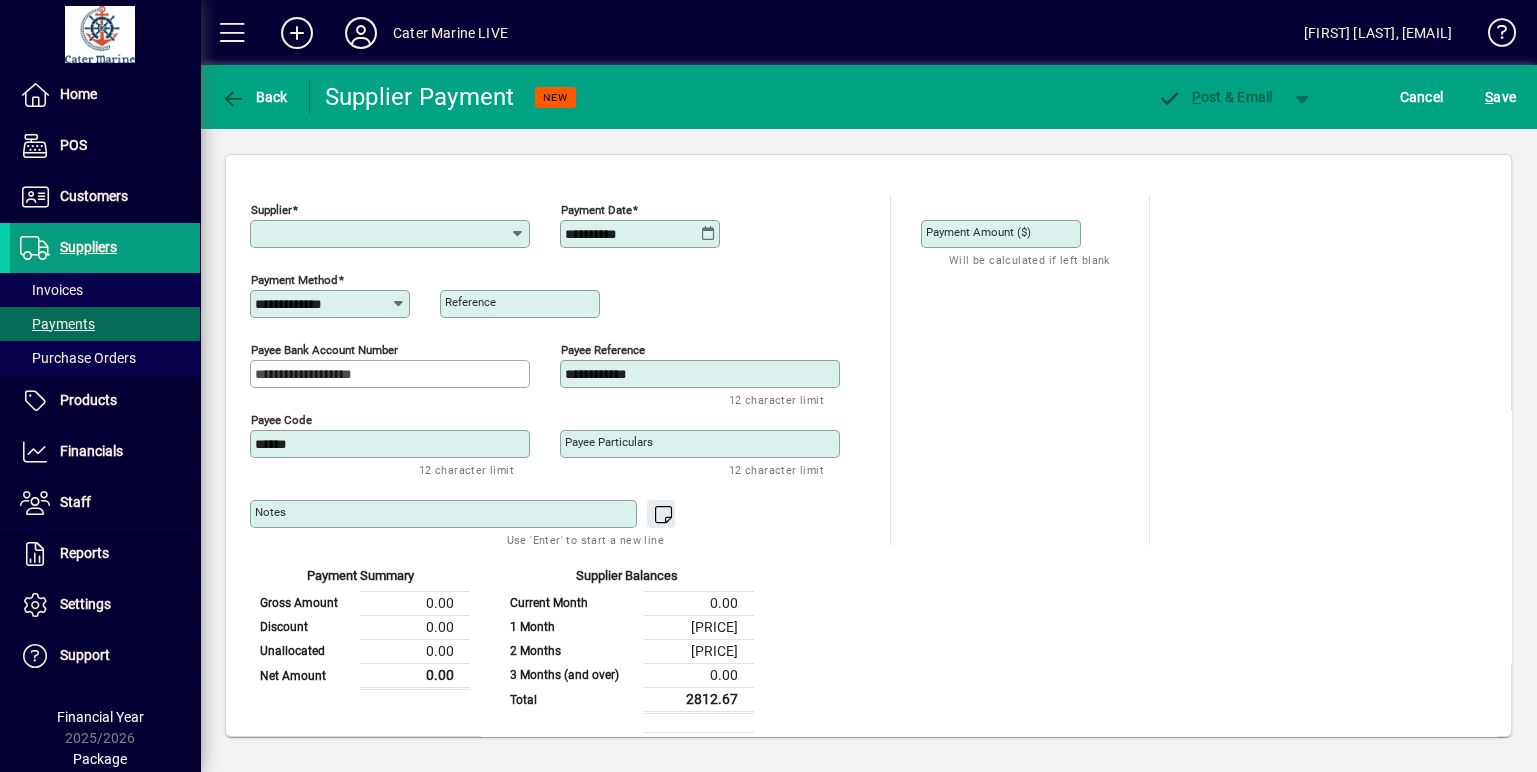 type on "**********" 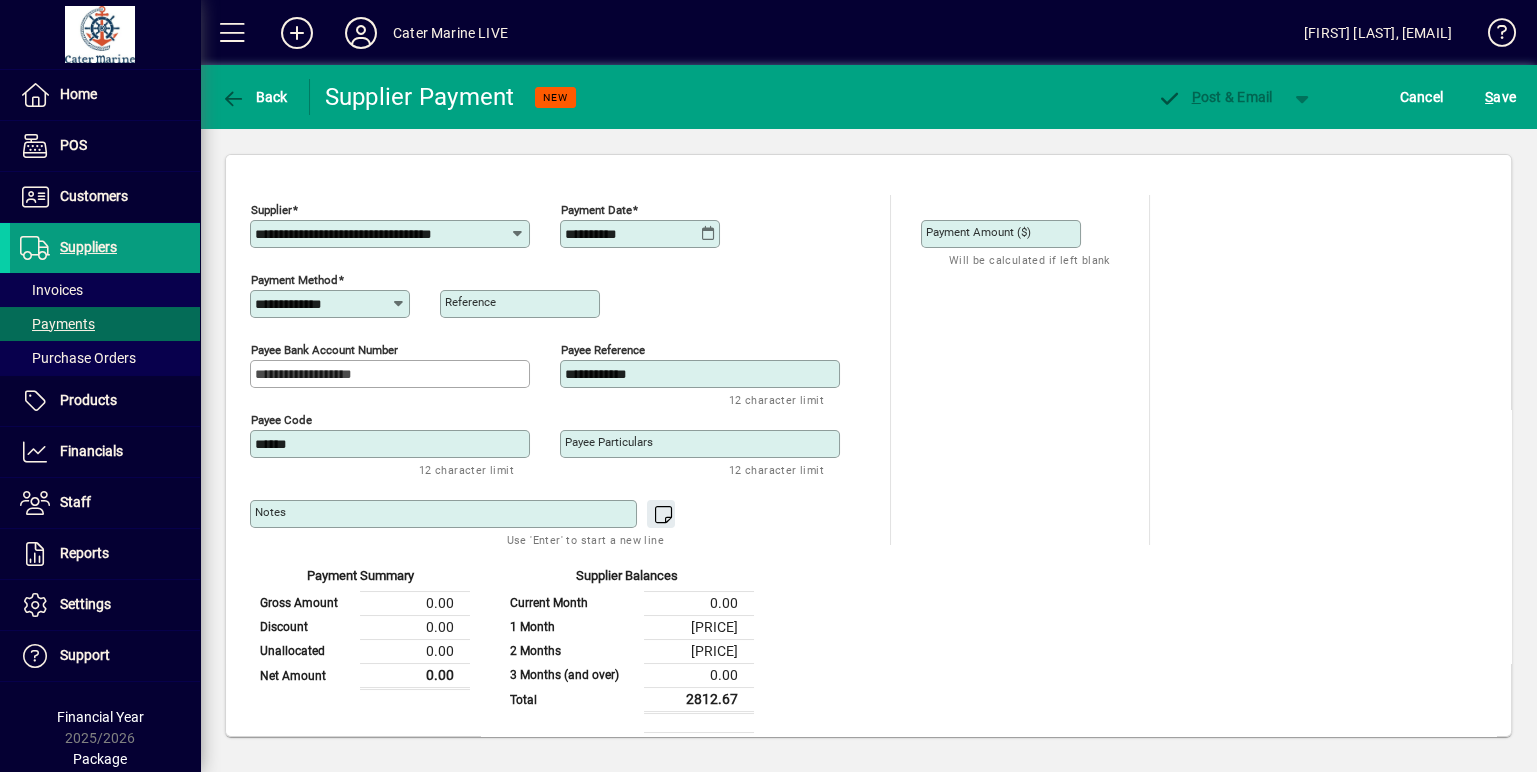 scroll, scrollTop: 303, scrollLeft: 0, axis: vertical 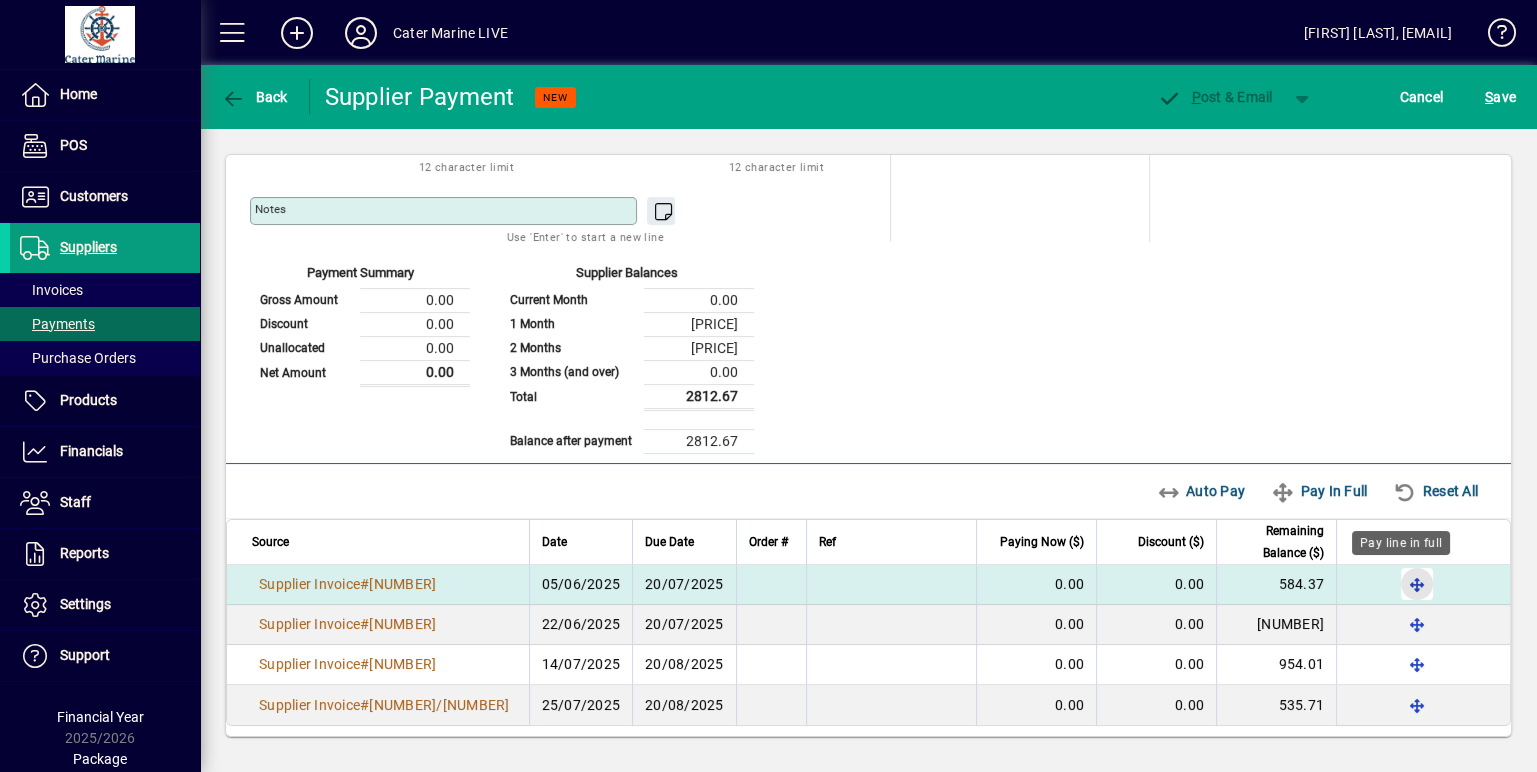 click at bounding box center [1417, 584] 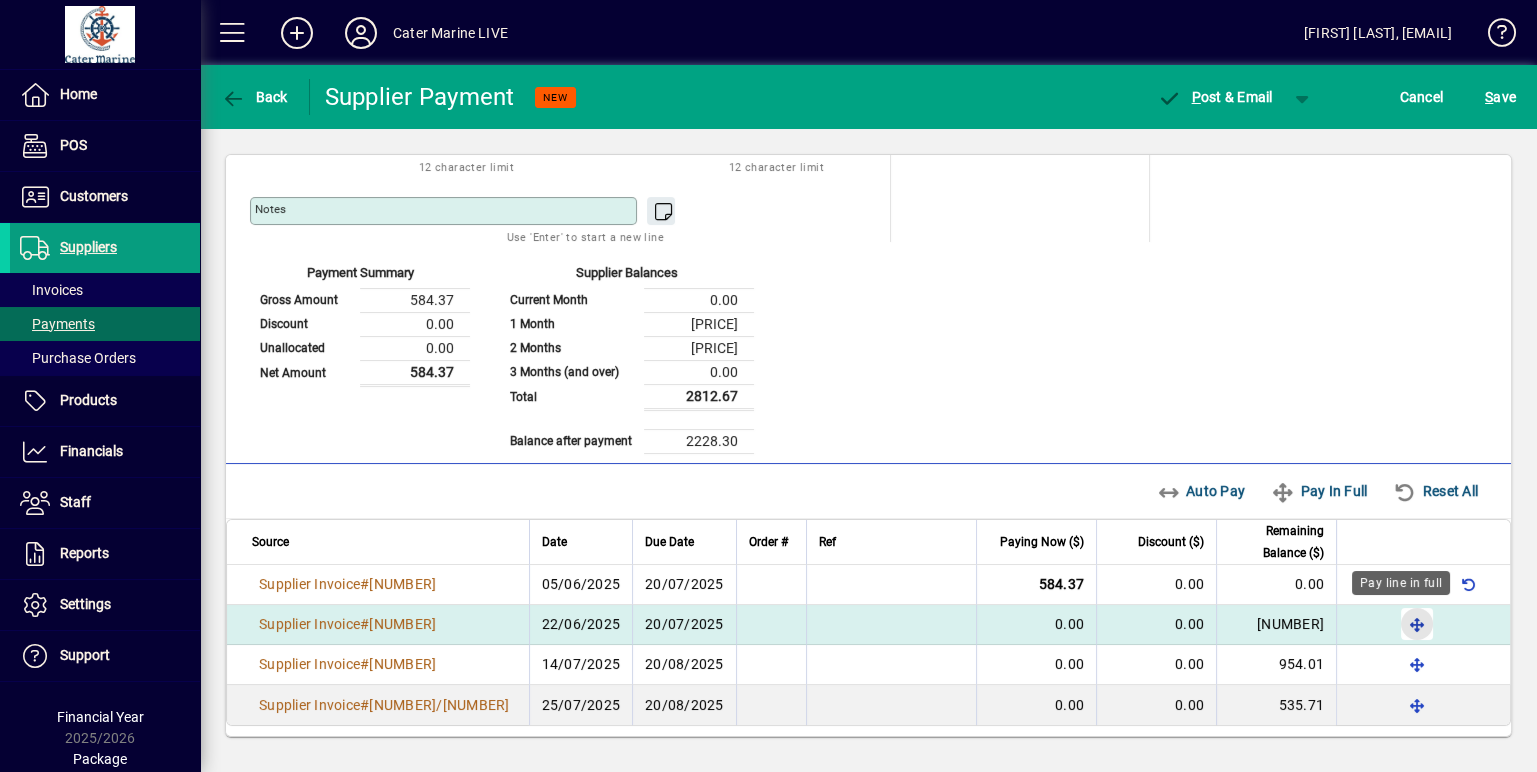 click at bounding box center (1417, 624) 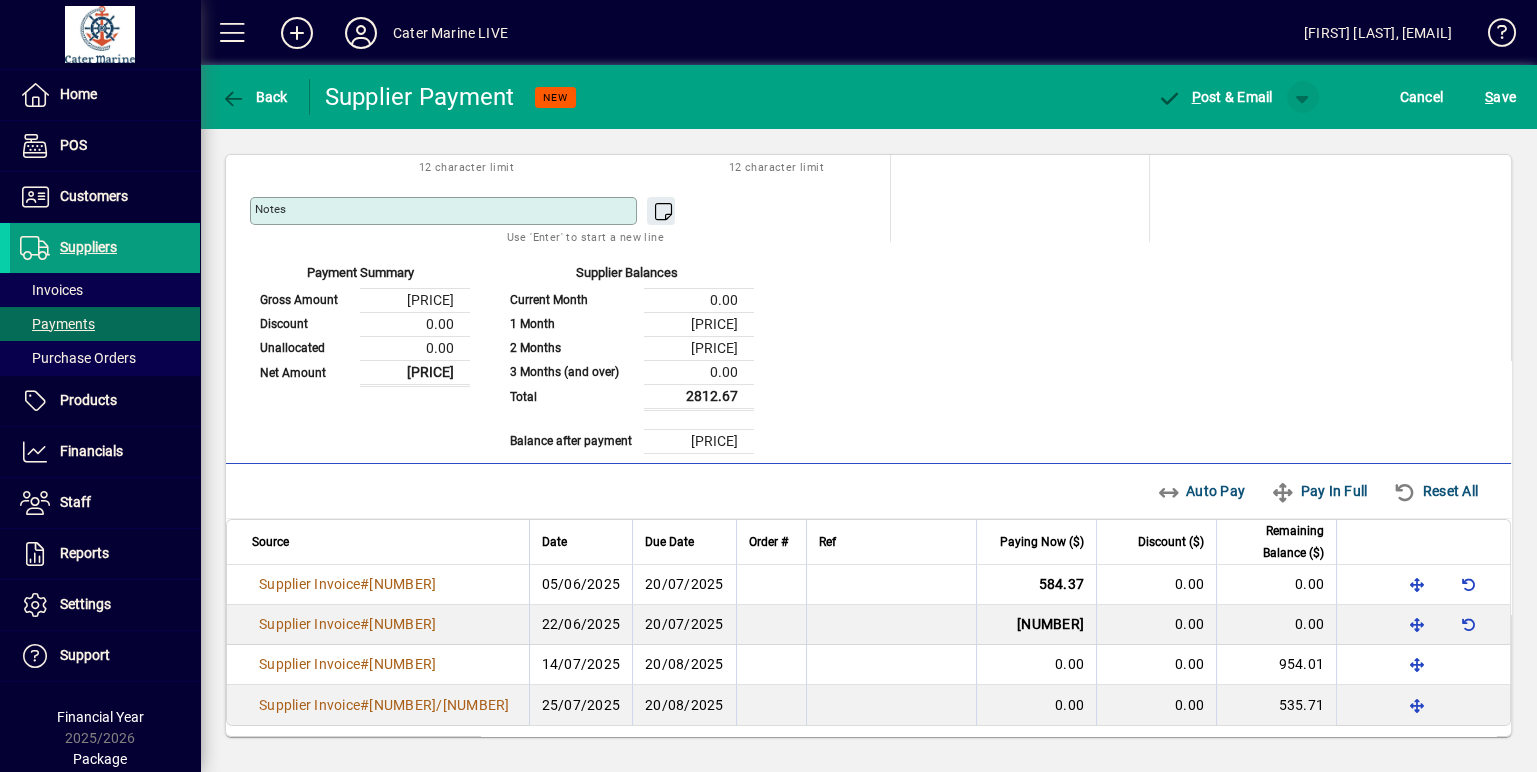 click 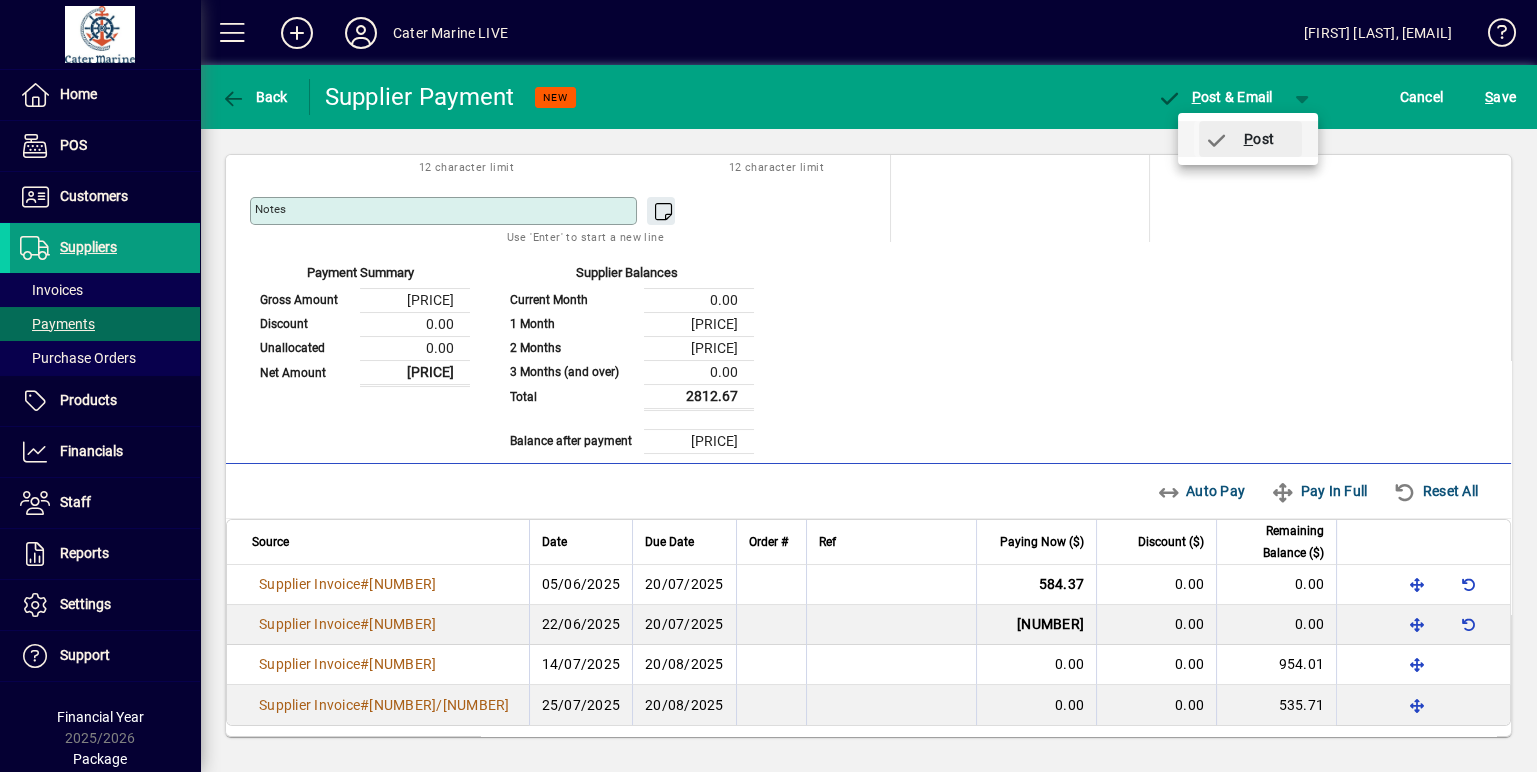 click on "P" at bounding box center [1248, 139] 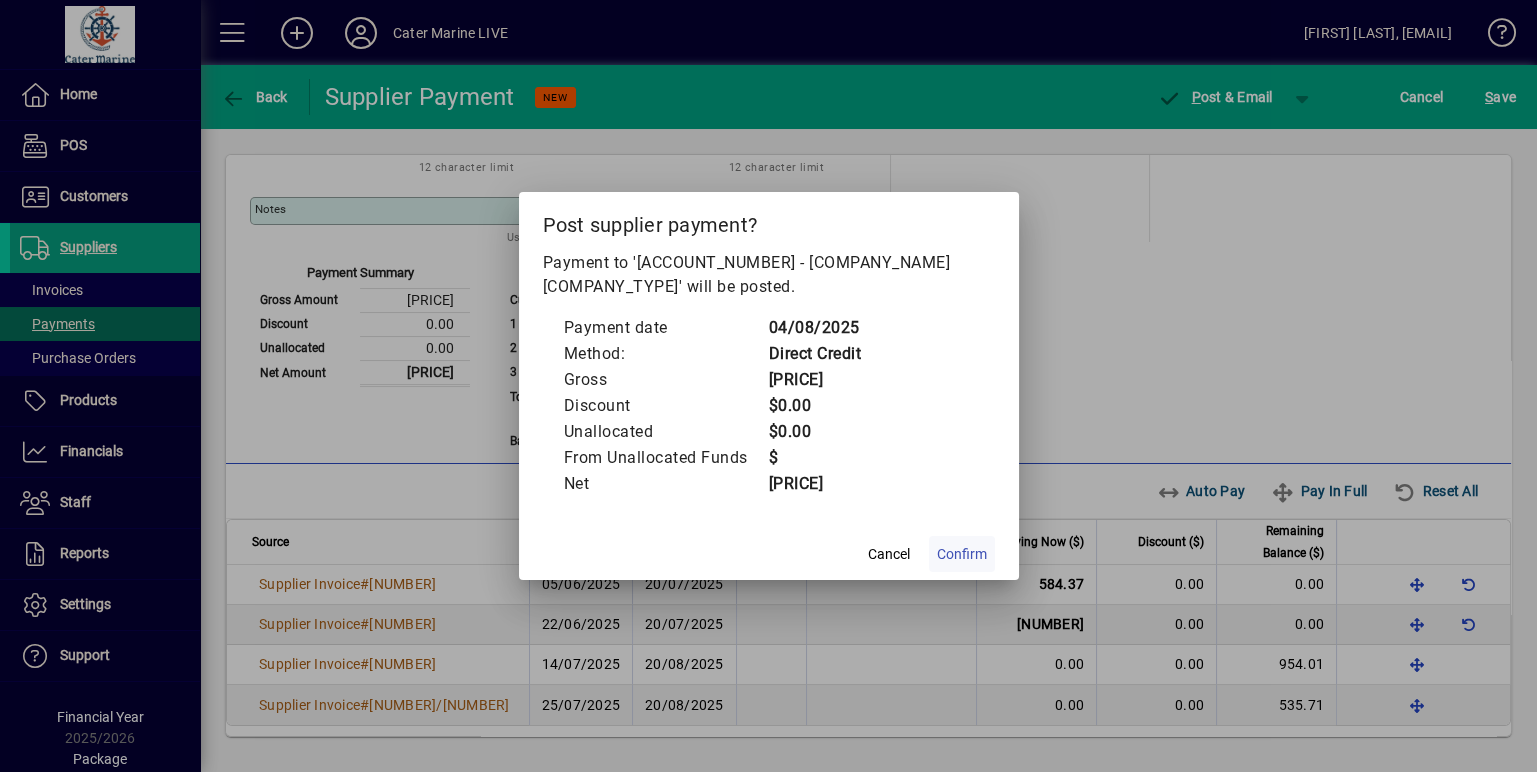 click on "Confirm" 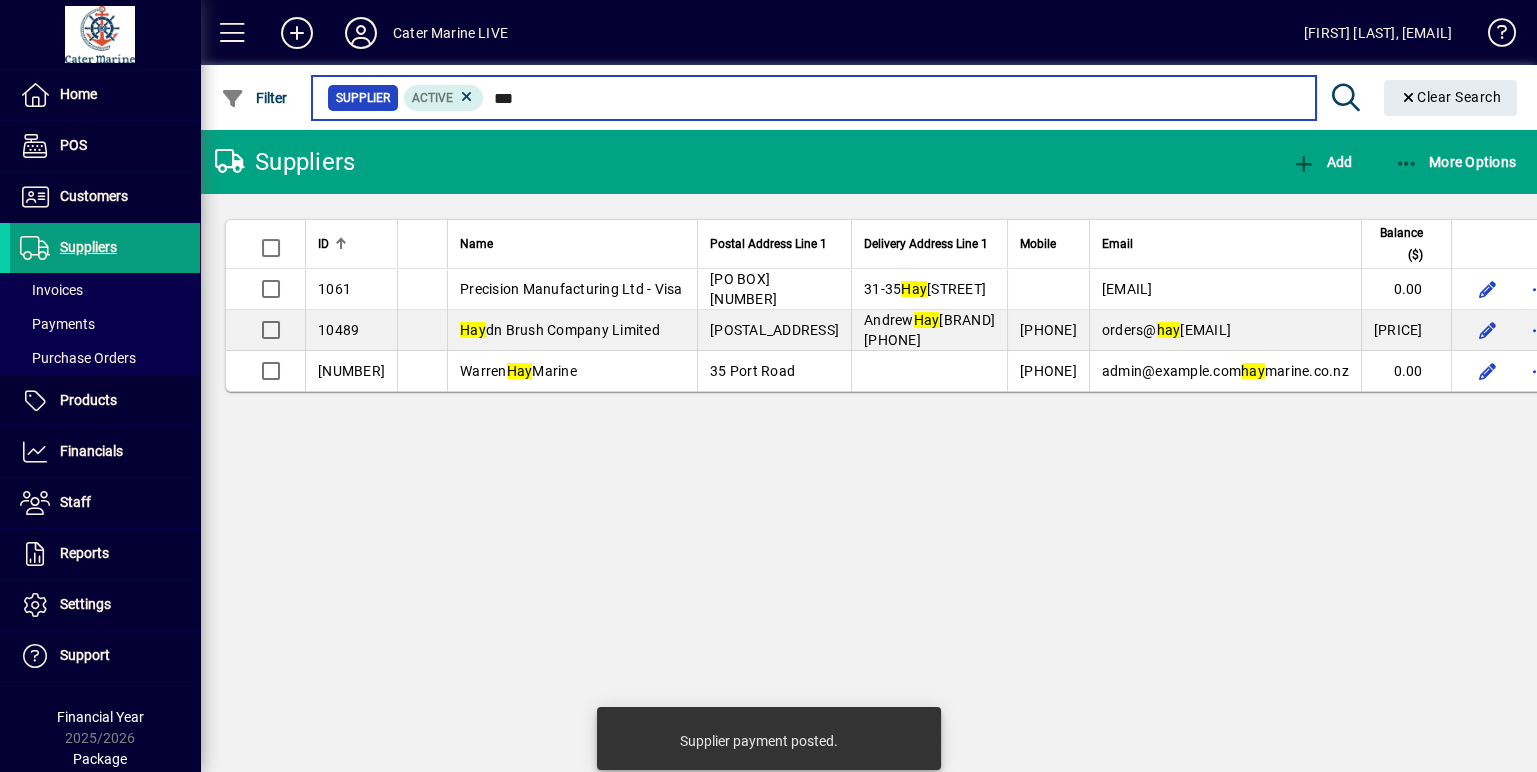 click on "***" at bounding box center [891, 98] 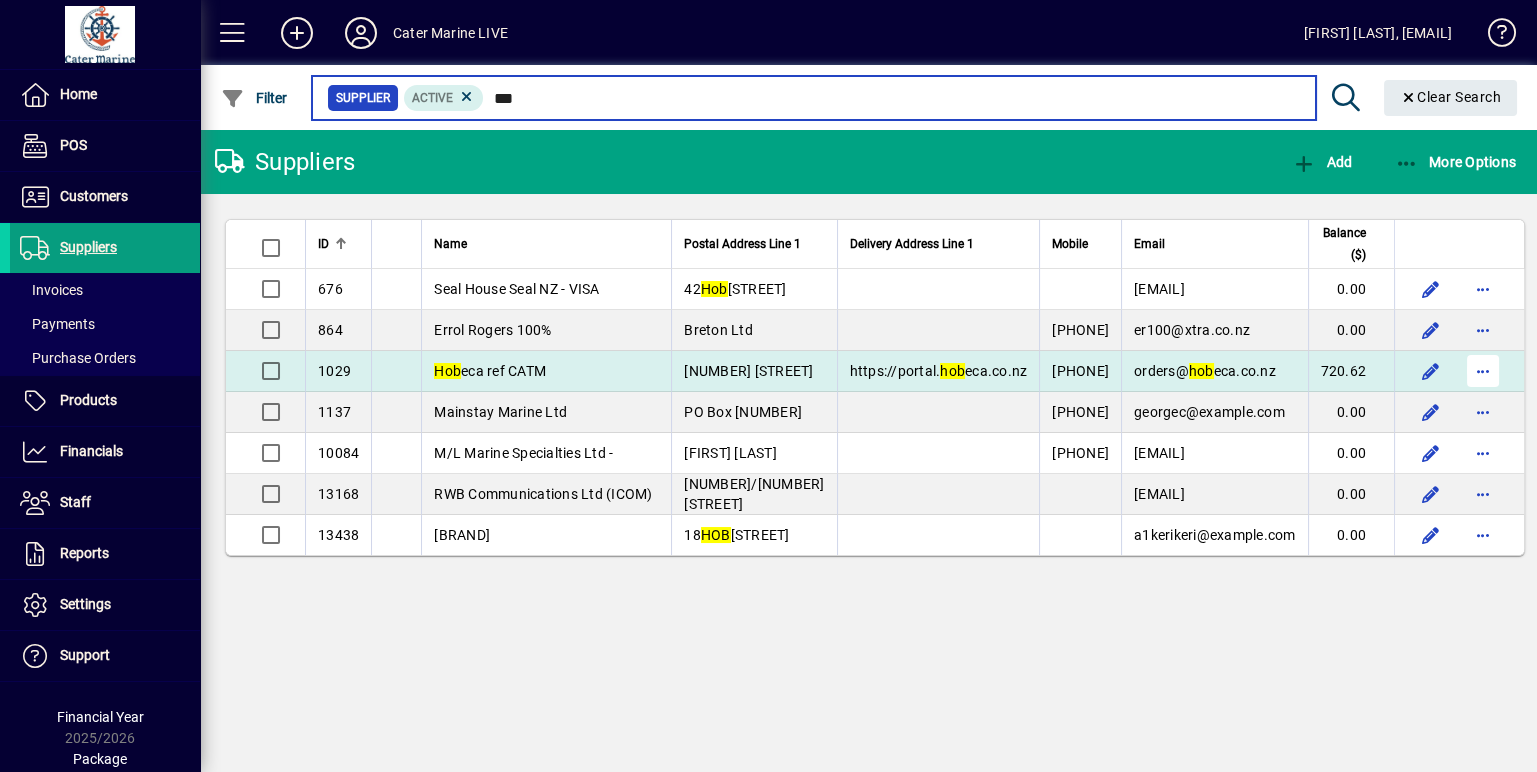 type on "***" 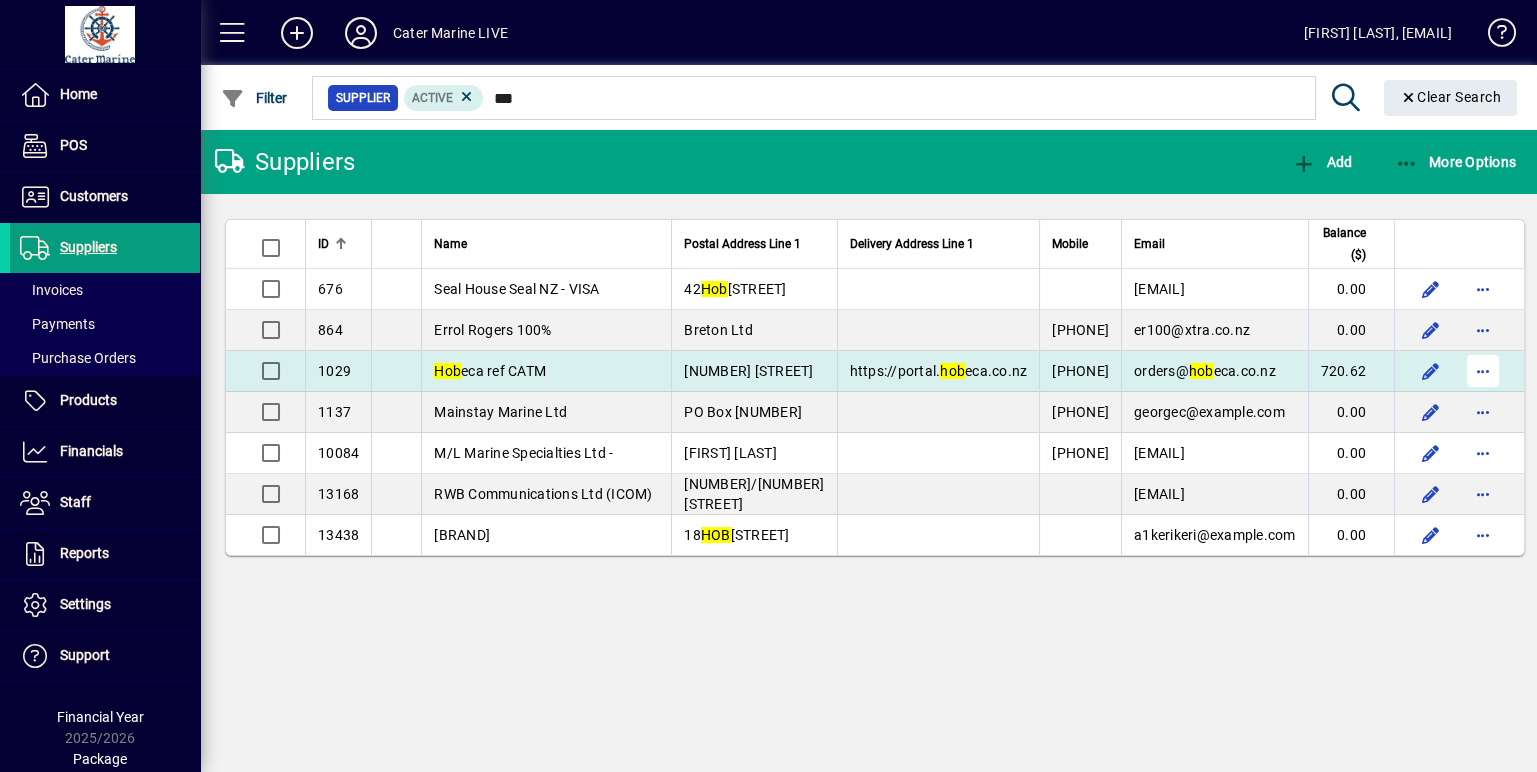 click at bounding box center (1483, 371) 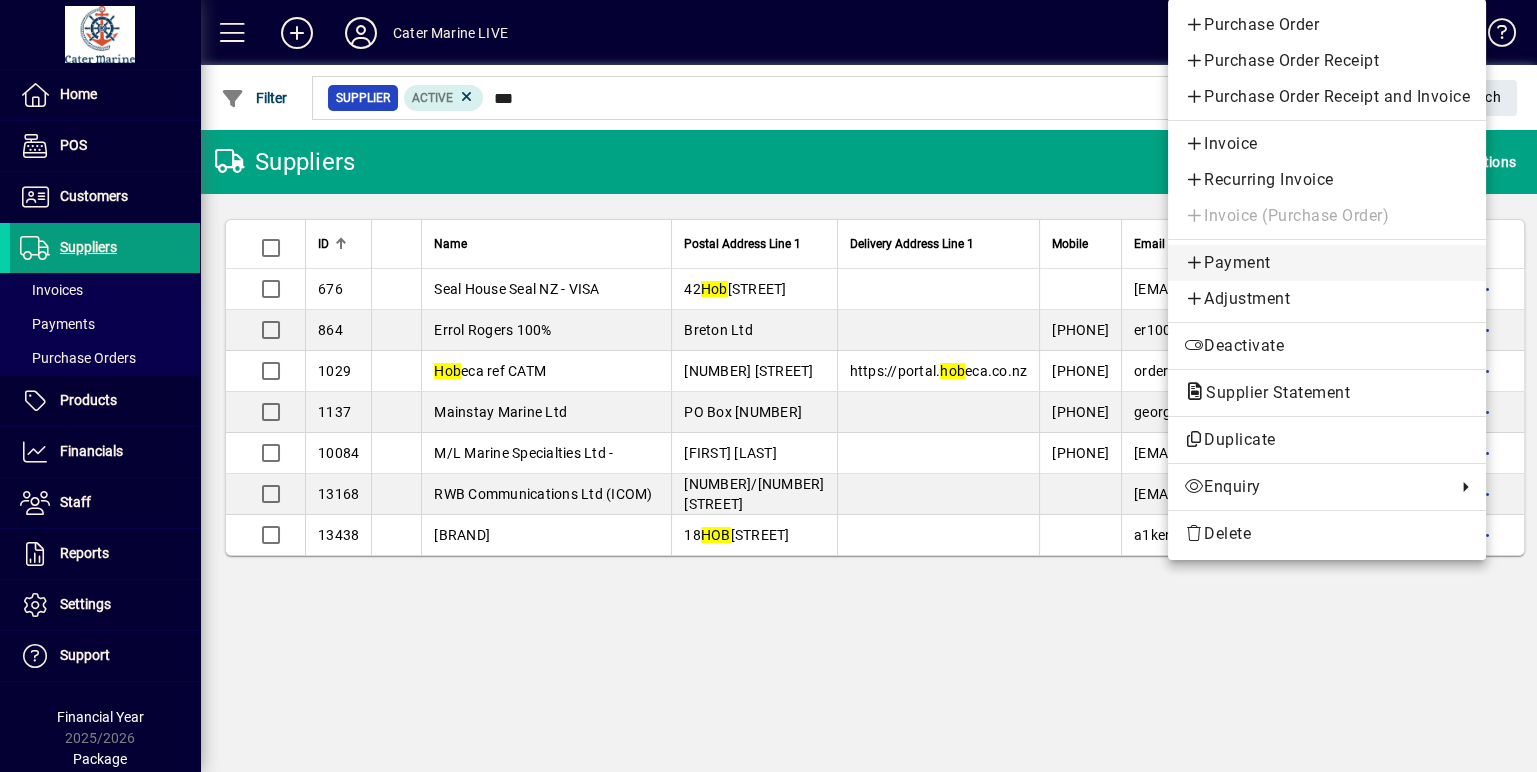 click on "Payment" at bounding box center (1327, 263) 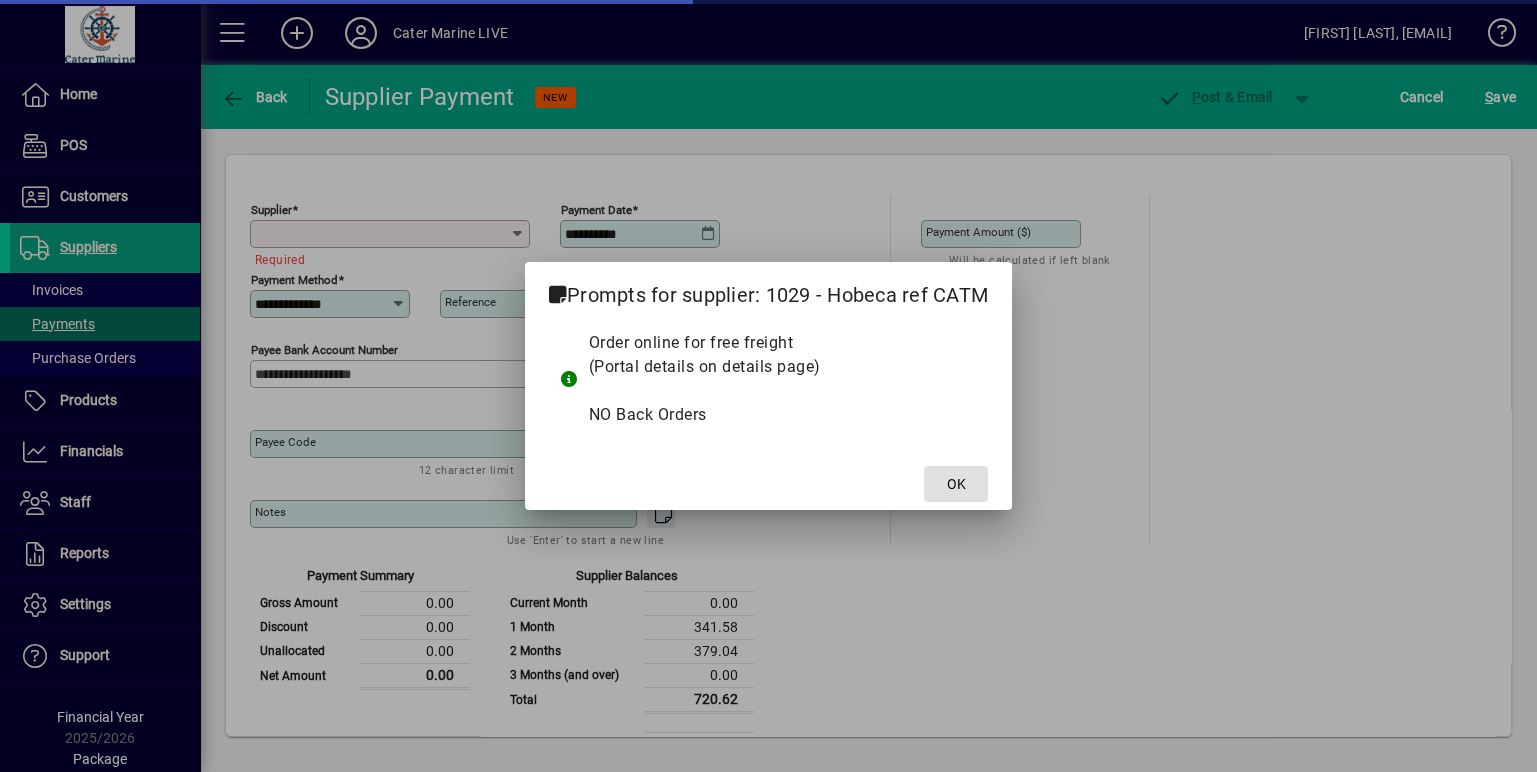 type on "**********" 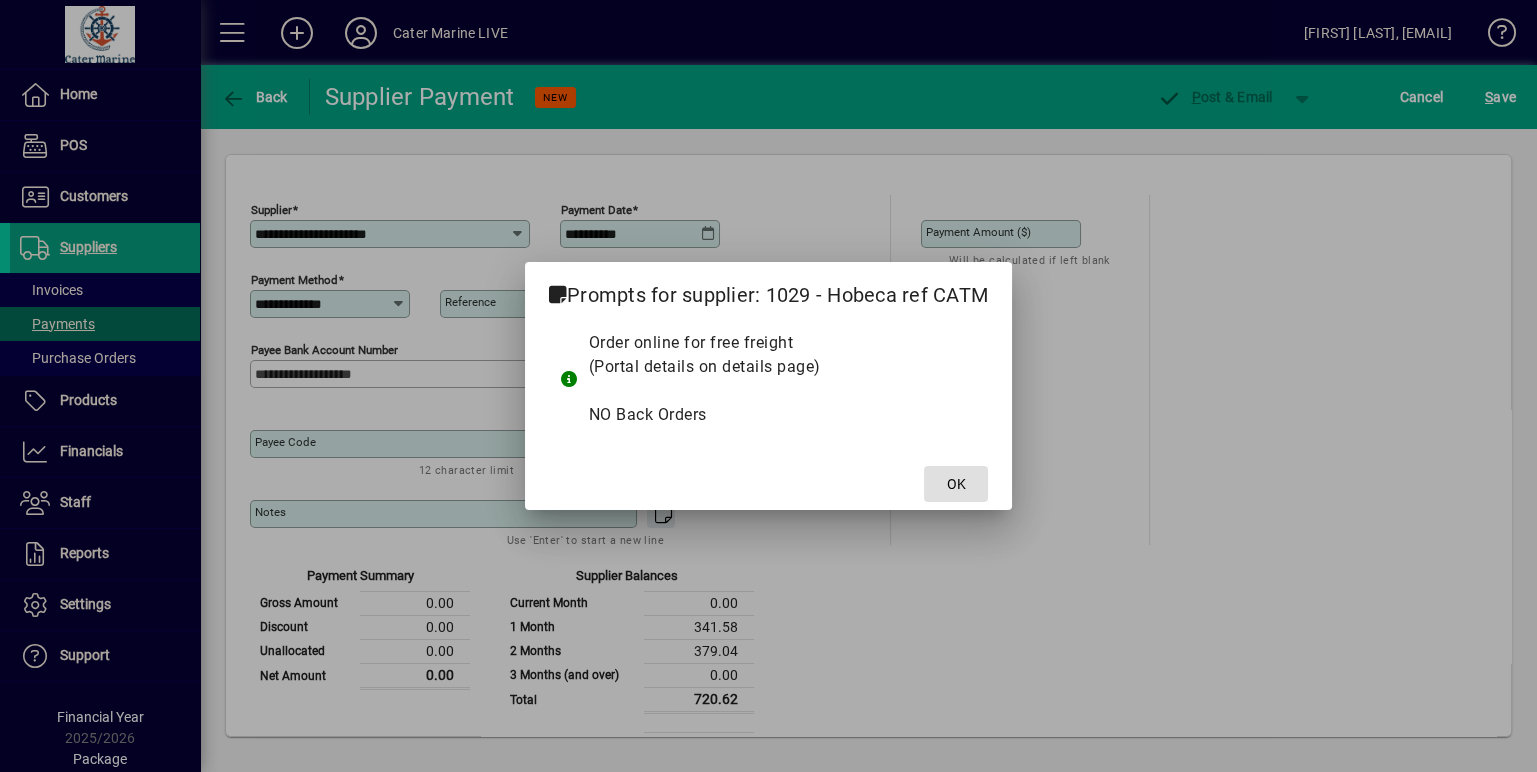 click on "OK" 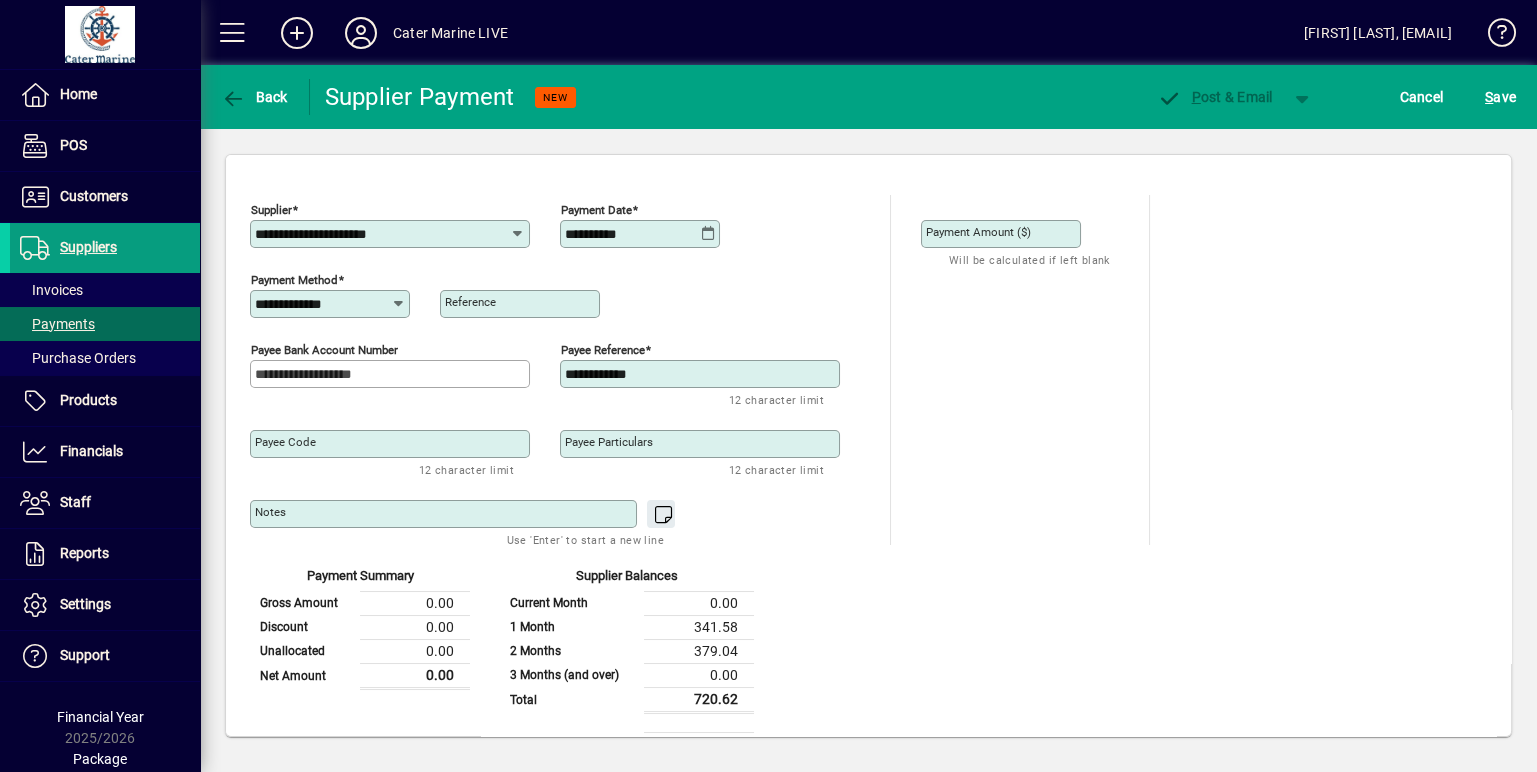scroll, scrollTop: 223, scrollLeft: 0, axis: vertical 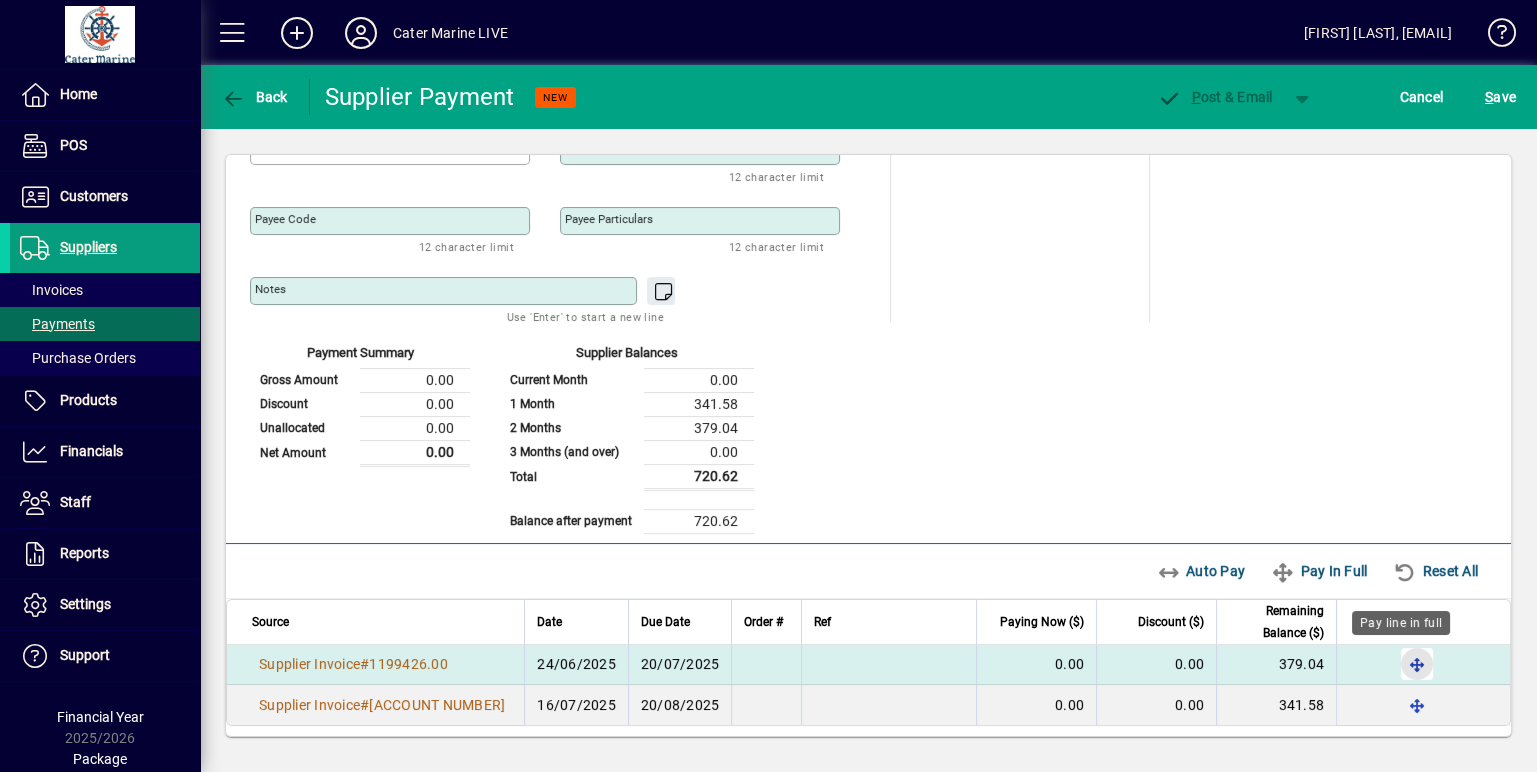 click at bounding box center (1417, 664) 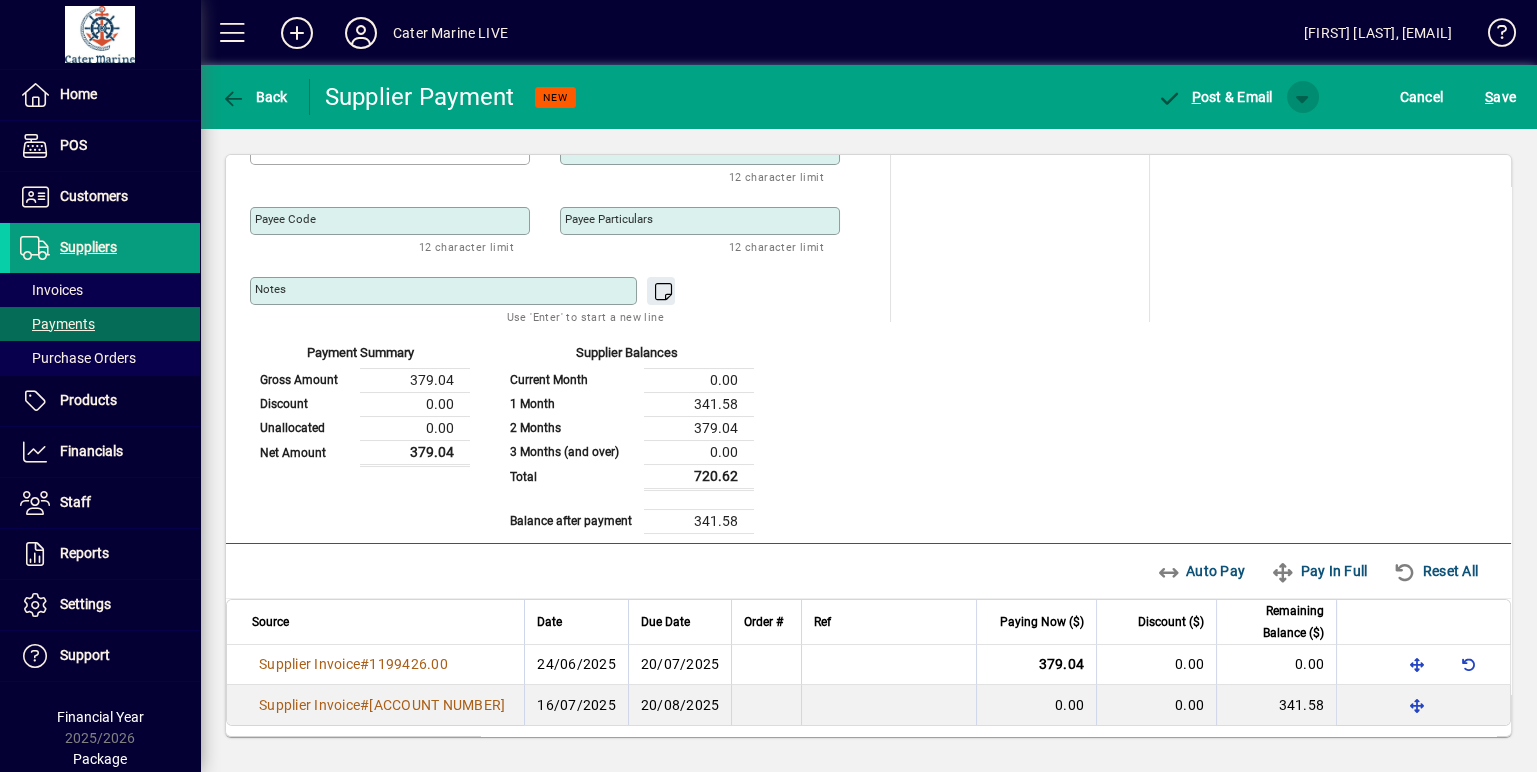 click 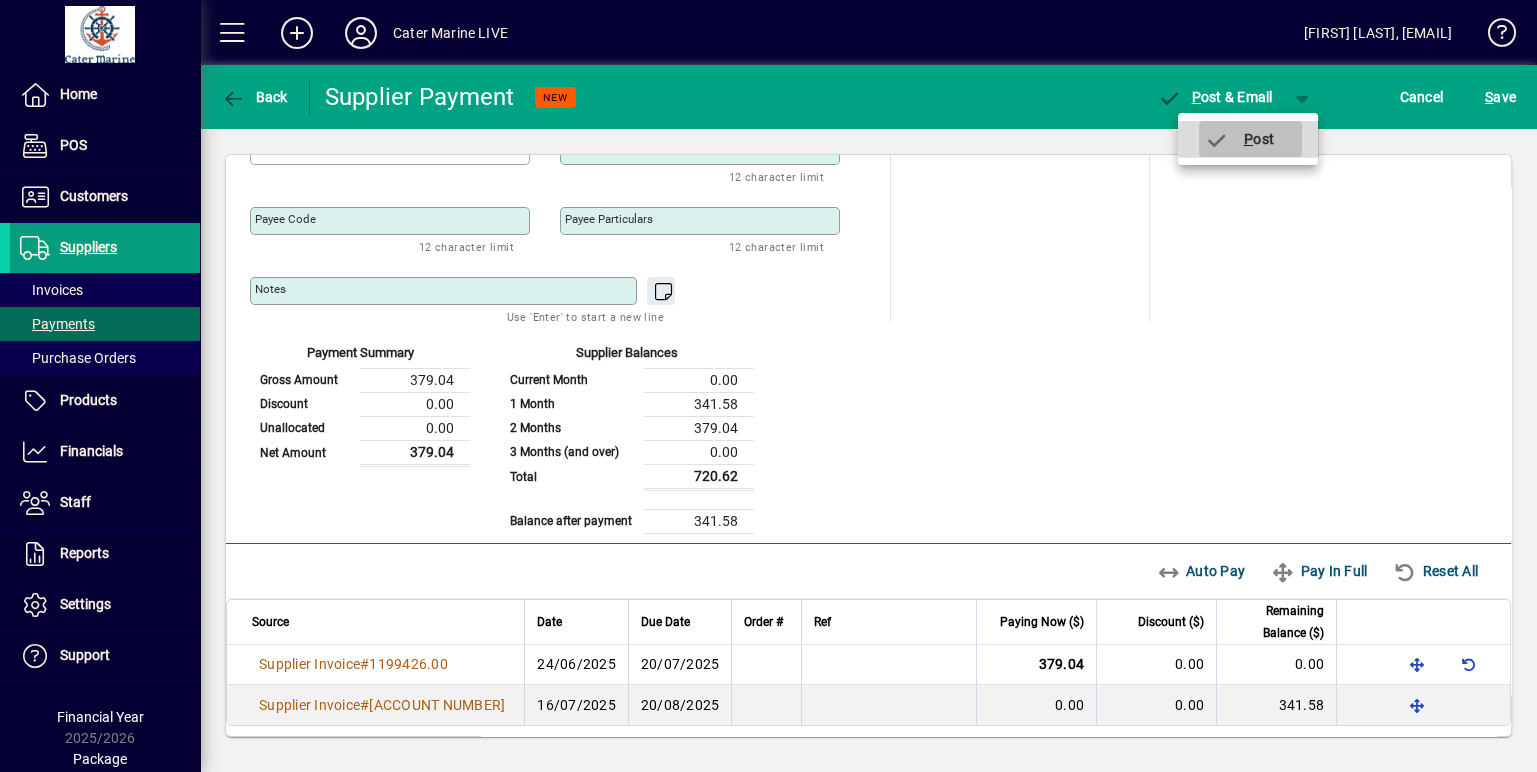 click on "P ost" at bounding box center (1239, 139) 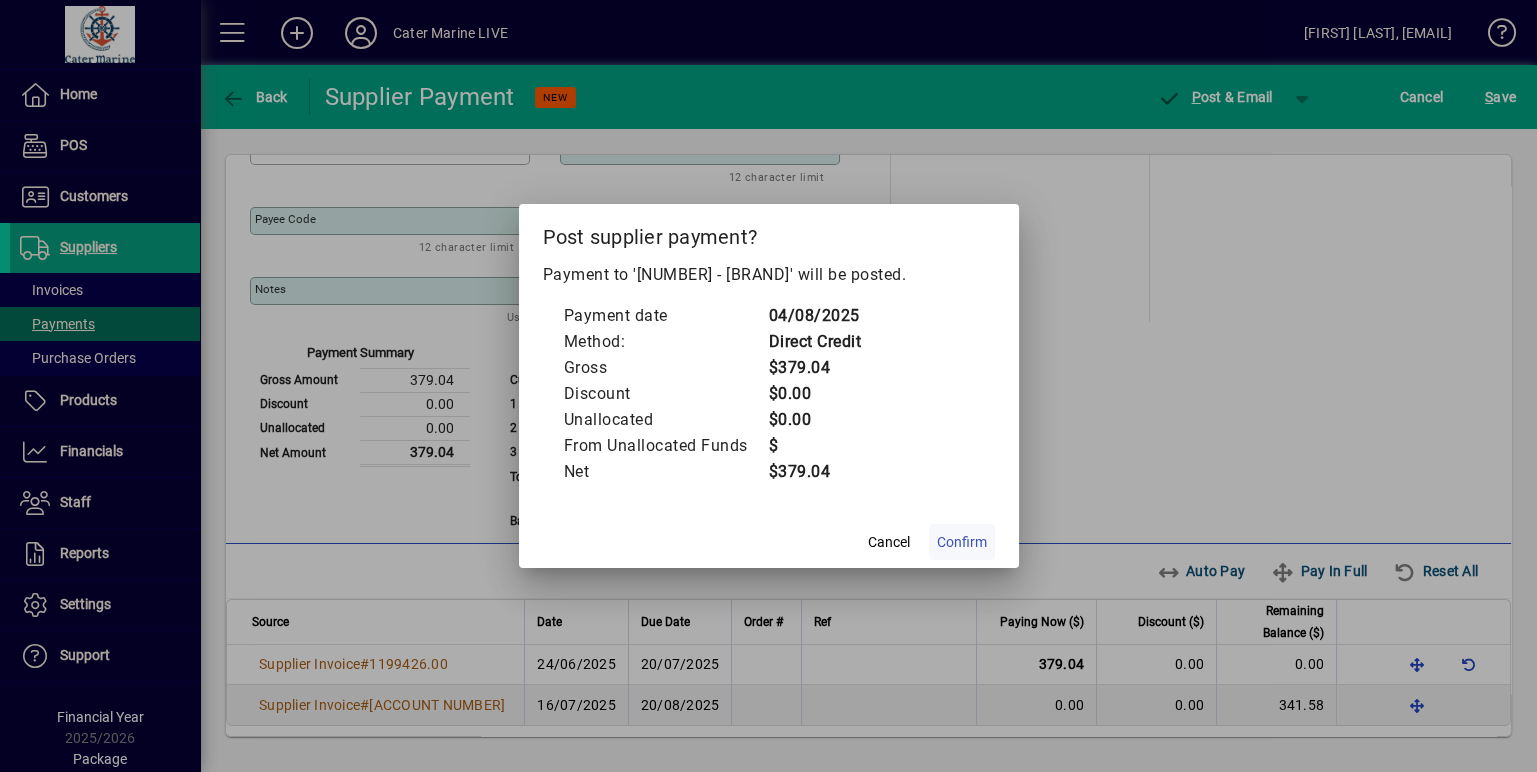 click on "Confirm" 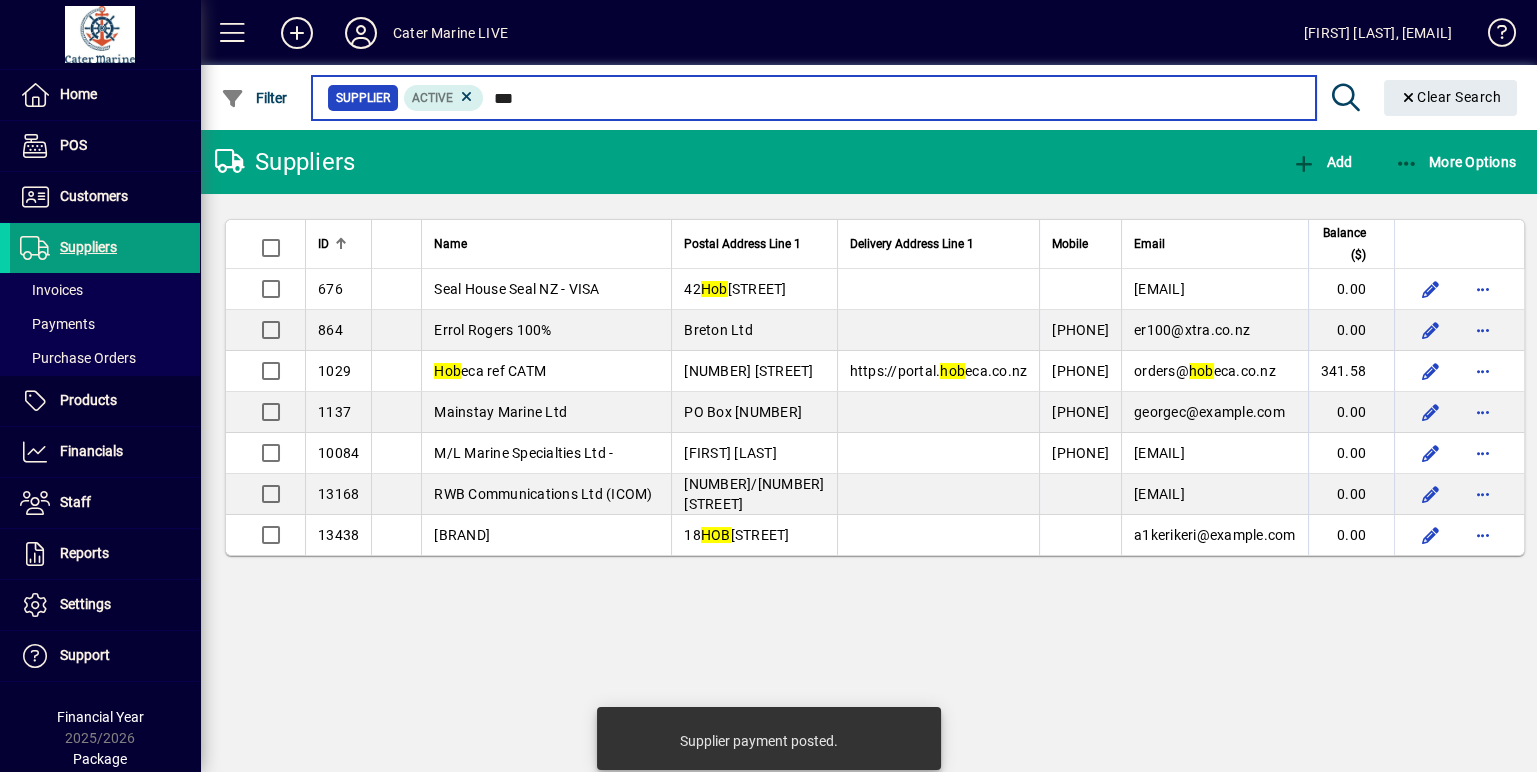 click on "***" at bounding box center (891, 98) 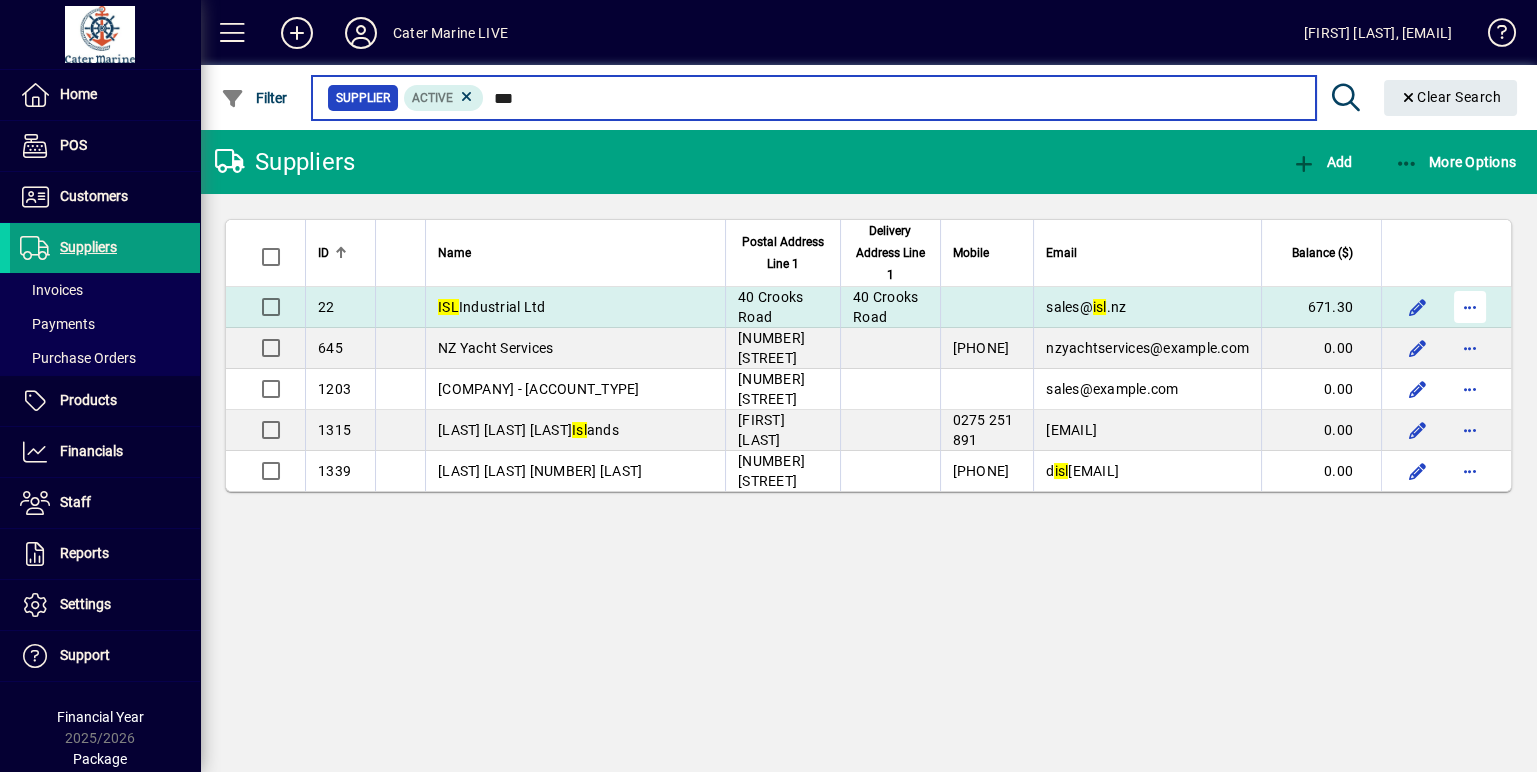 type on "***" 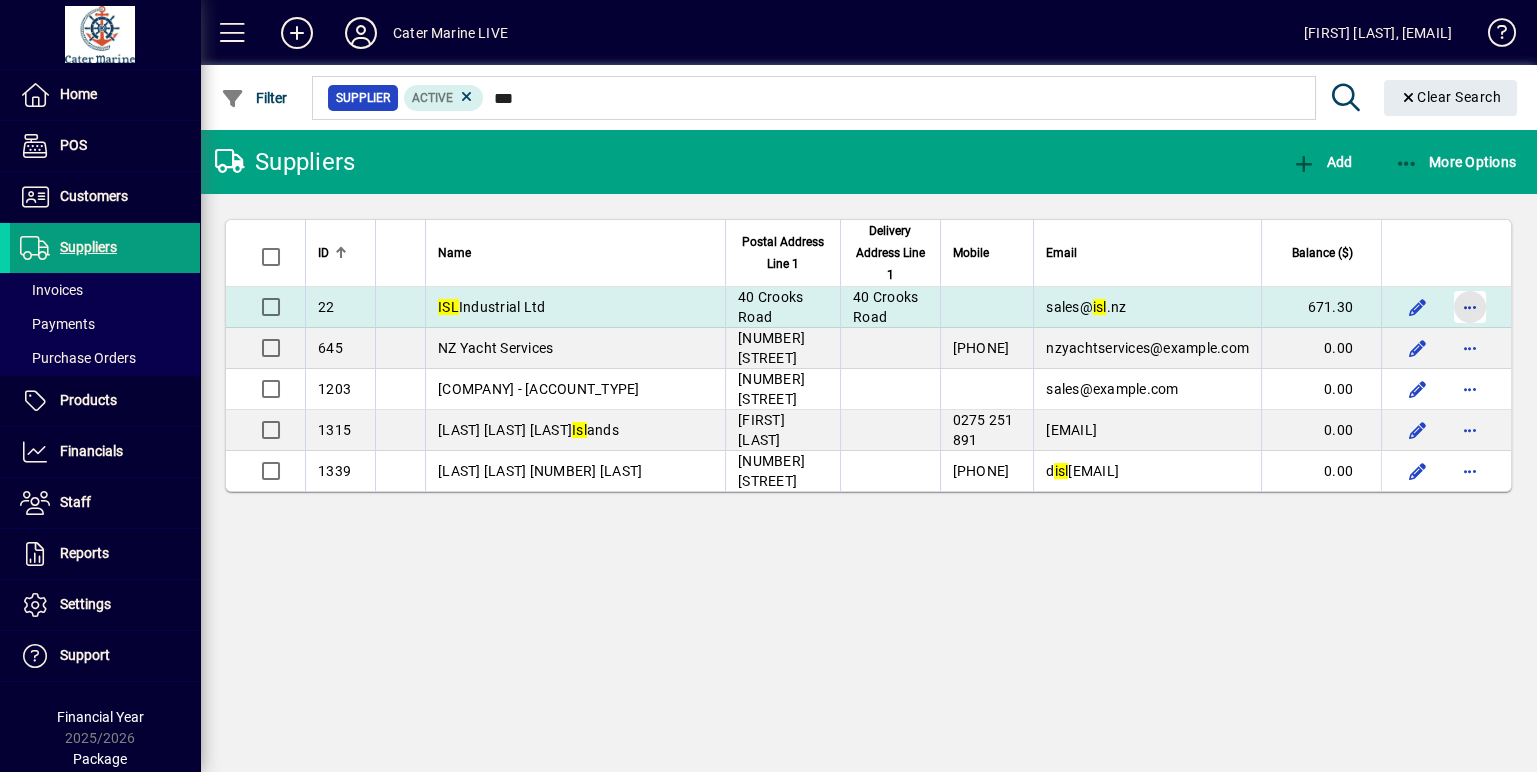 click at bounding box center (1470, 307) 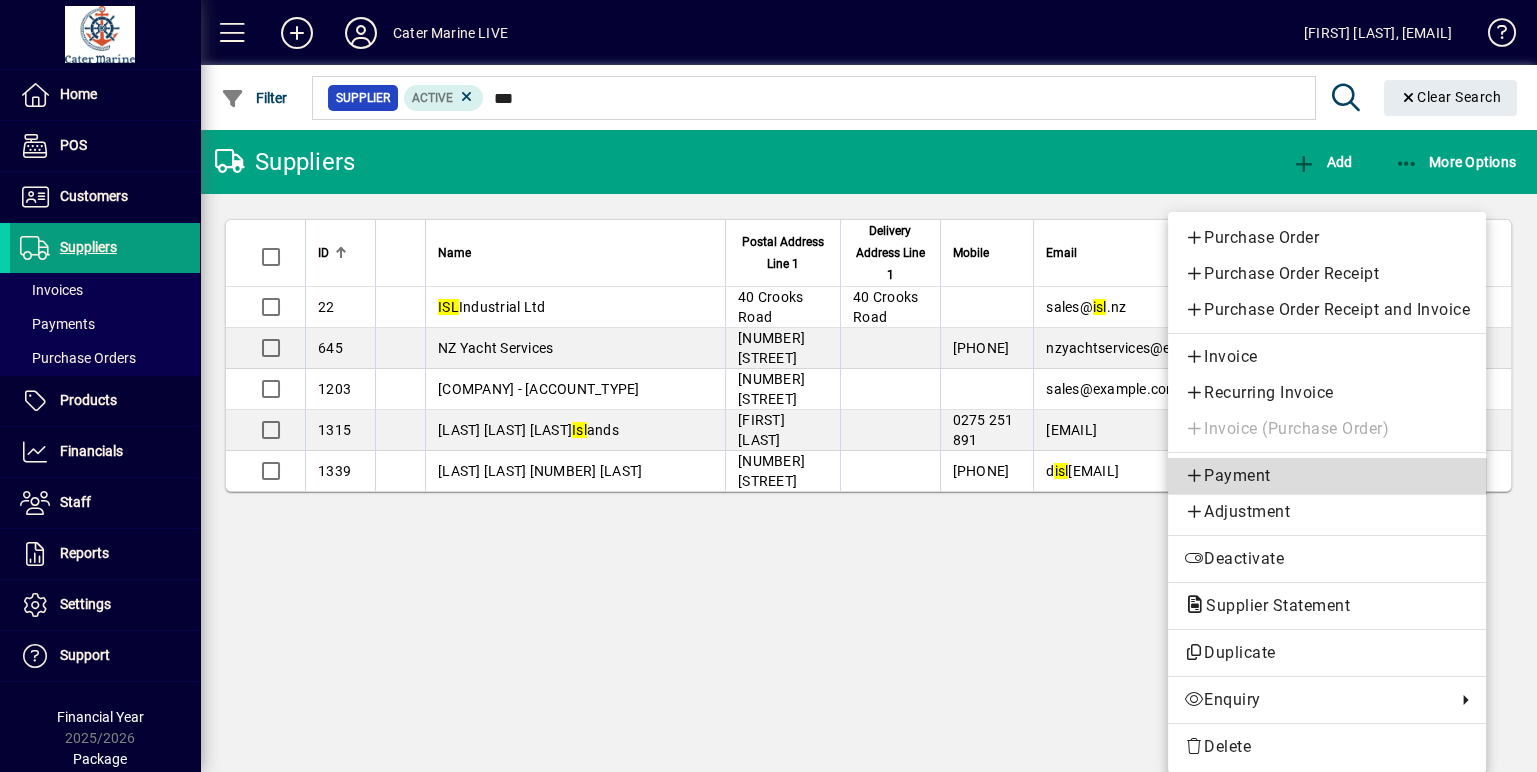 click on "Payment" at bounding box center (1327, 476) 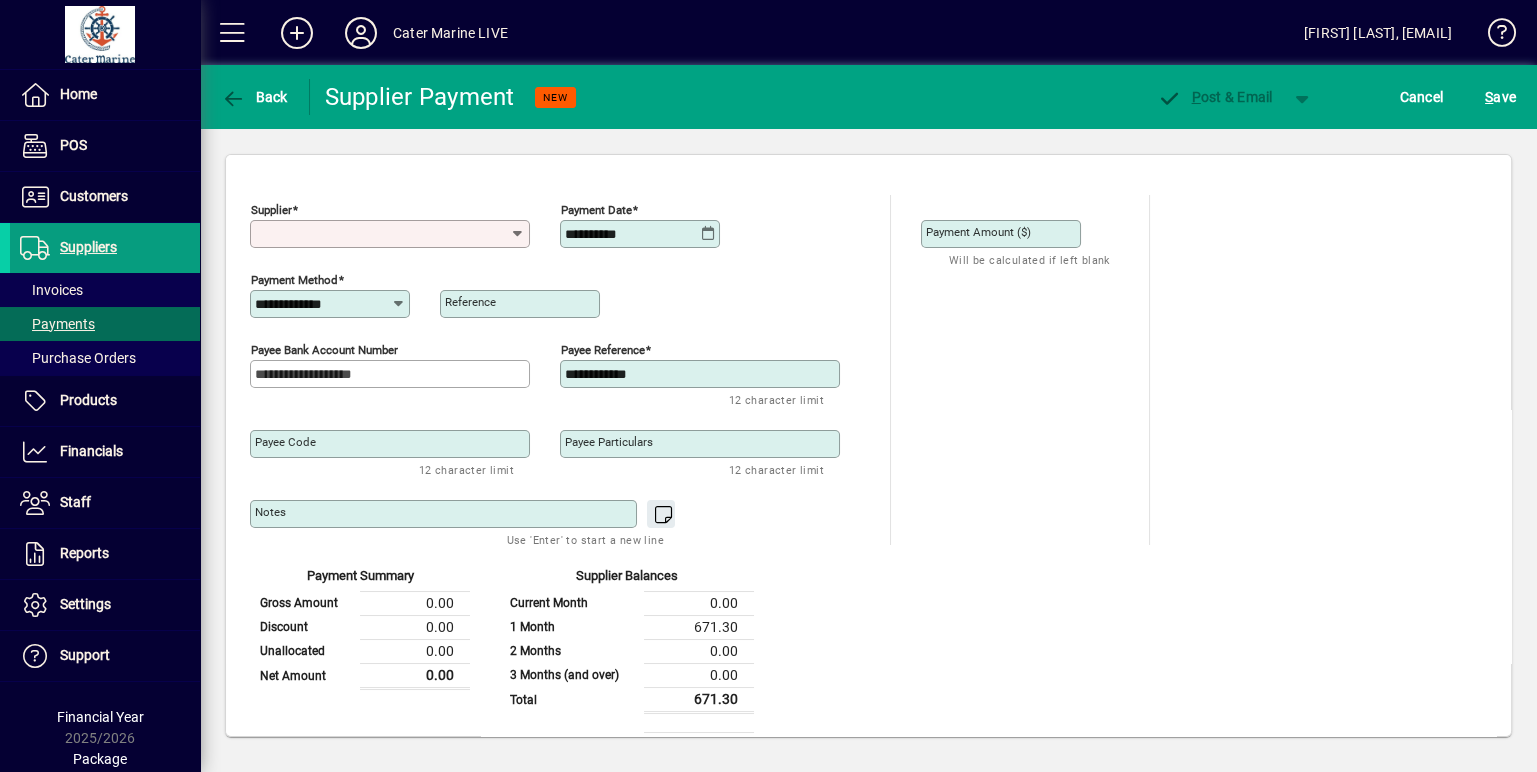 type on "**********" 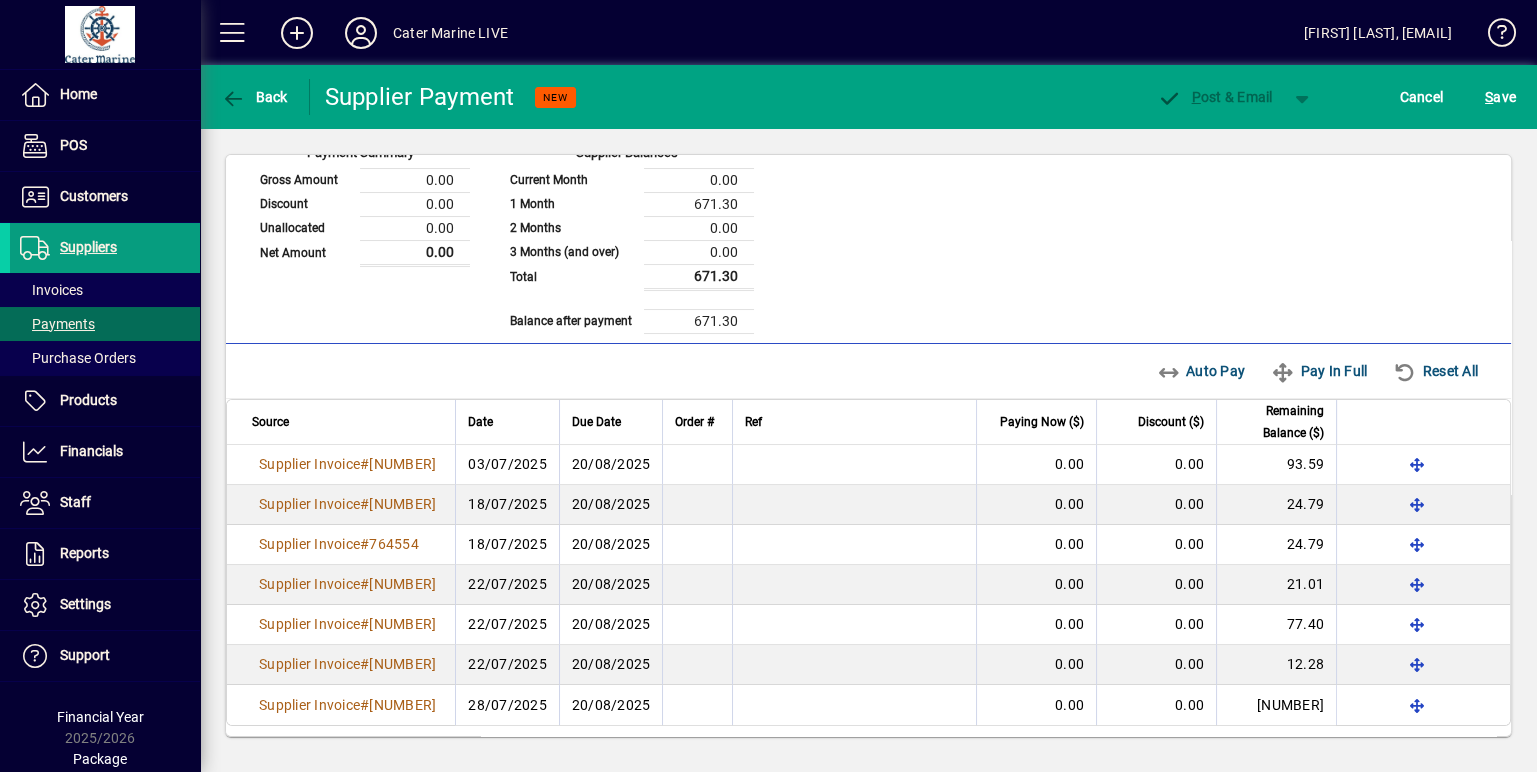 scroll, scrollTop: 0, scrollLeft: 0, axis: both 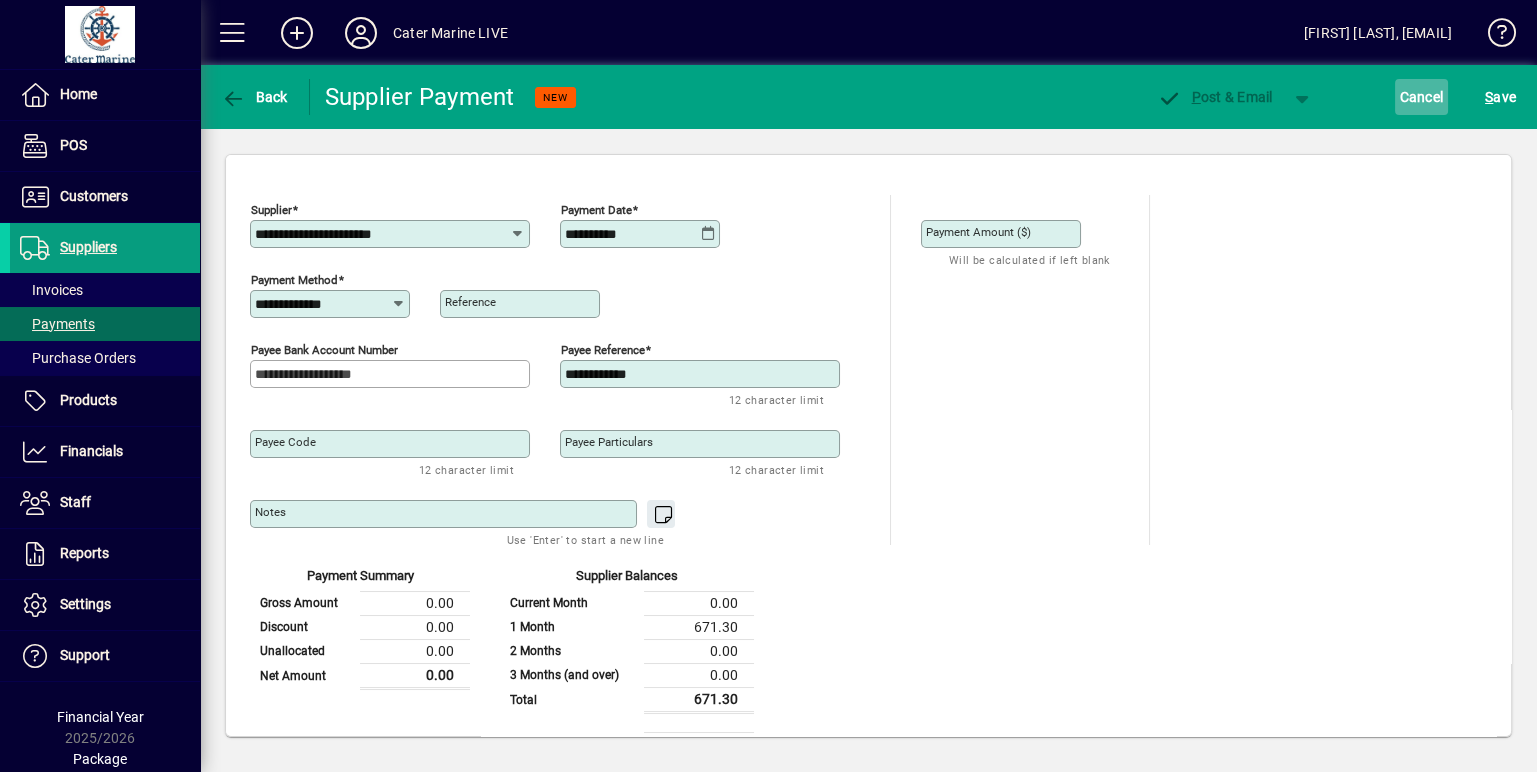 click on "Cancel" 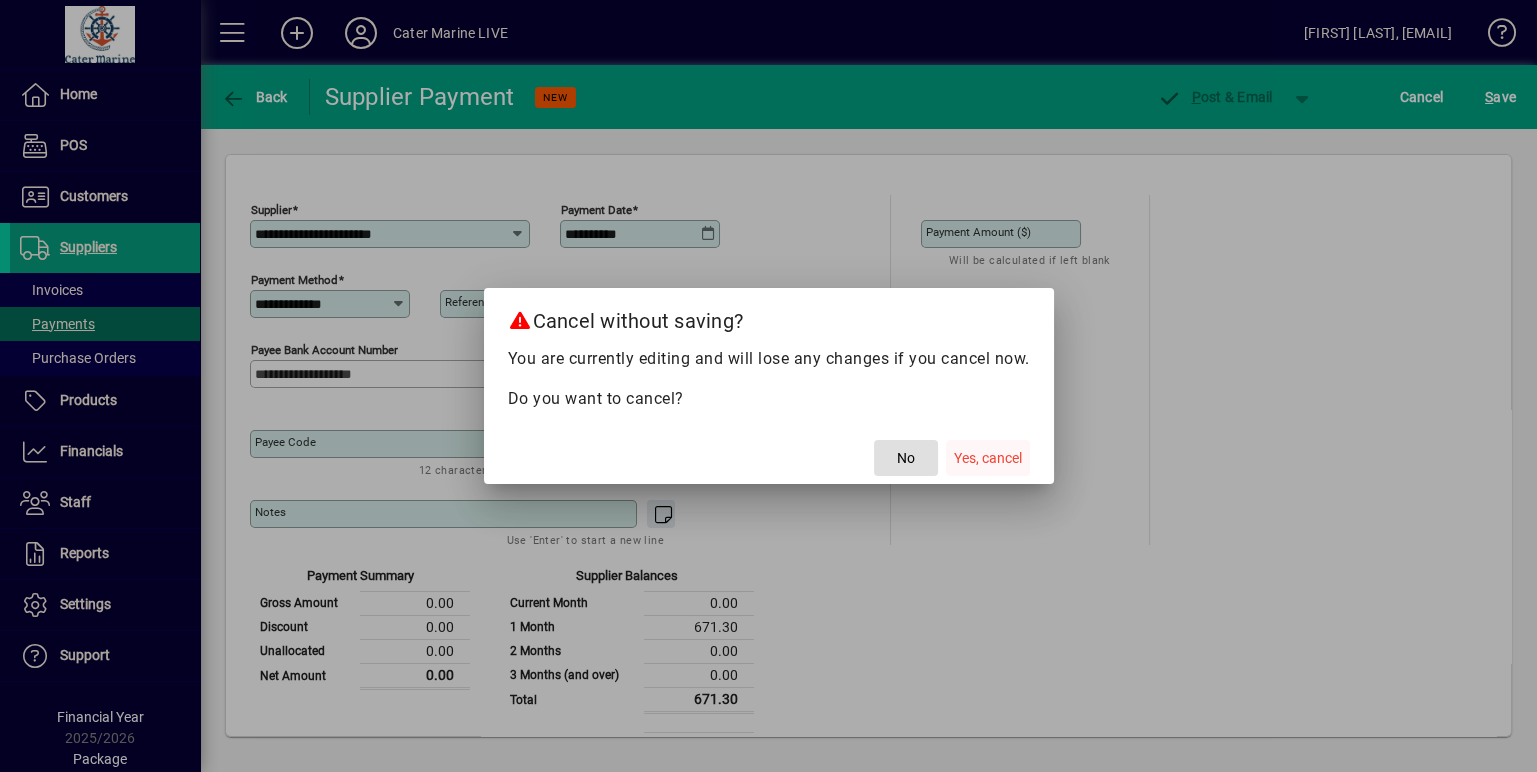 click on "Yes, cancel" 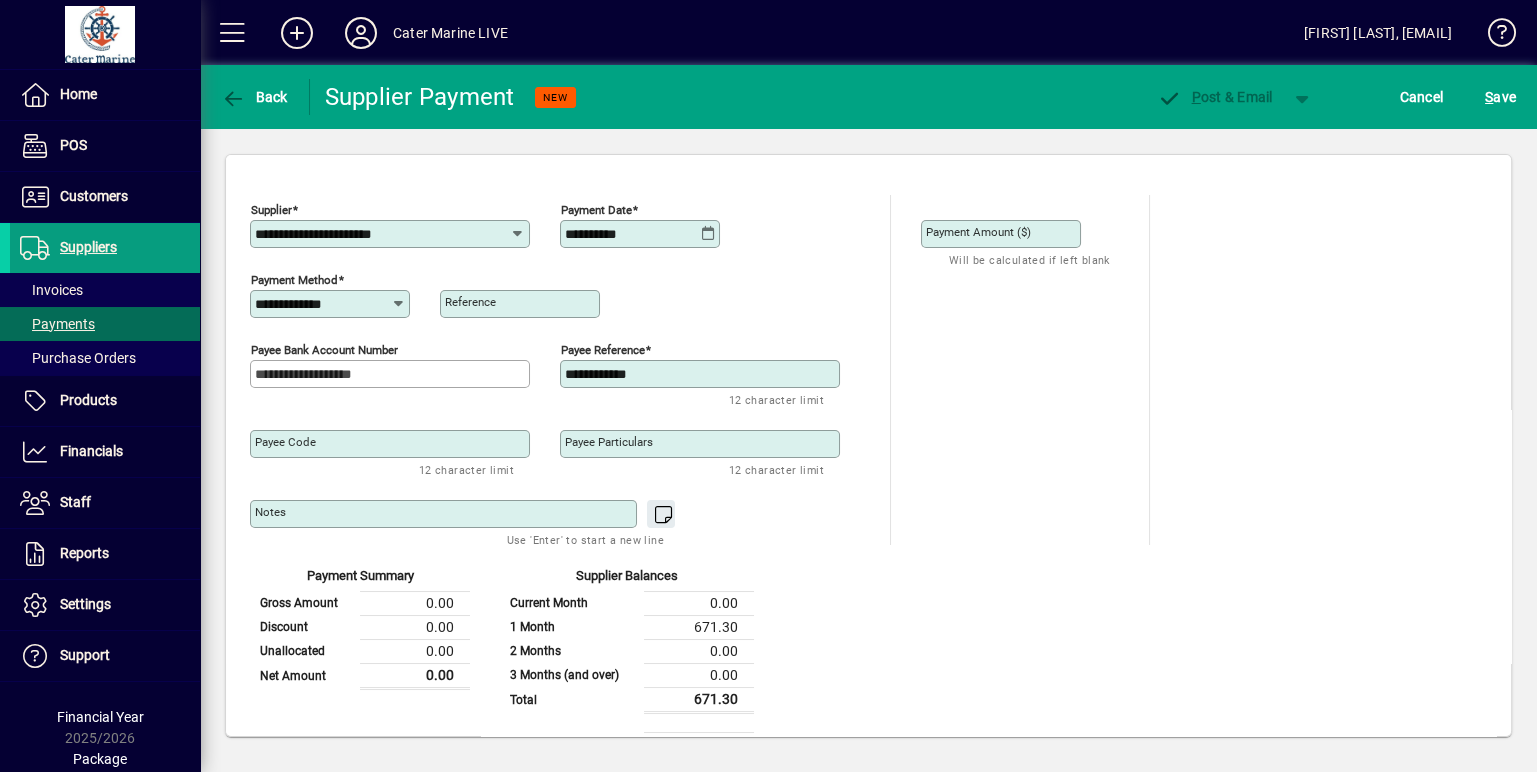 type on "***" 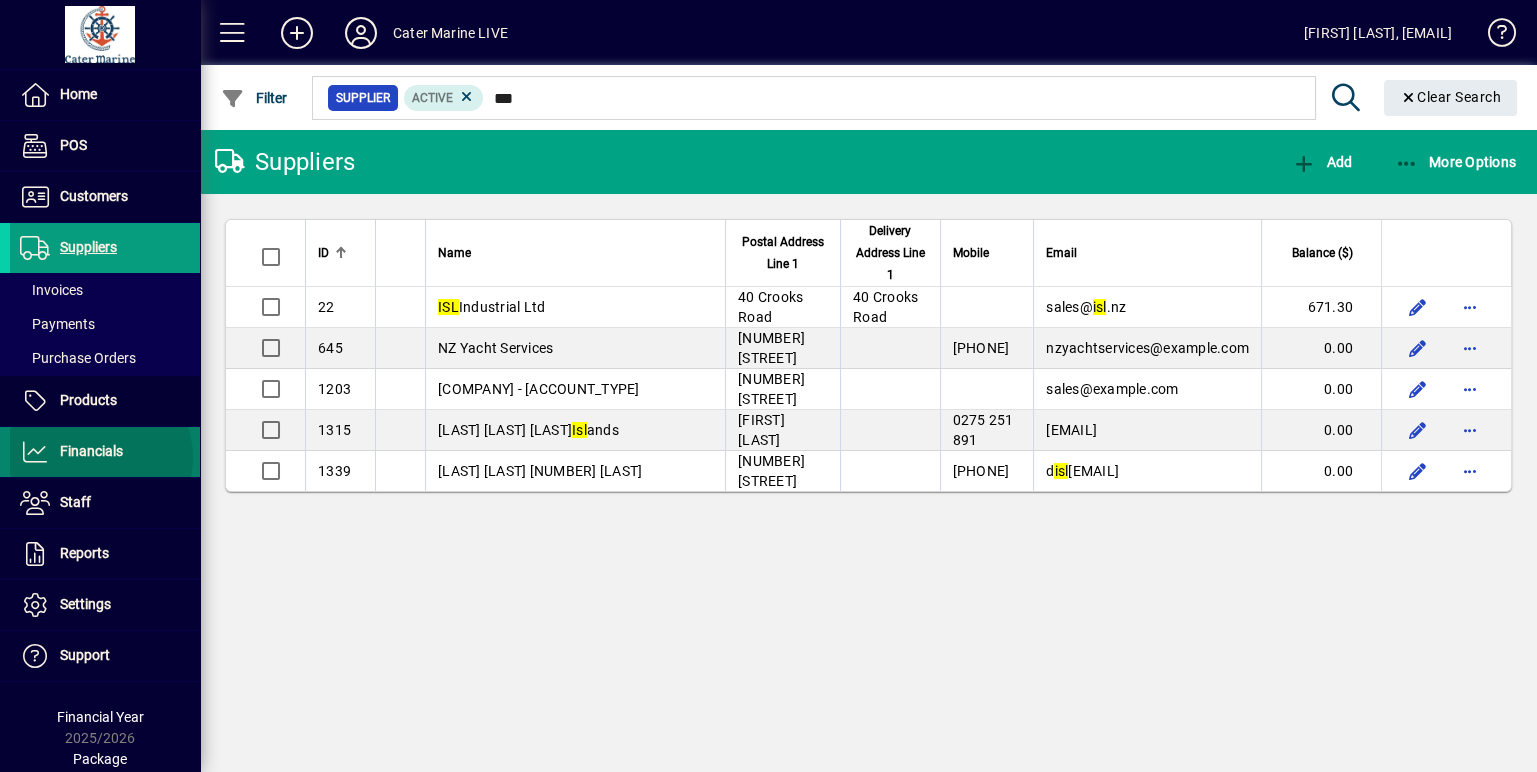 click on "Financials" at bounding box center (91, 451) 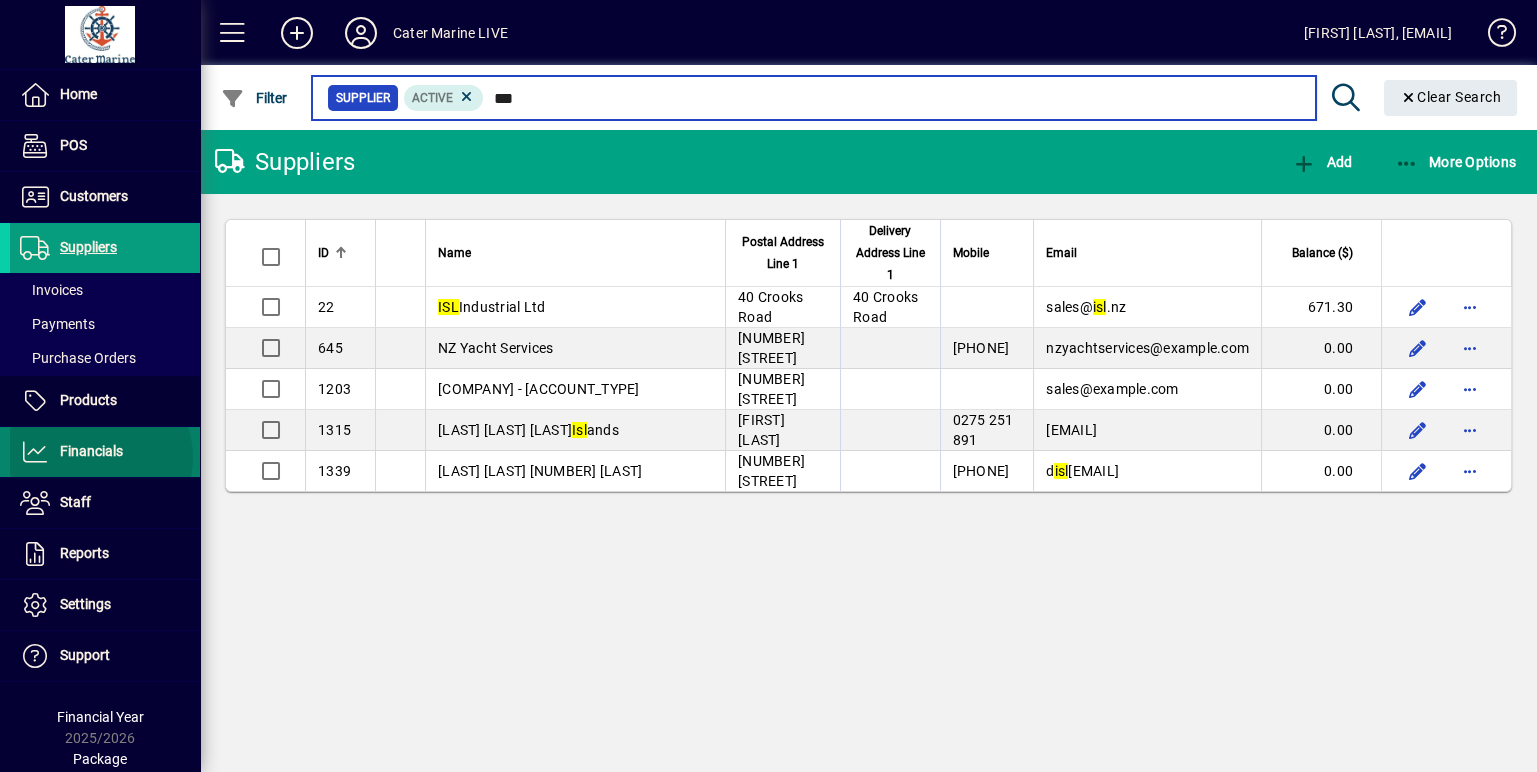 type 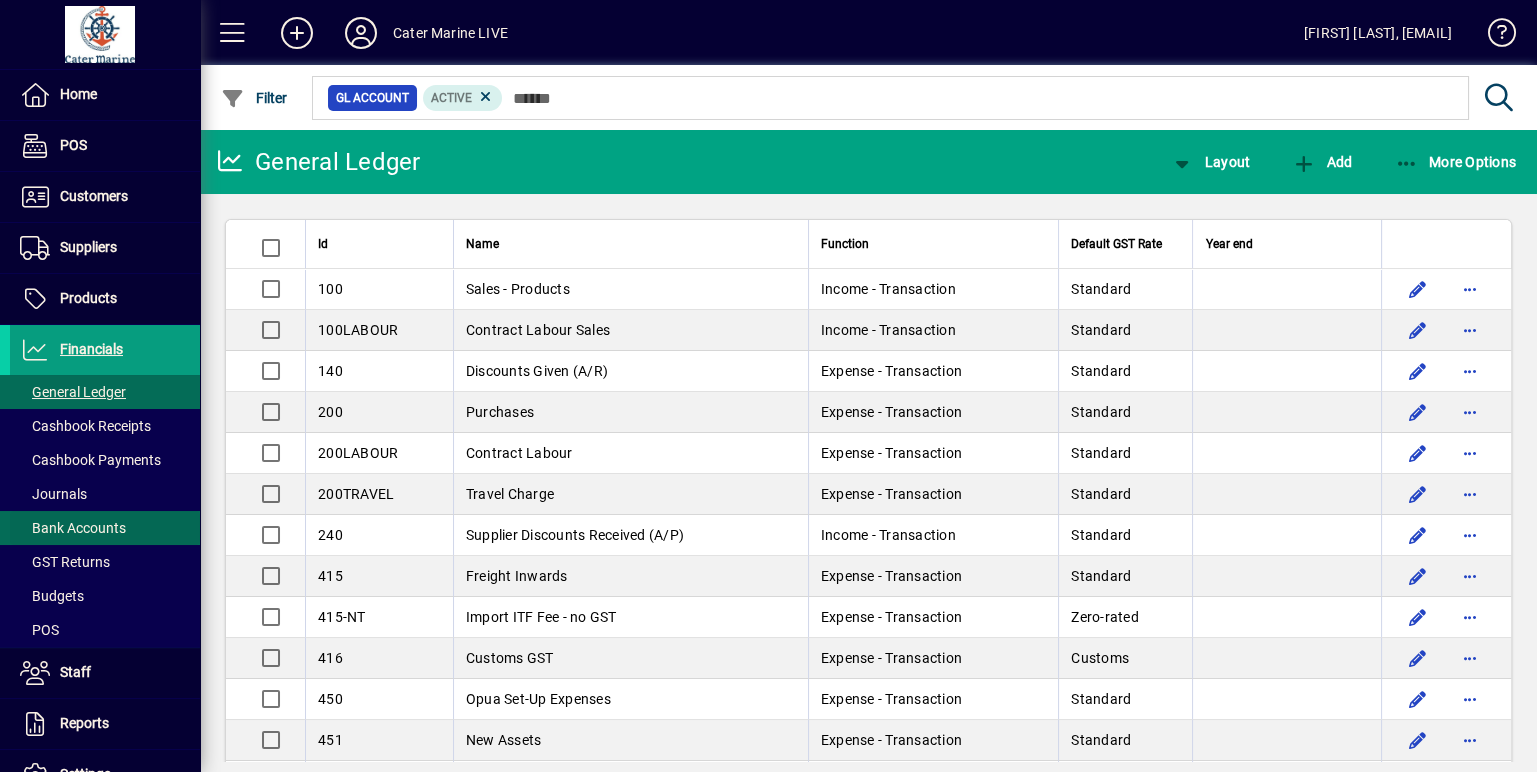 click on "Bank Accounts" at bounding box center [68, 528] 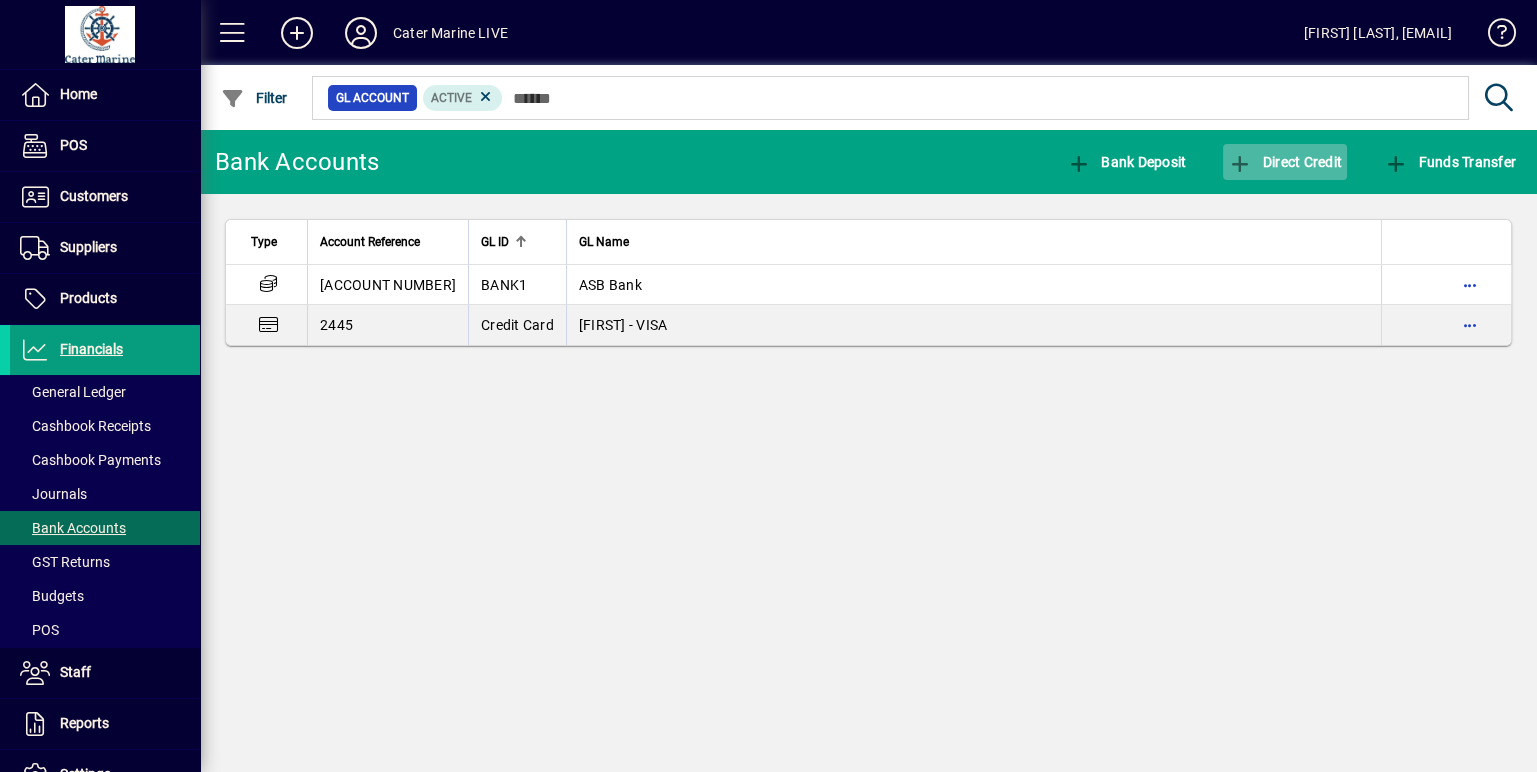 click 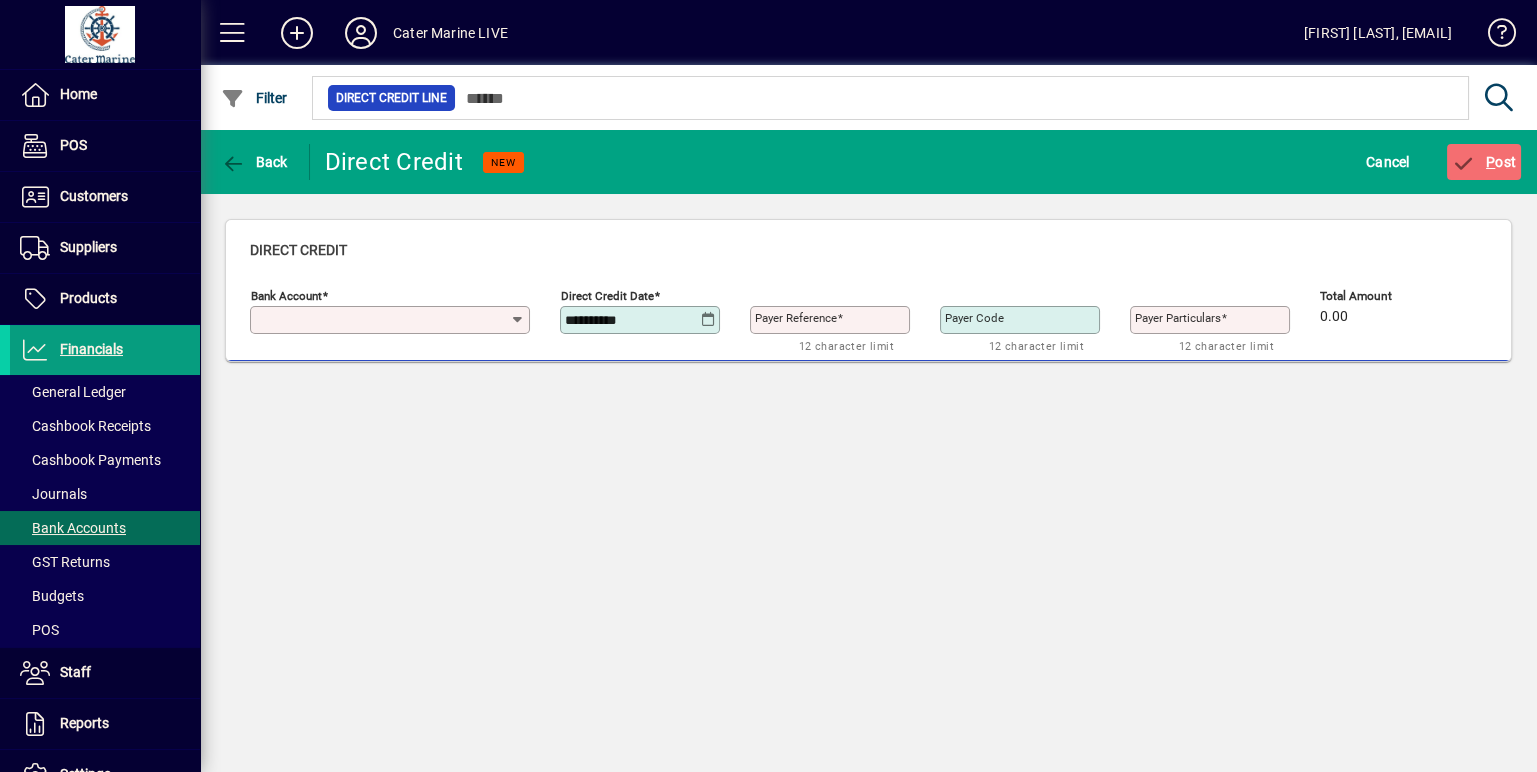 type on "**********" 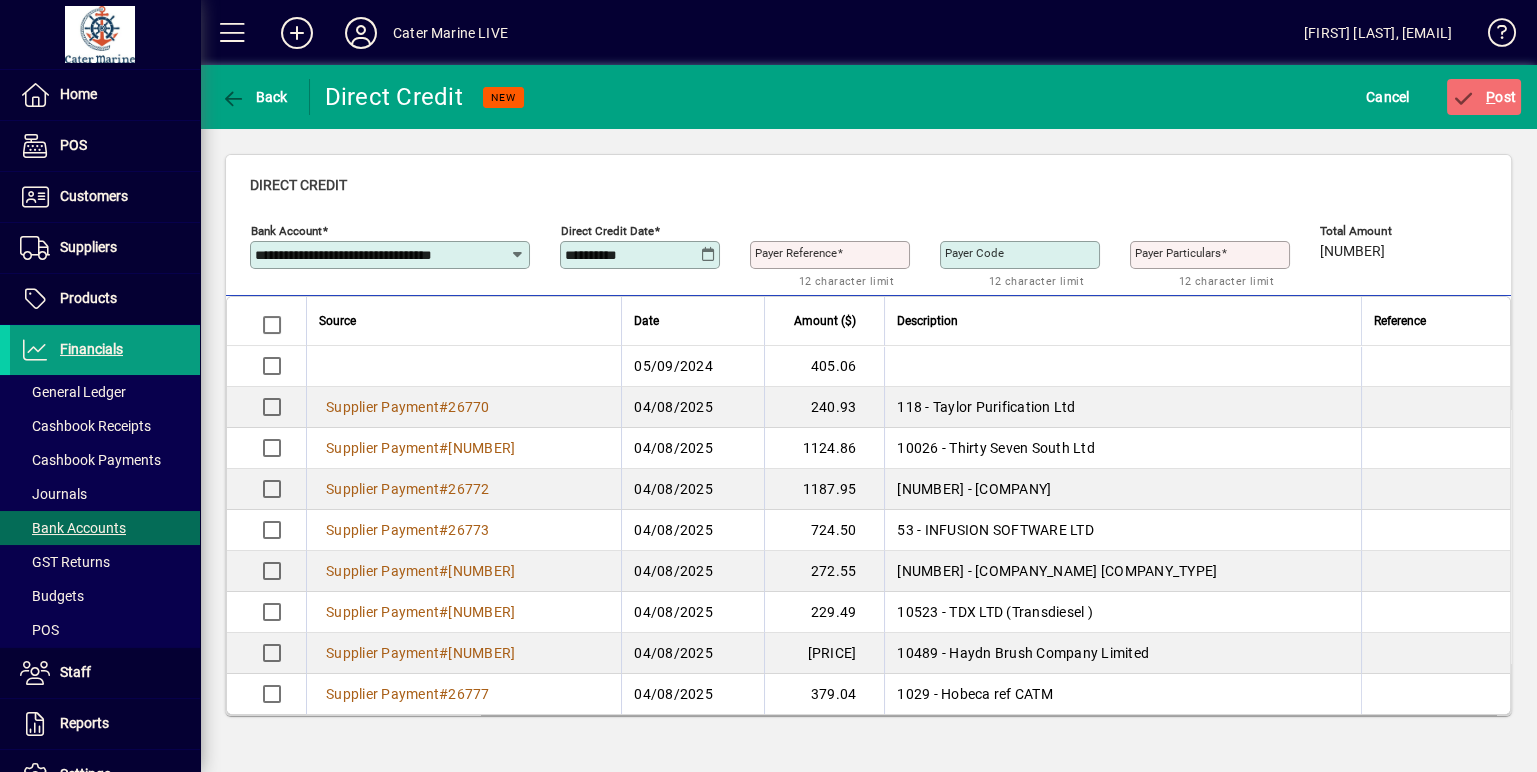 click on "Payer Reference" at bounding box center (796, 253) 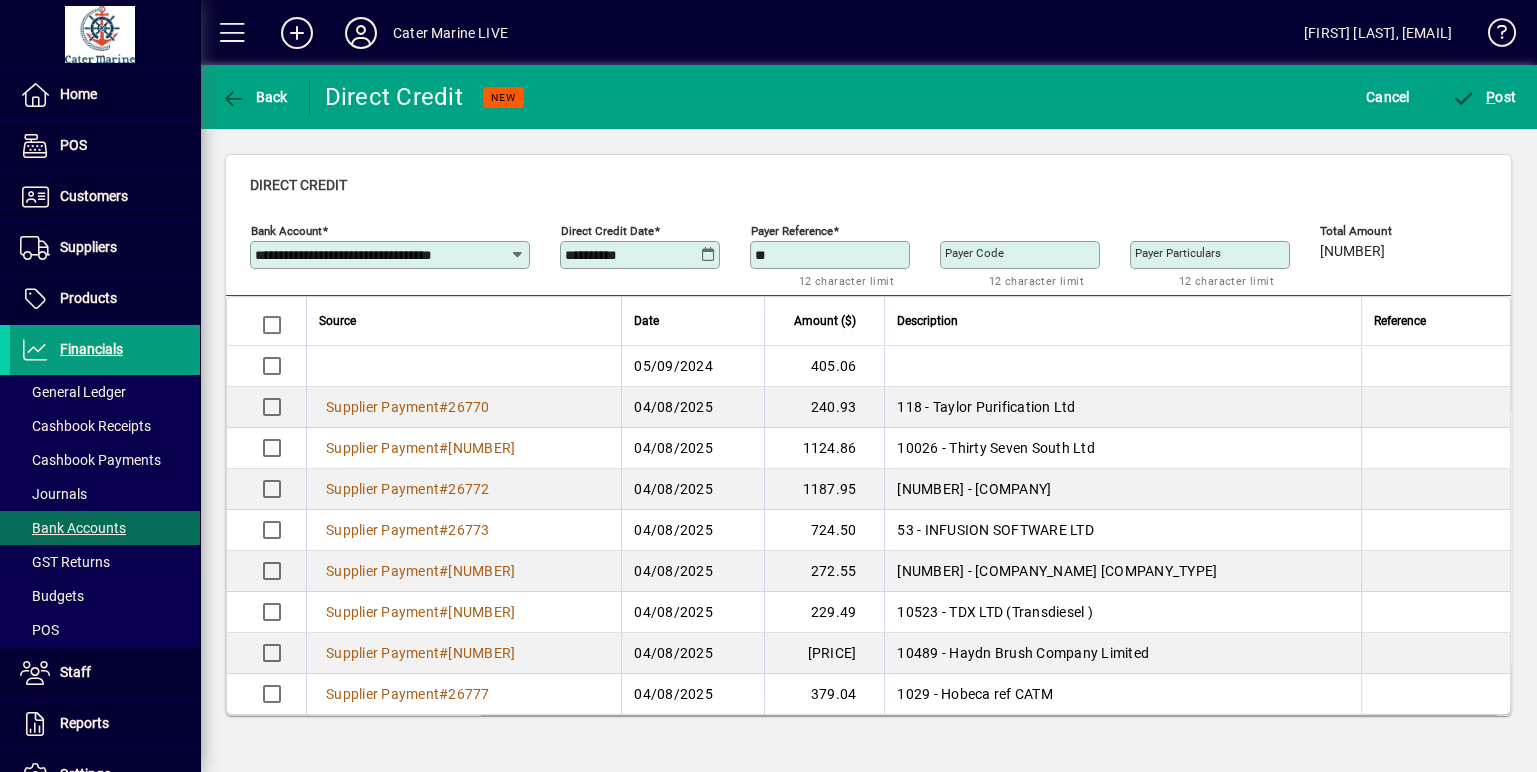 type on "********" 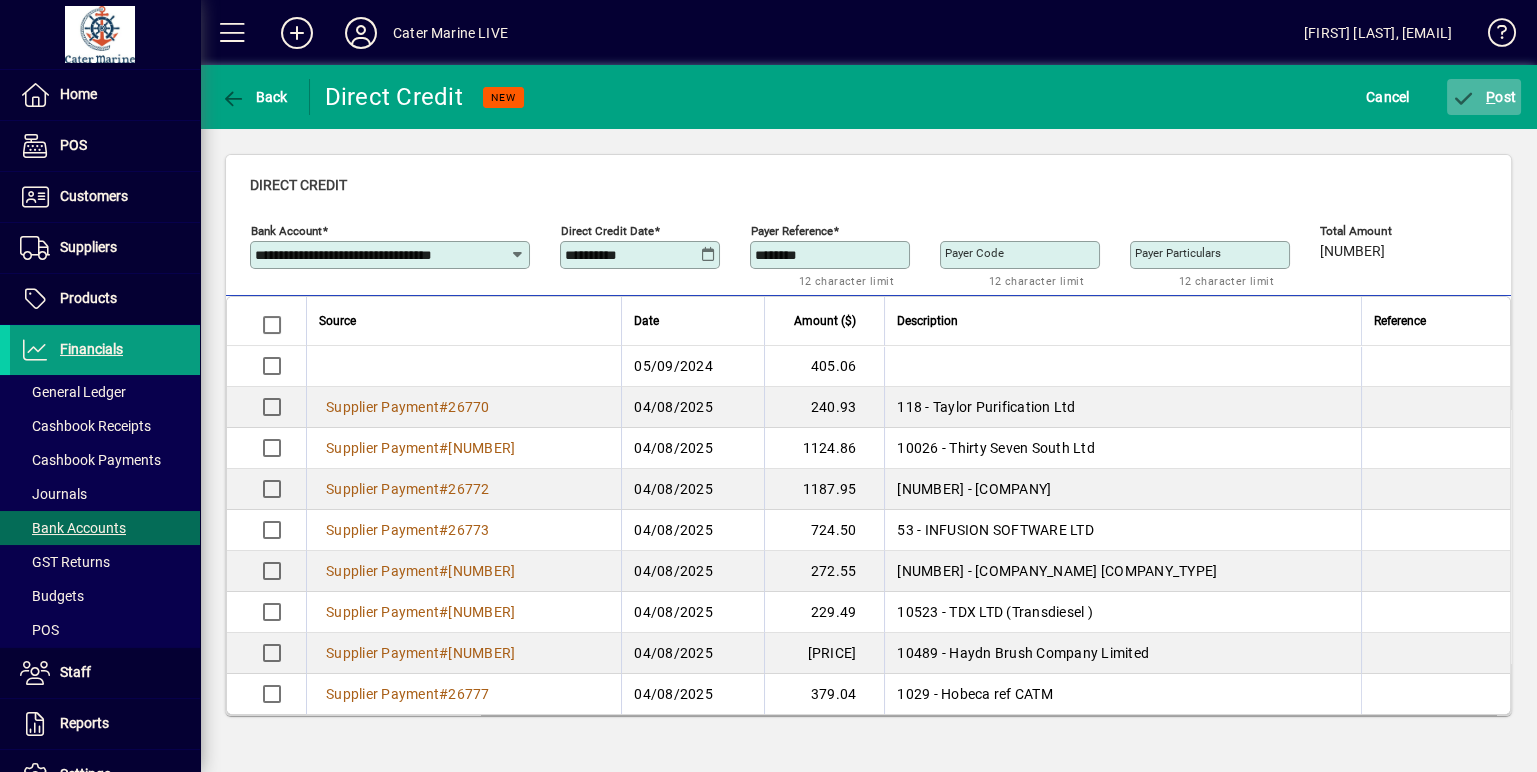 click on "P" 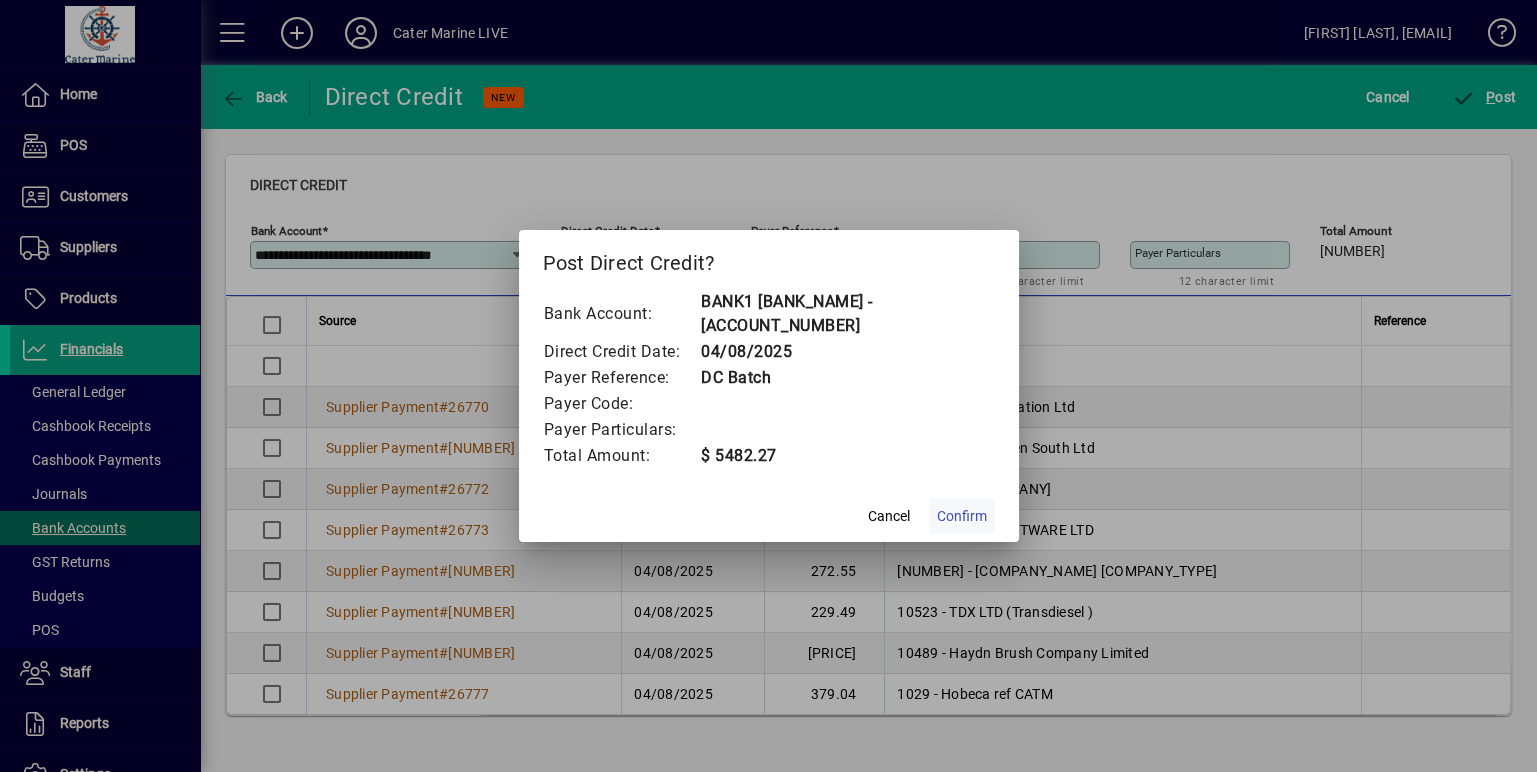 click on "Confirm" 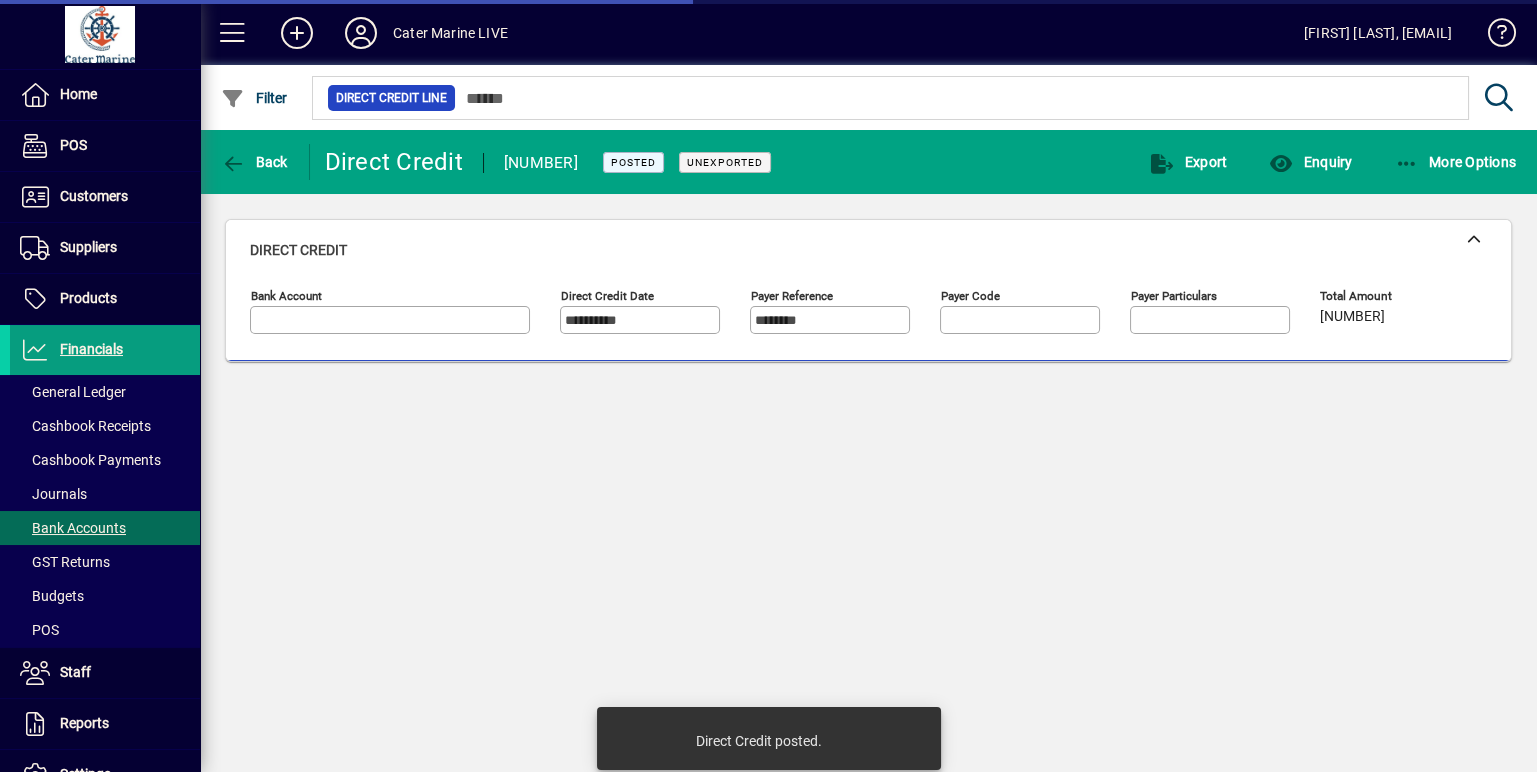 type on "**********" 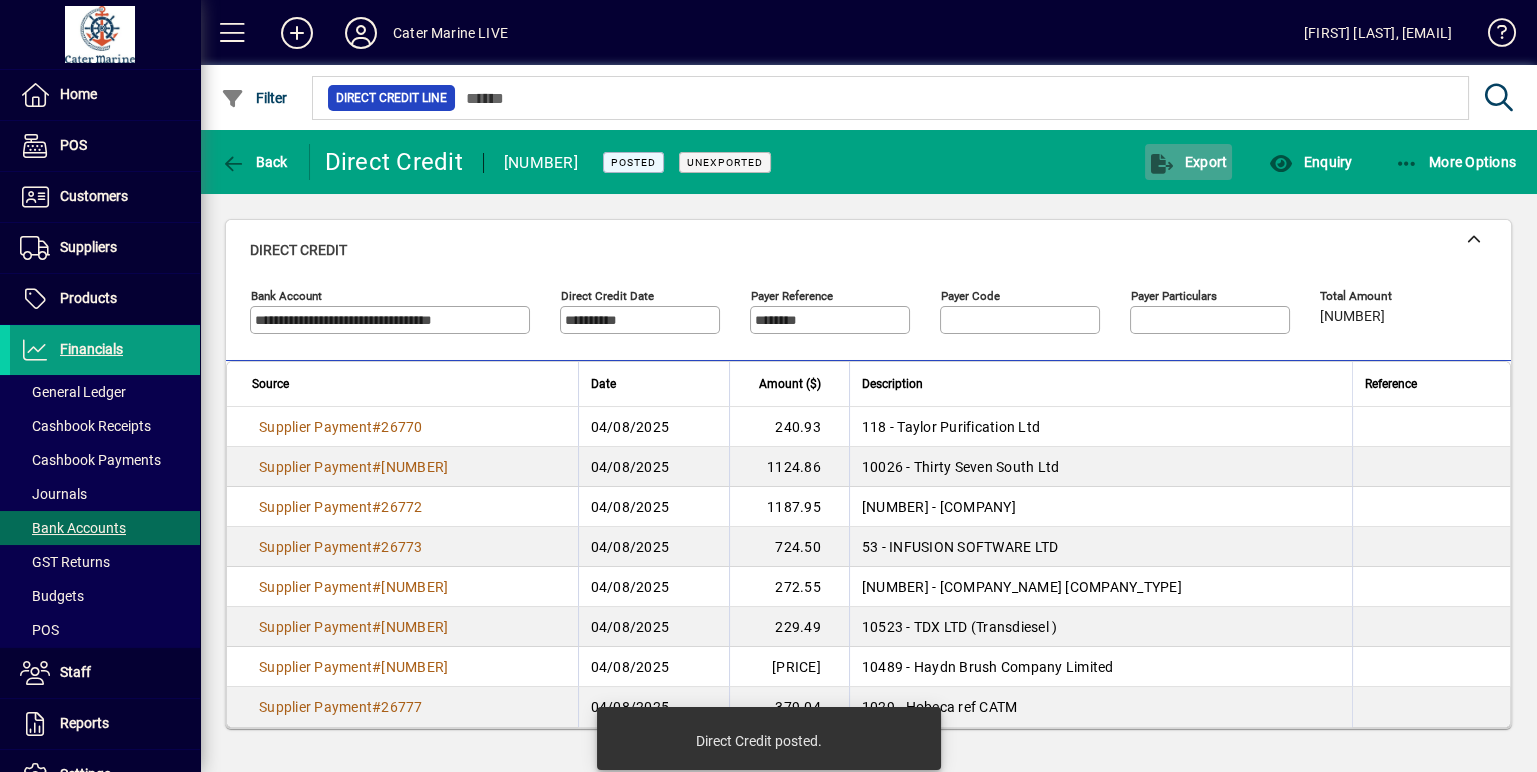 click on "Export" 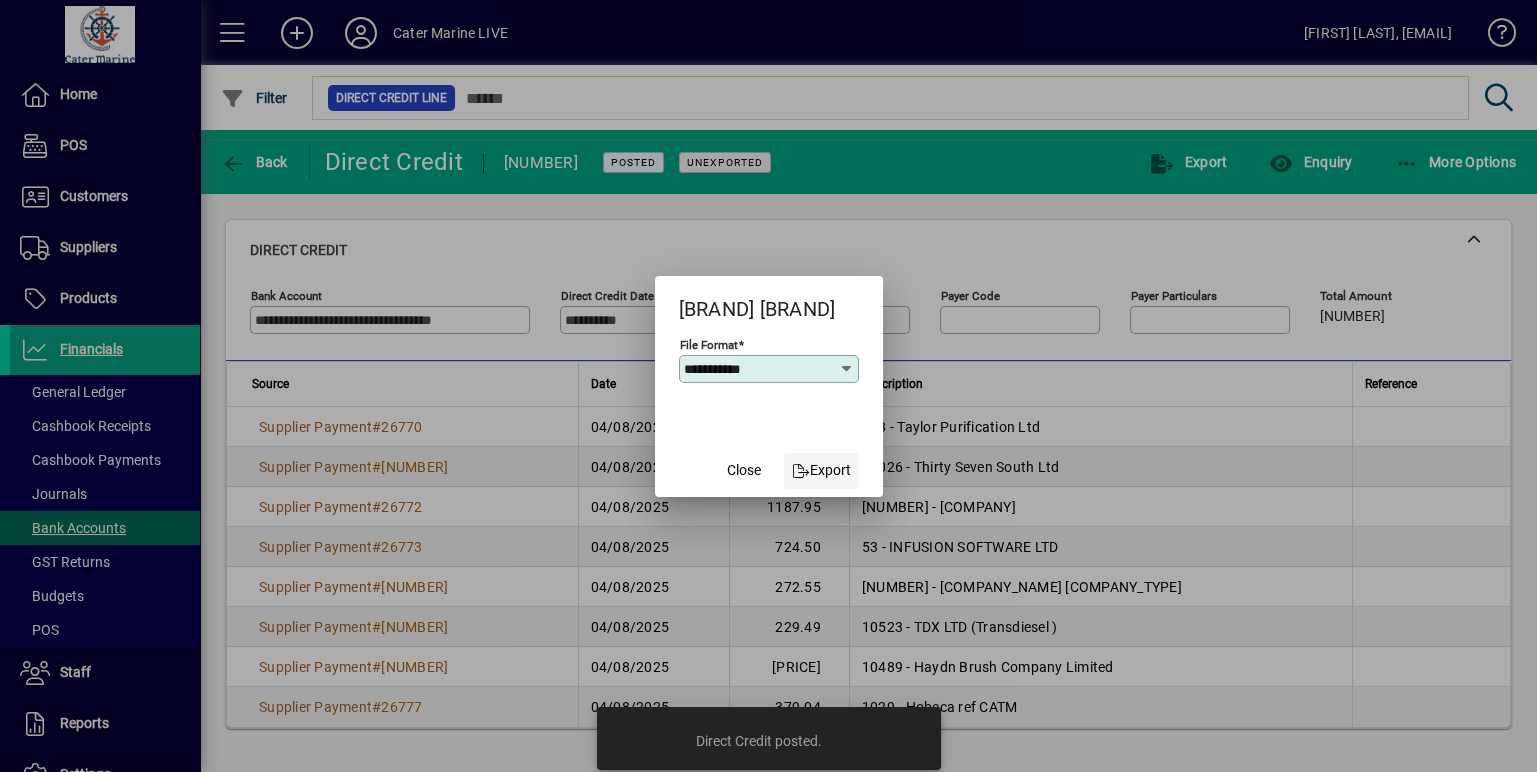 click on "Export" 